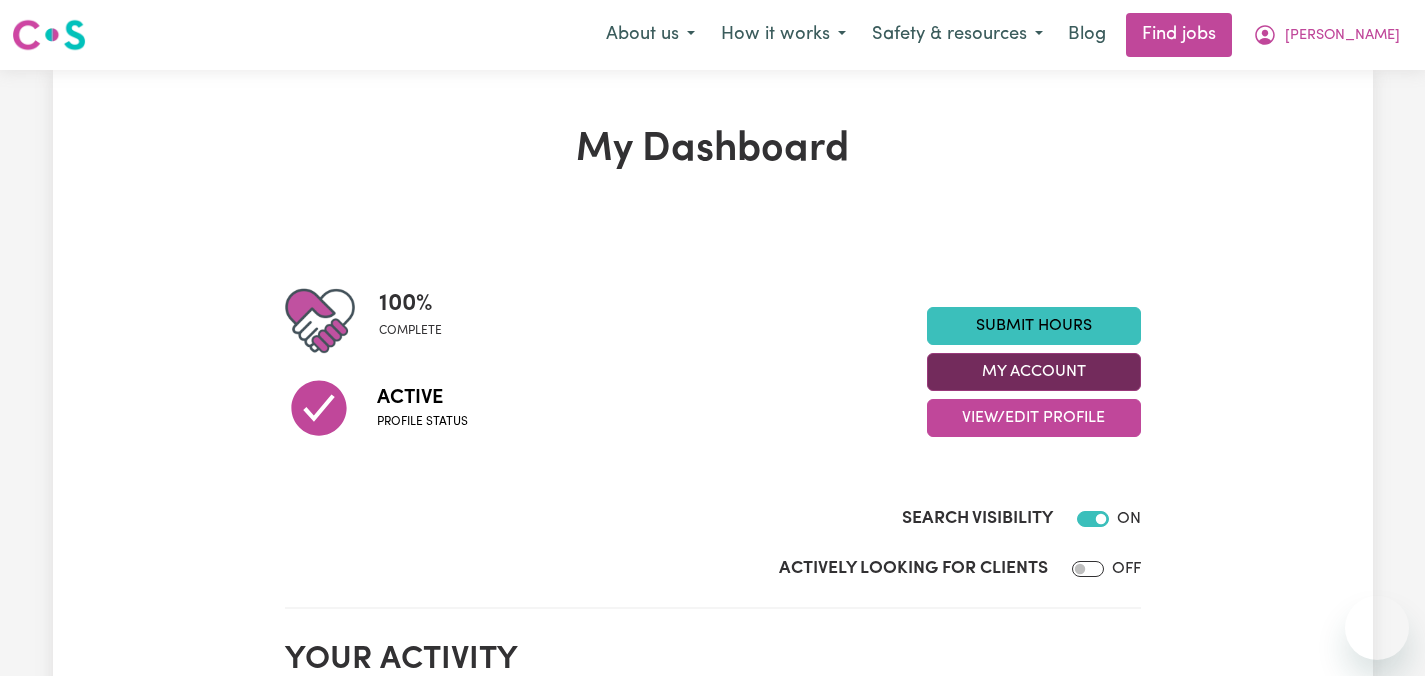 scroll, scrollTop: 0, scrollLeft: 0, axis: both 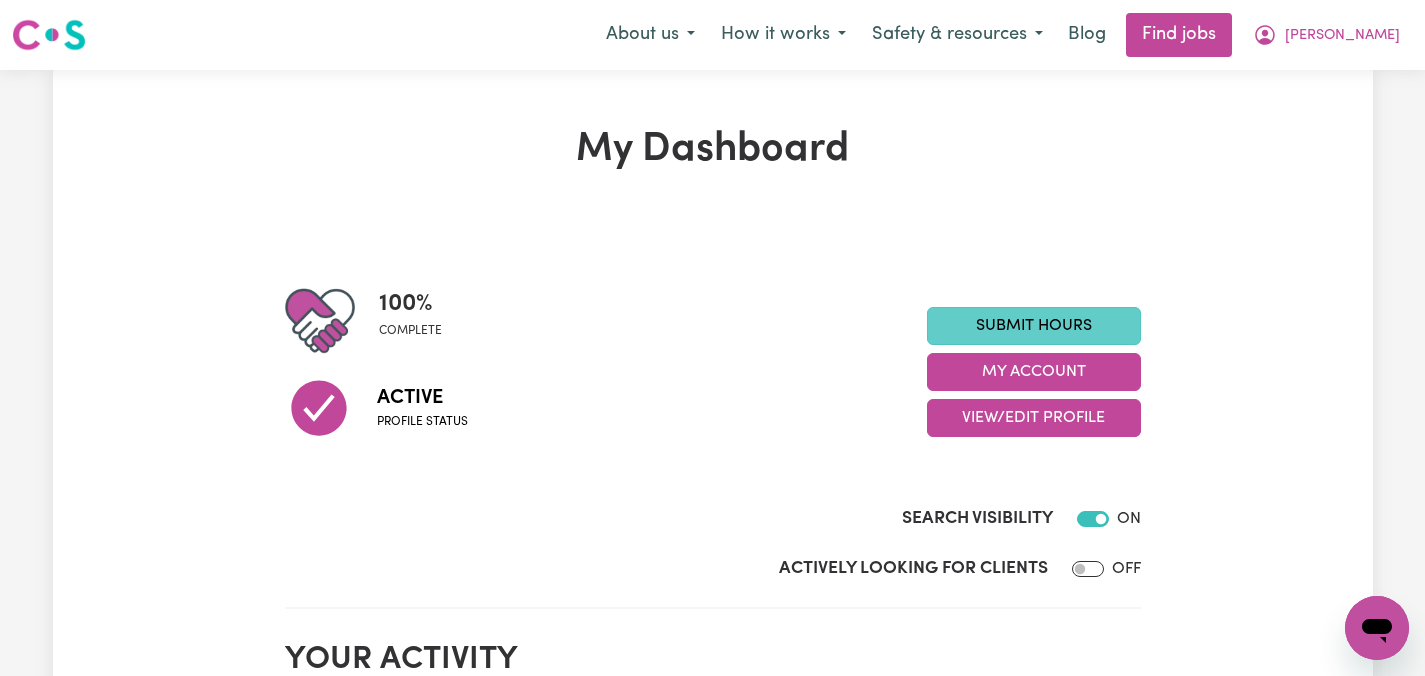 click on "Submit Hours" at bounding box center [1034, 326] 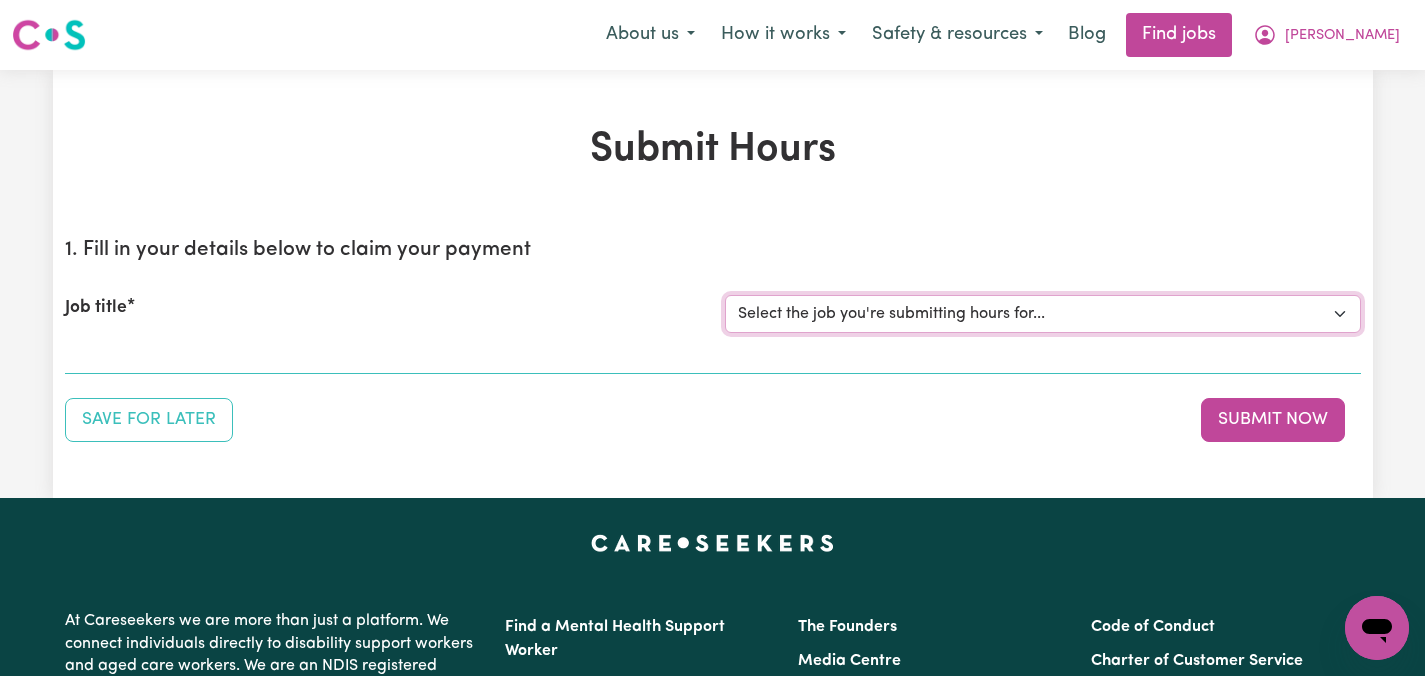 click on "Select the job you're submitting hours for... [[PERSON_NAME]] Care worker needed in [GEOGRAPHIC_DATA] [GEOGRAPHIC_DATA] [[PERSON_NAME] [PERSON_NAME]] Care worker needed in [GEOGRAPHIC_DATA] [[GEOGRAPHIC_DATA] (Han) Vu - NDIS Number: 430921521] [DEMOGRAPHIC_DATA] Support workers with experience in Behaviour Support Plans" at bounding box center [1043, 314] 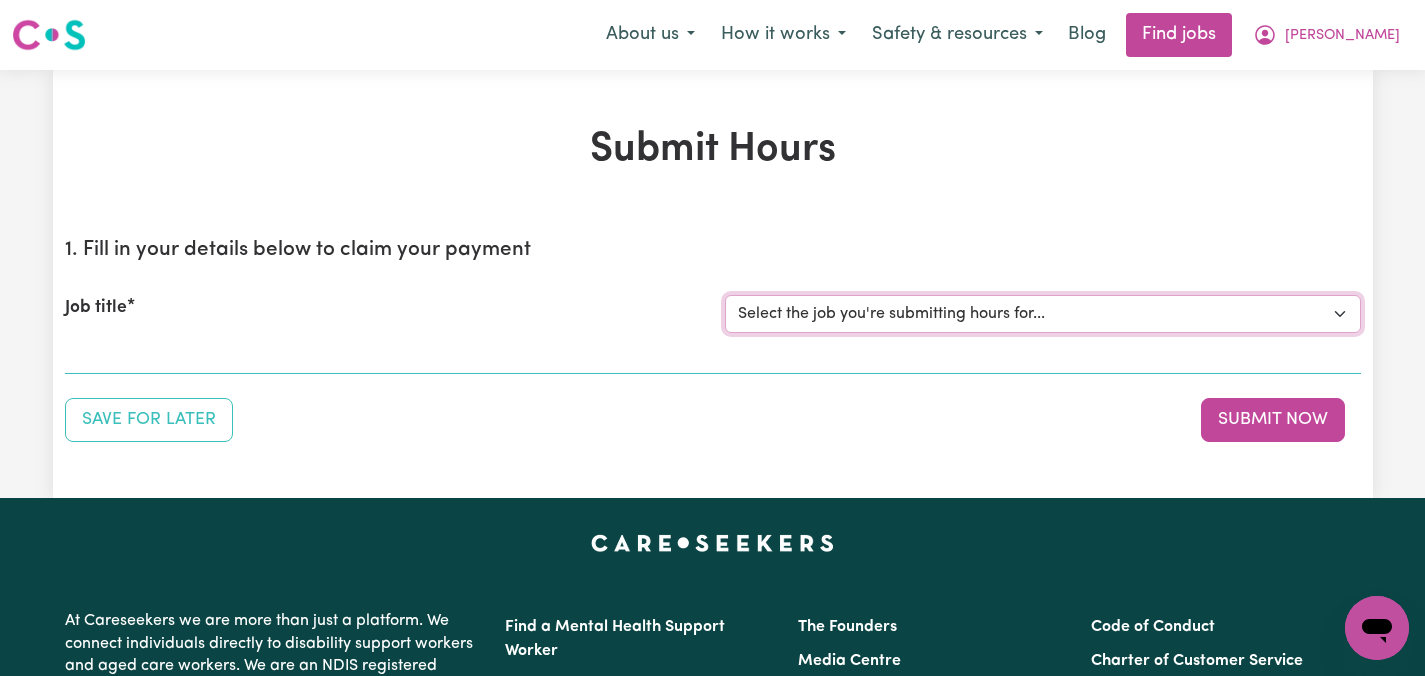 select on "2686" 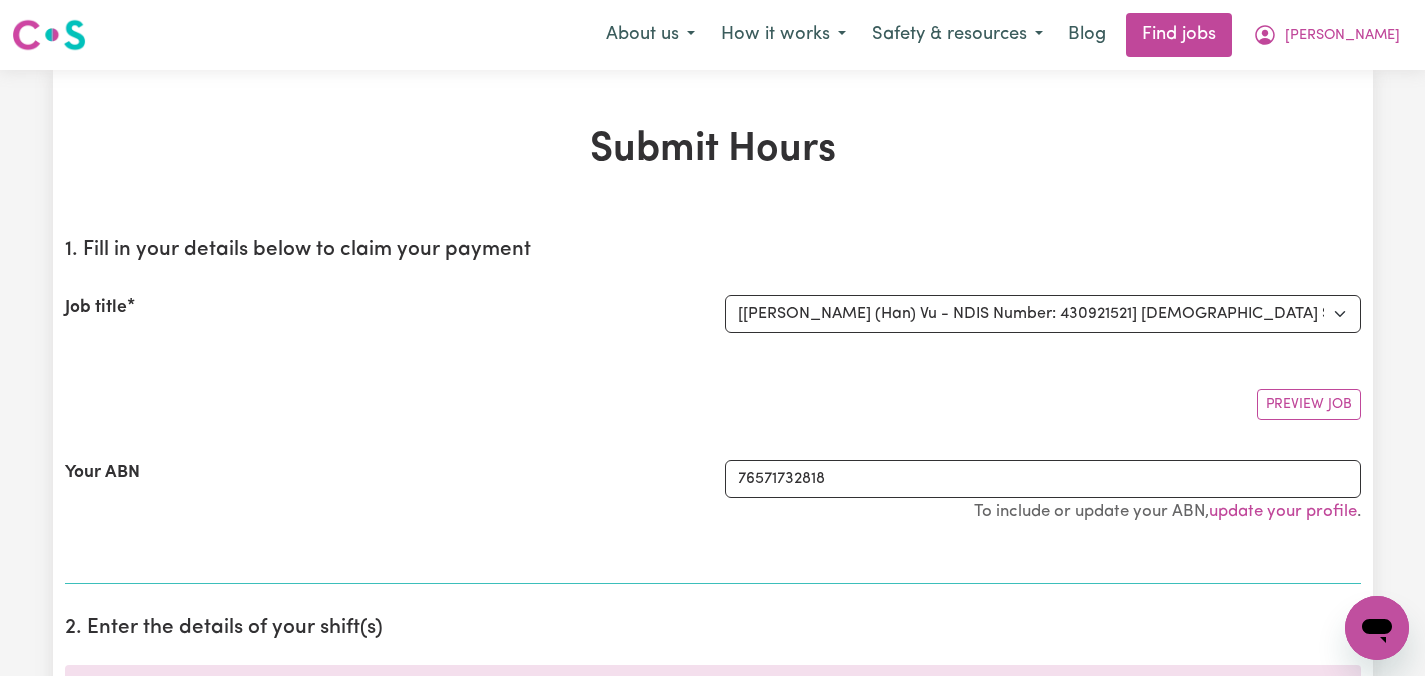 click on "Your ABN" at bounding box center [383, 501] 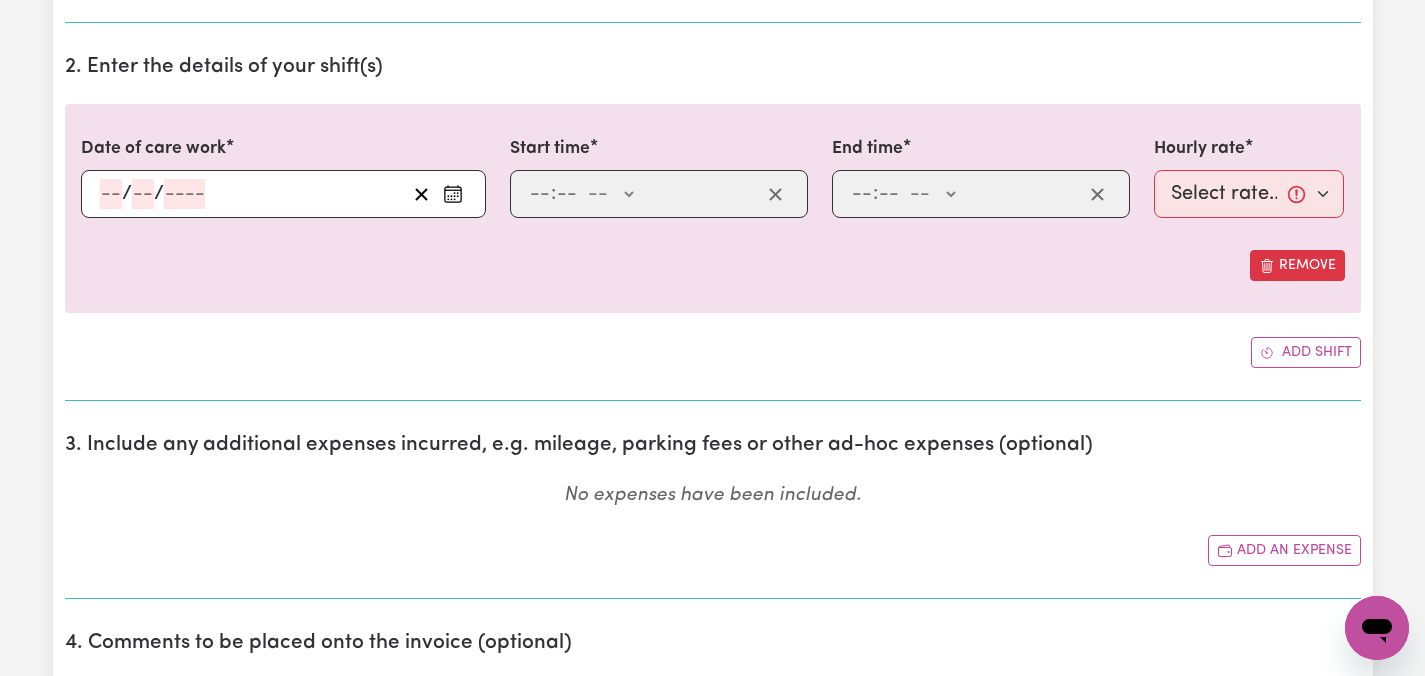 scroll, scrollTop: 560, scrollLeft: 0, axis: vertical 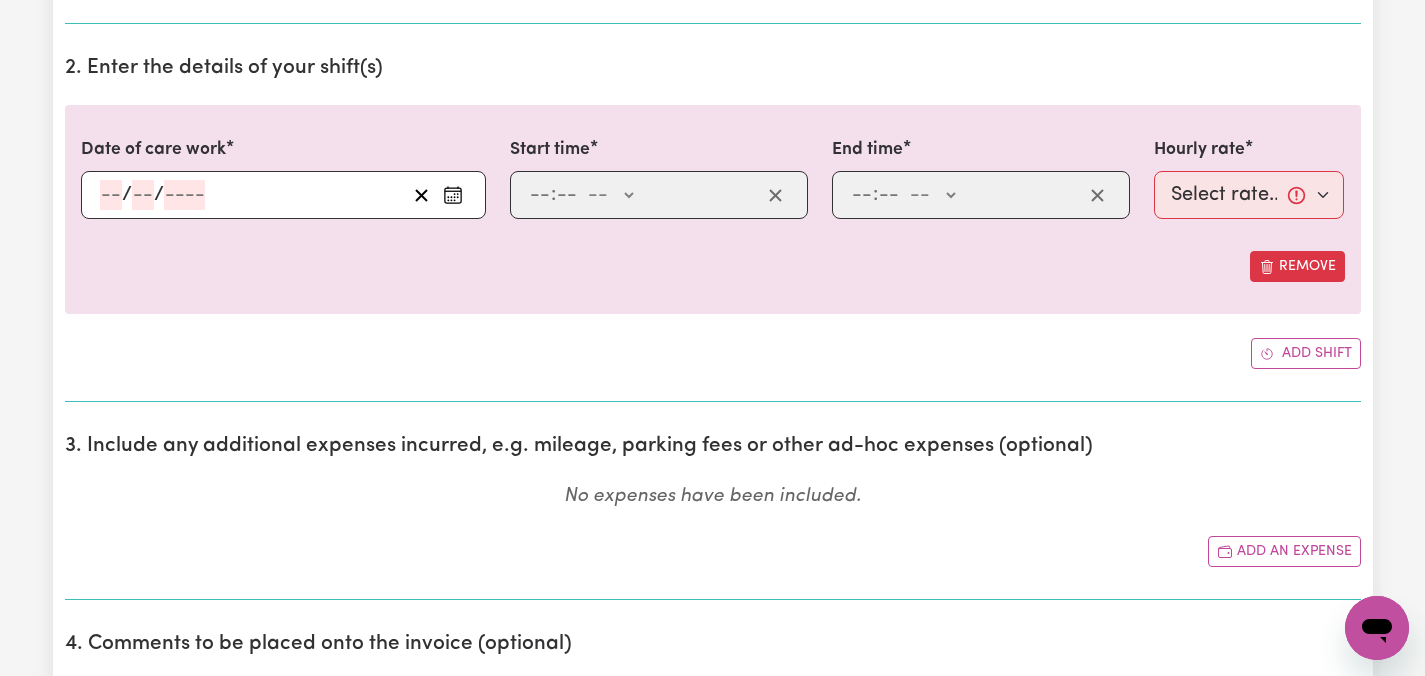 click 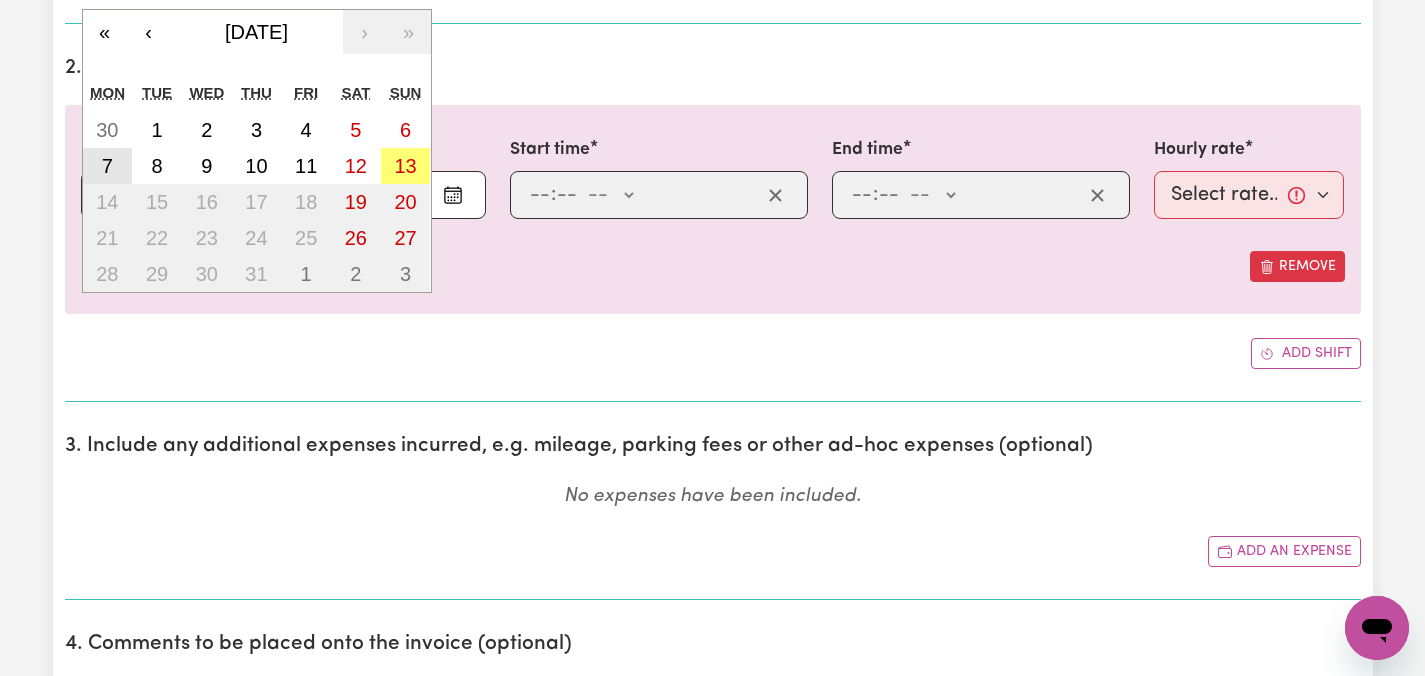 click on "7" at bounding box center [107, 166] 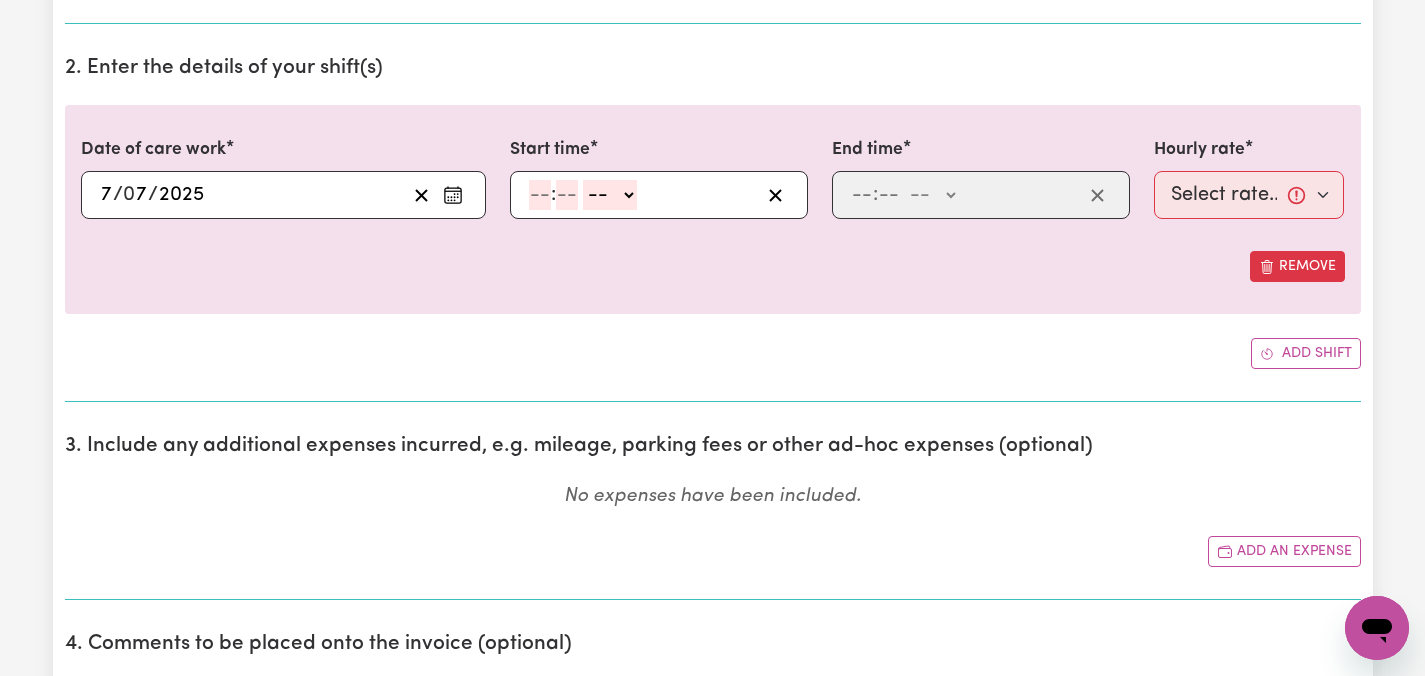 click 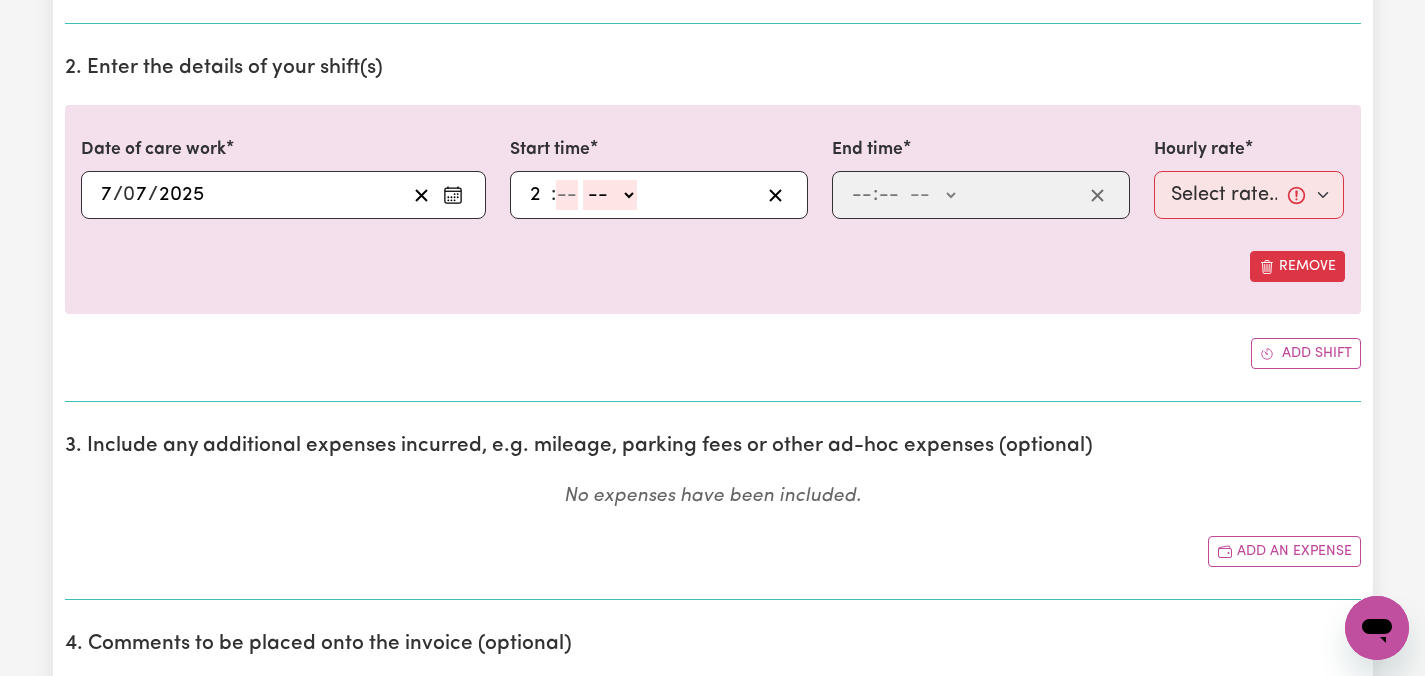 type on "2" 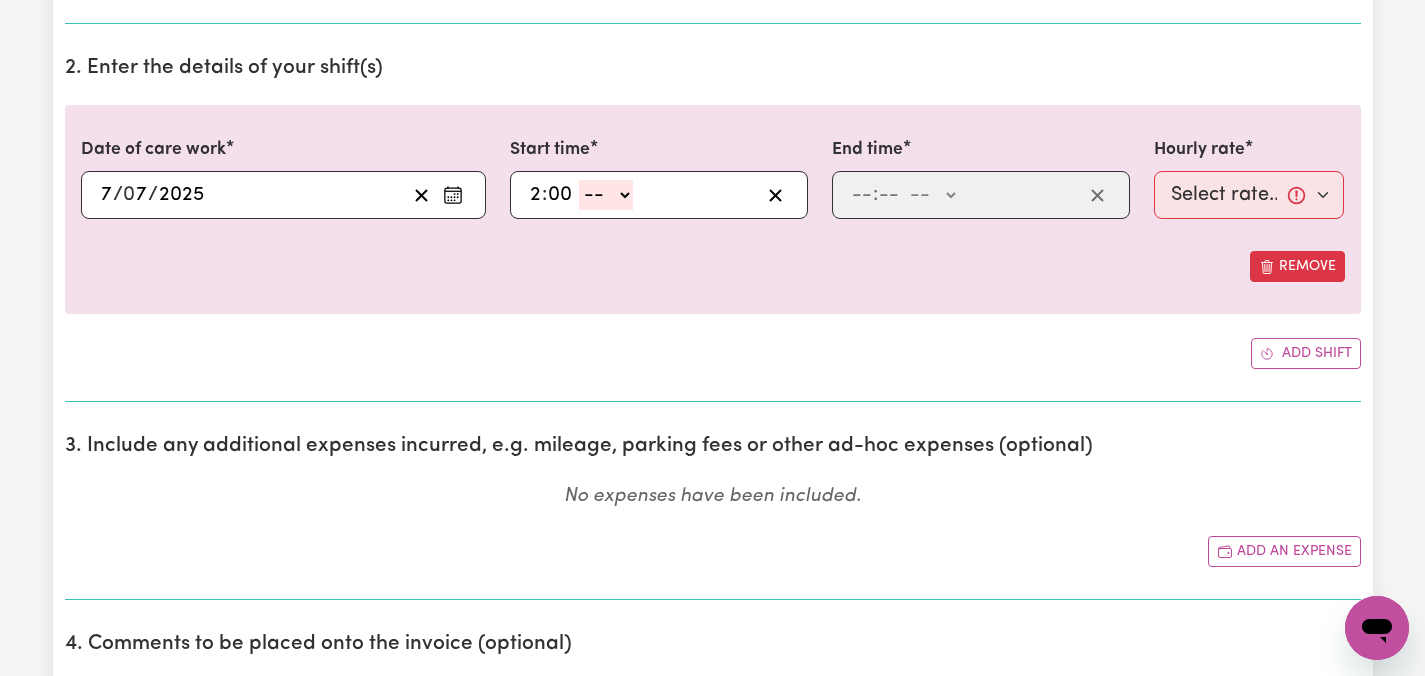 type on "00" 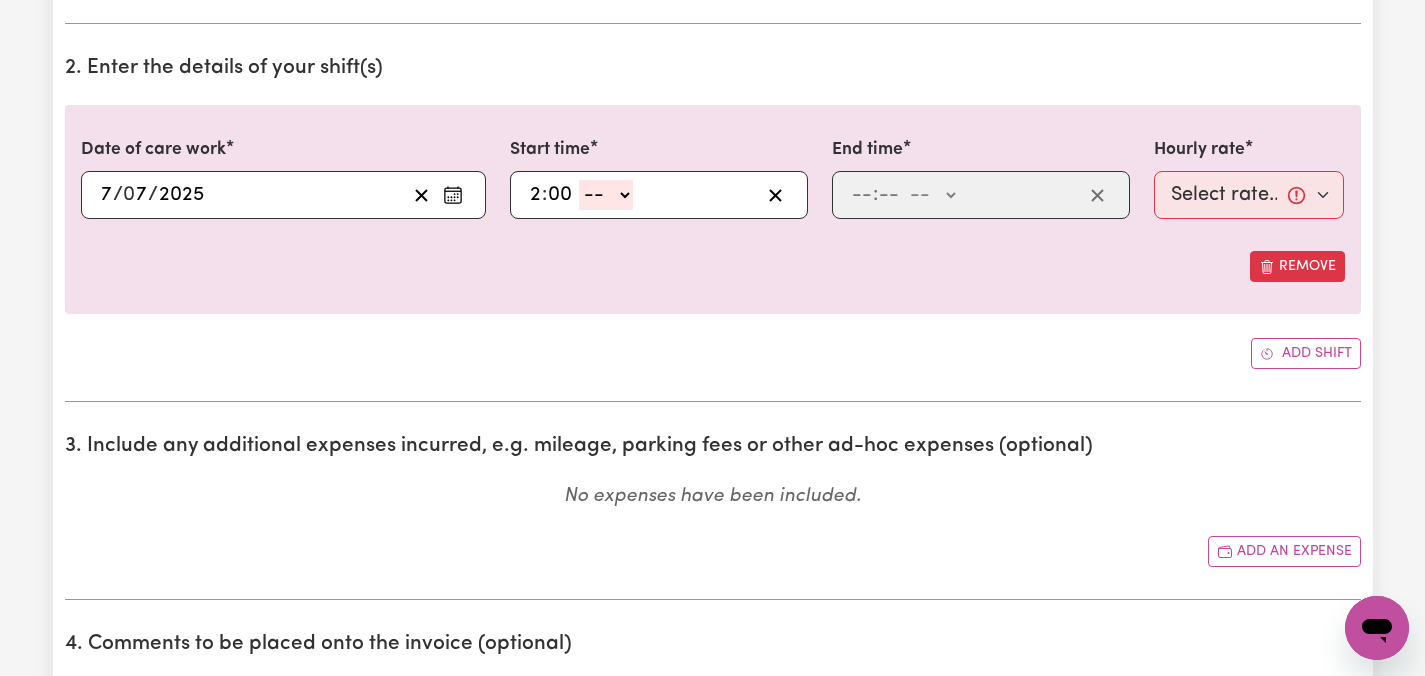 select on "am" 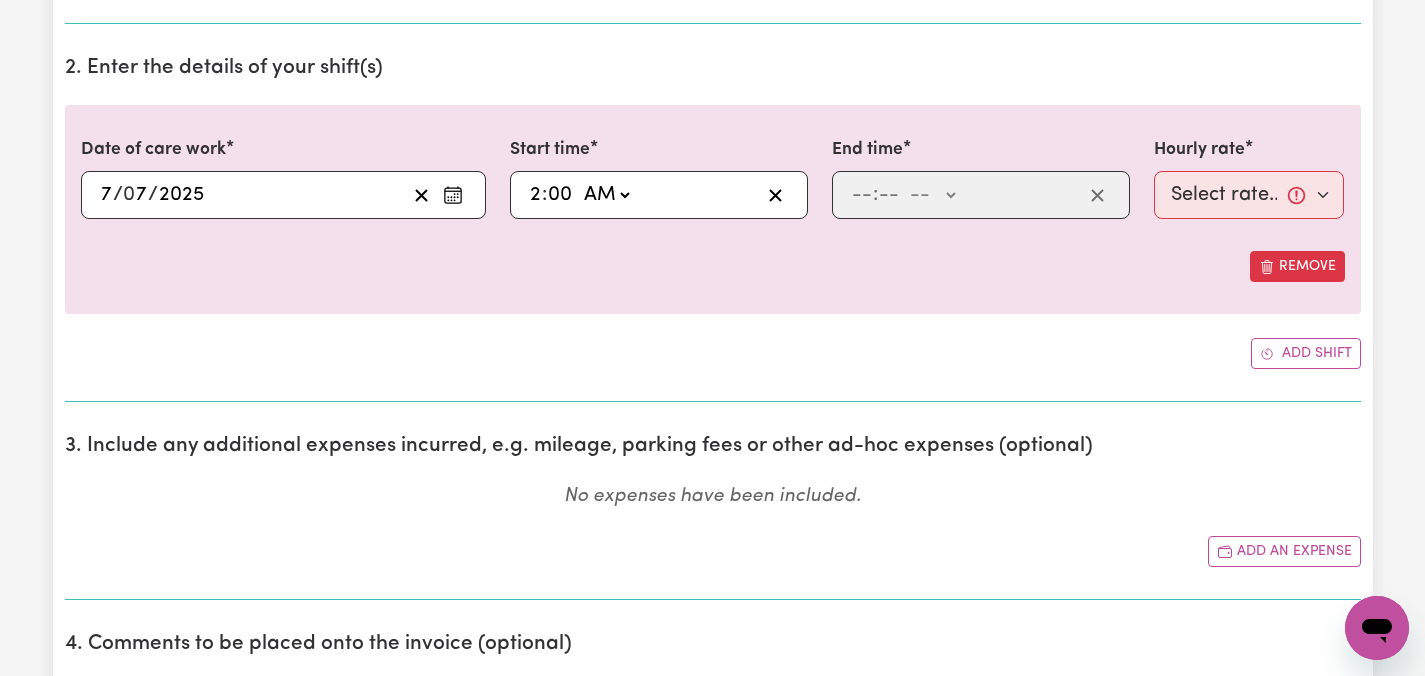 type on "02:00" 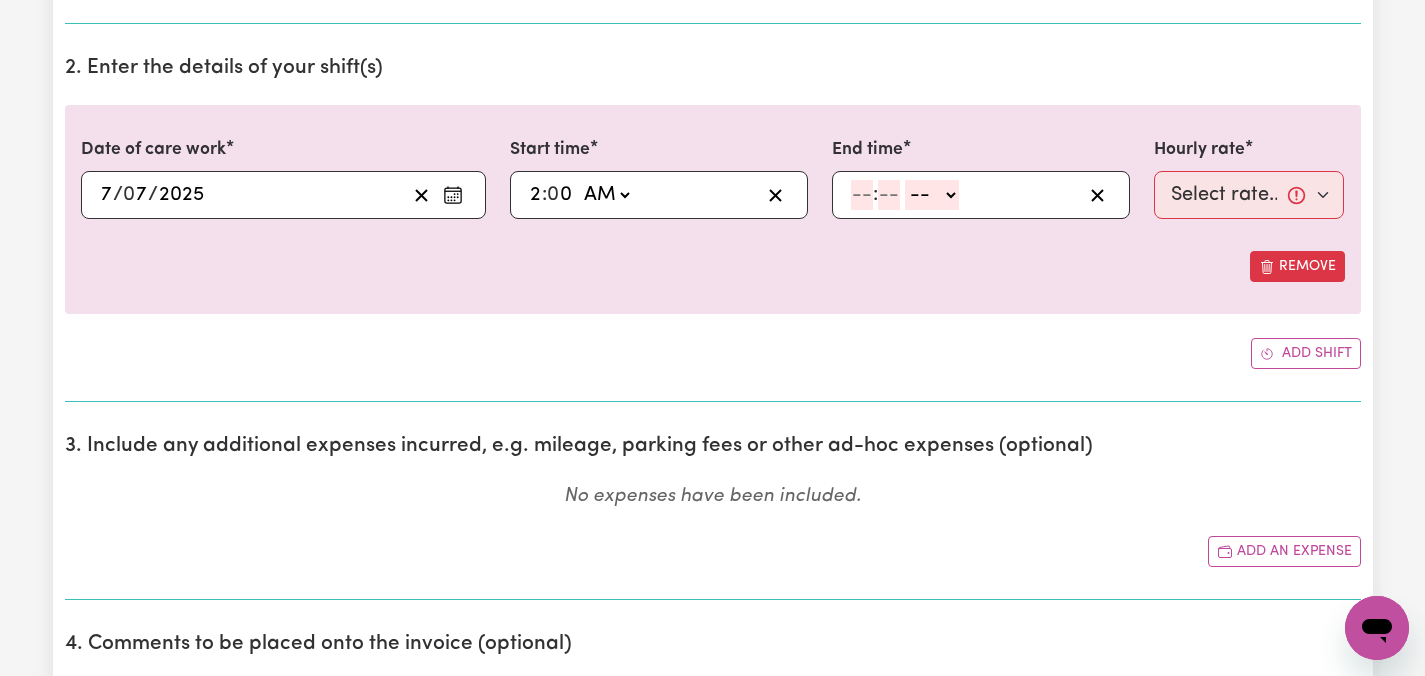 click on "AM PM" 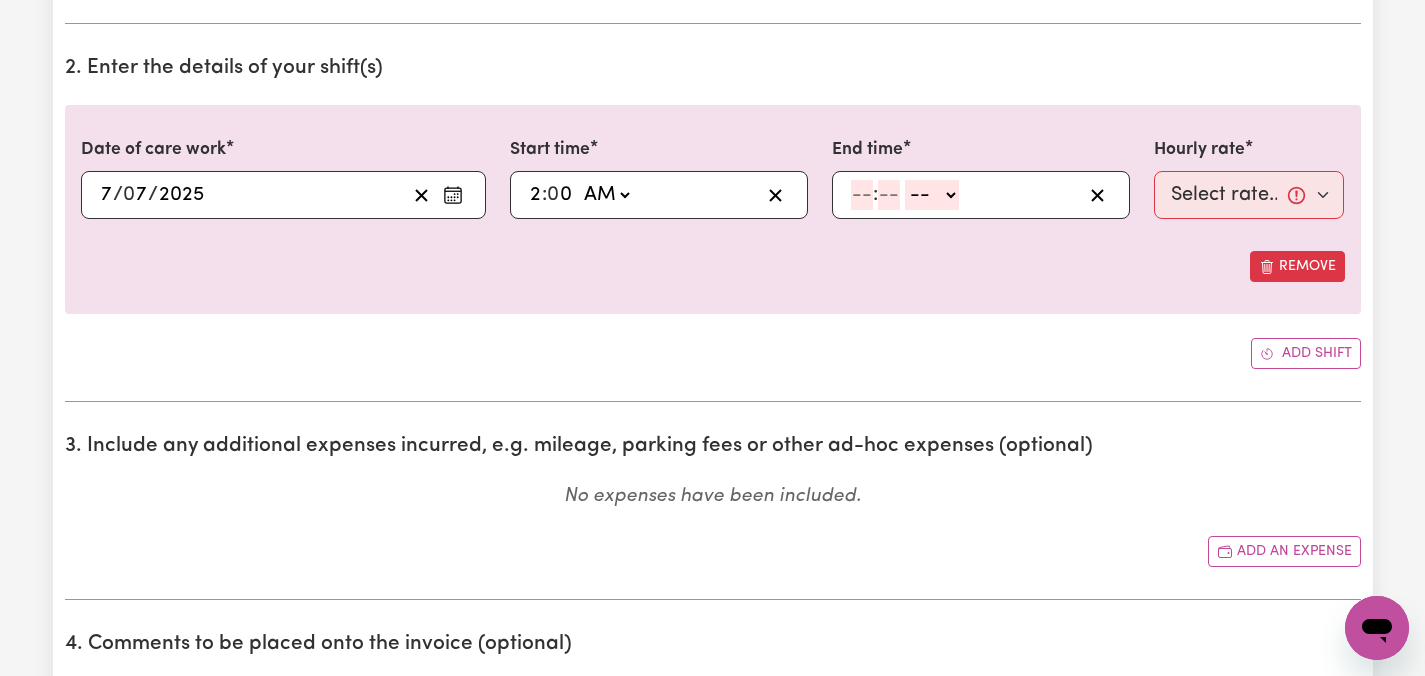 select on "pm" 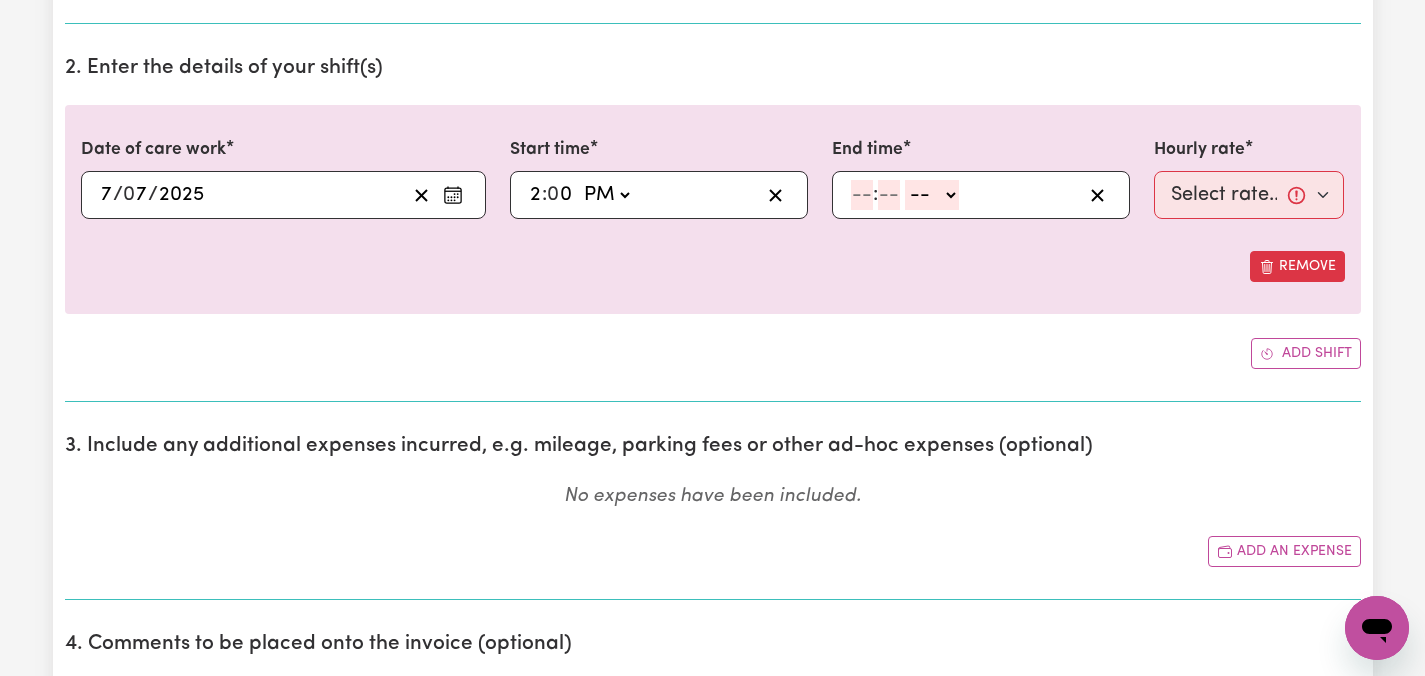 type on "14:00" 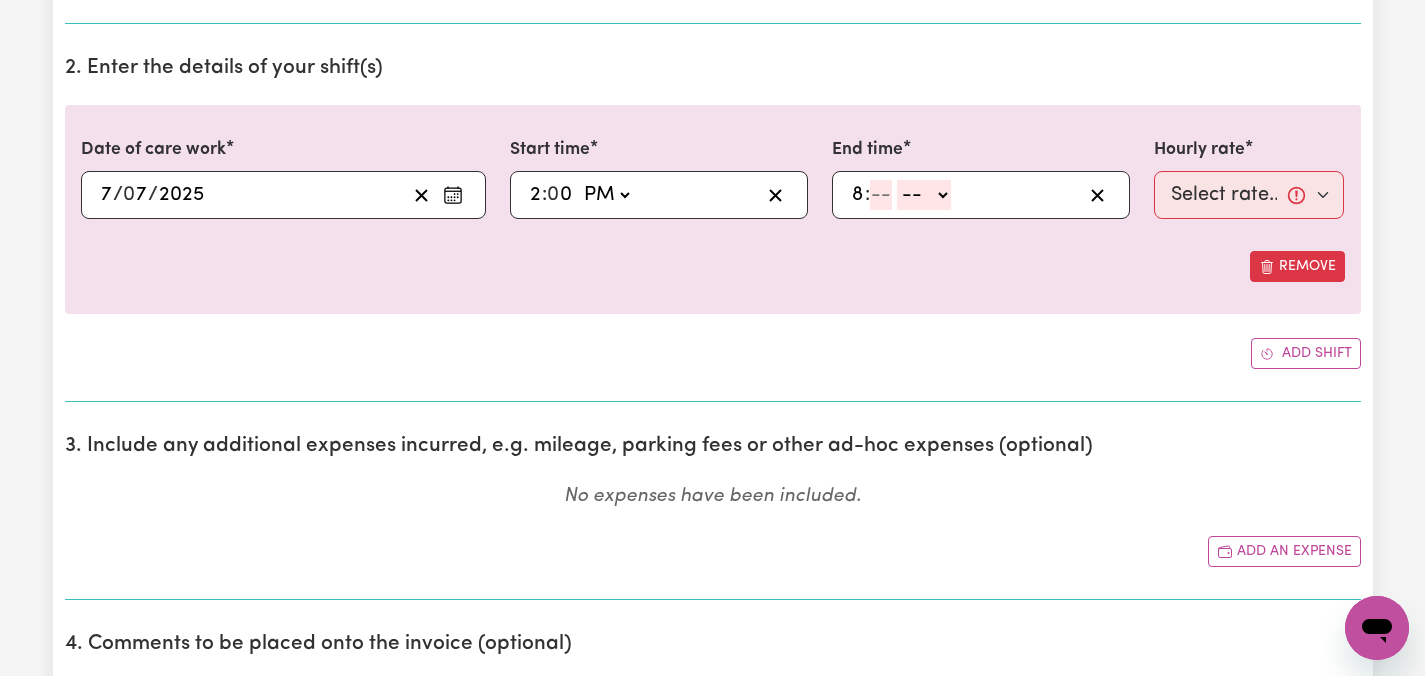 type on "8" 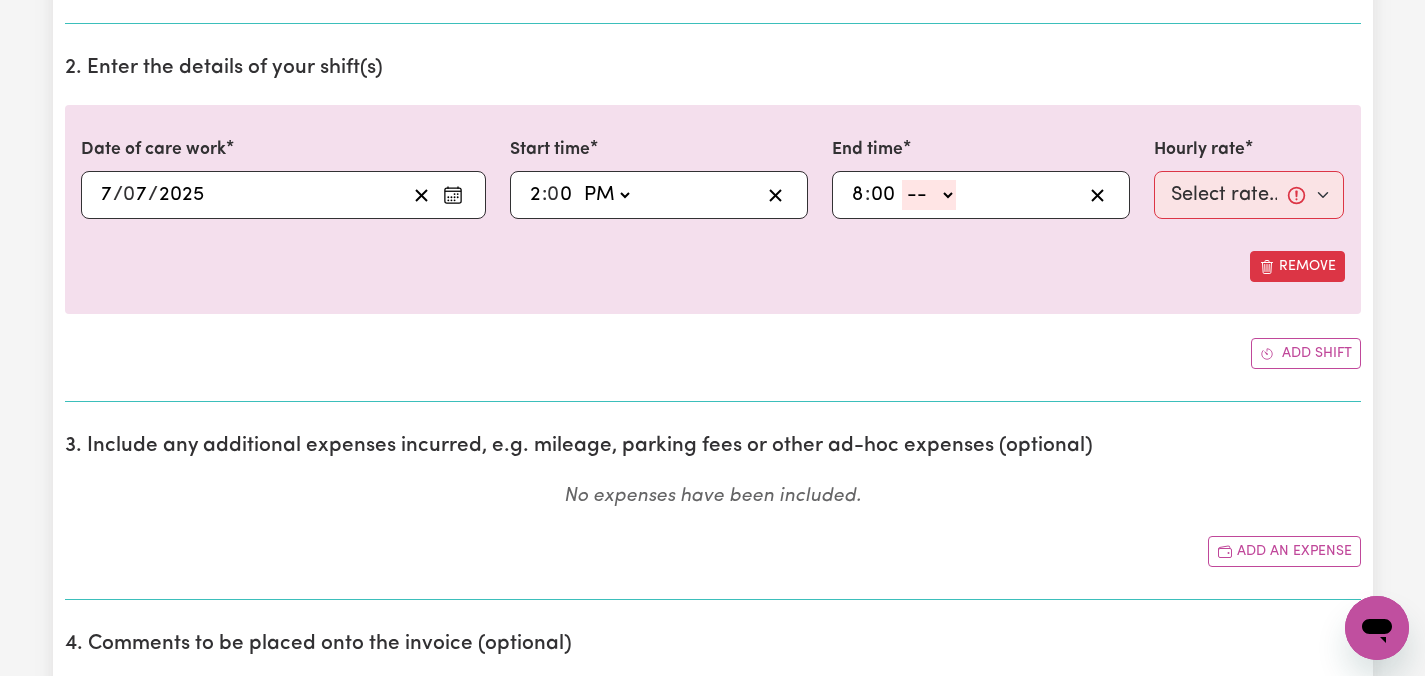 type on "00" 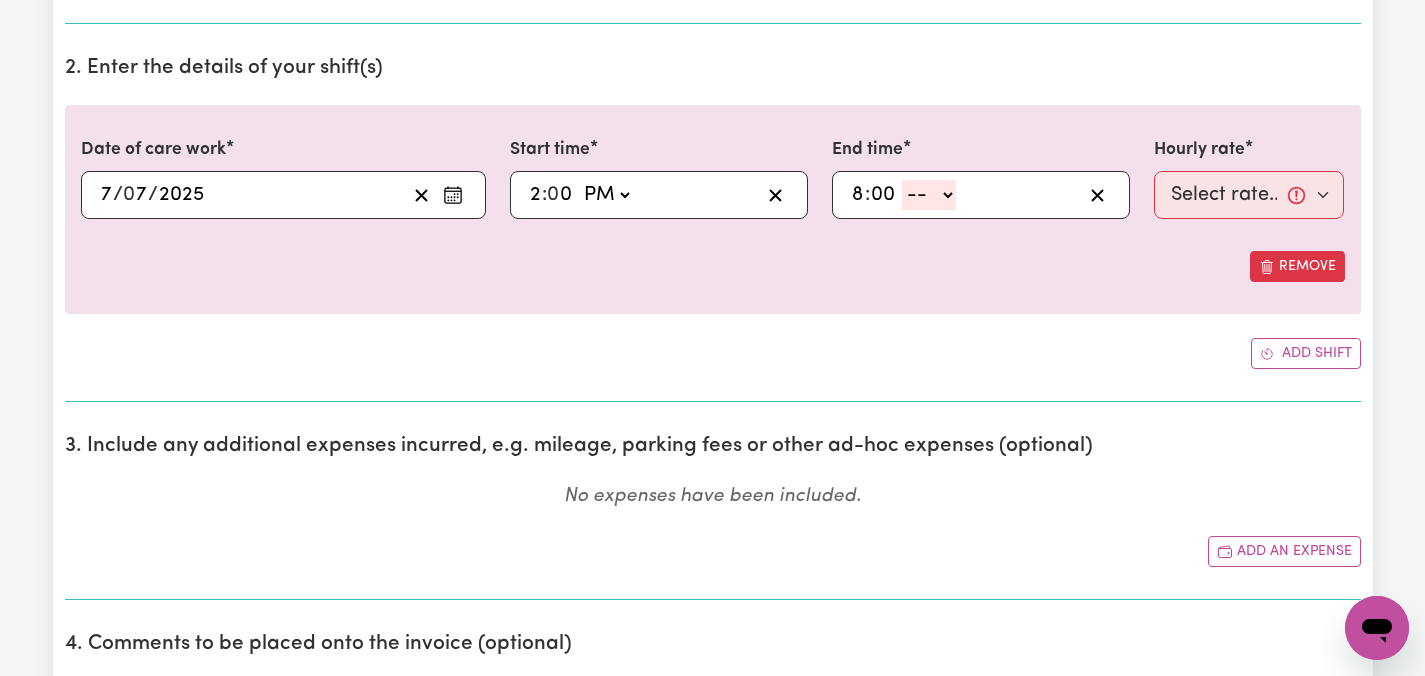 select on "pm" 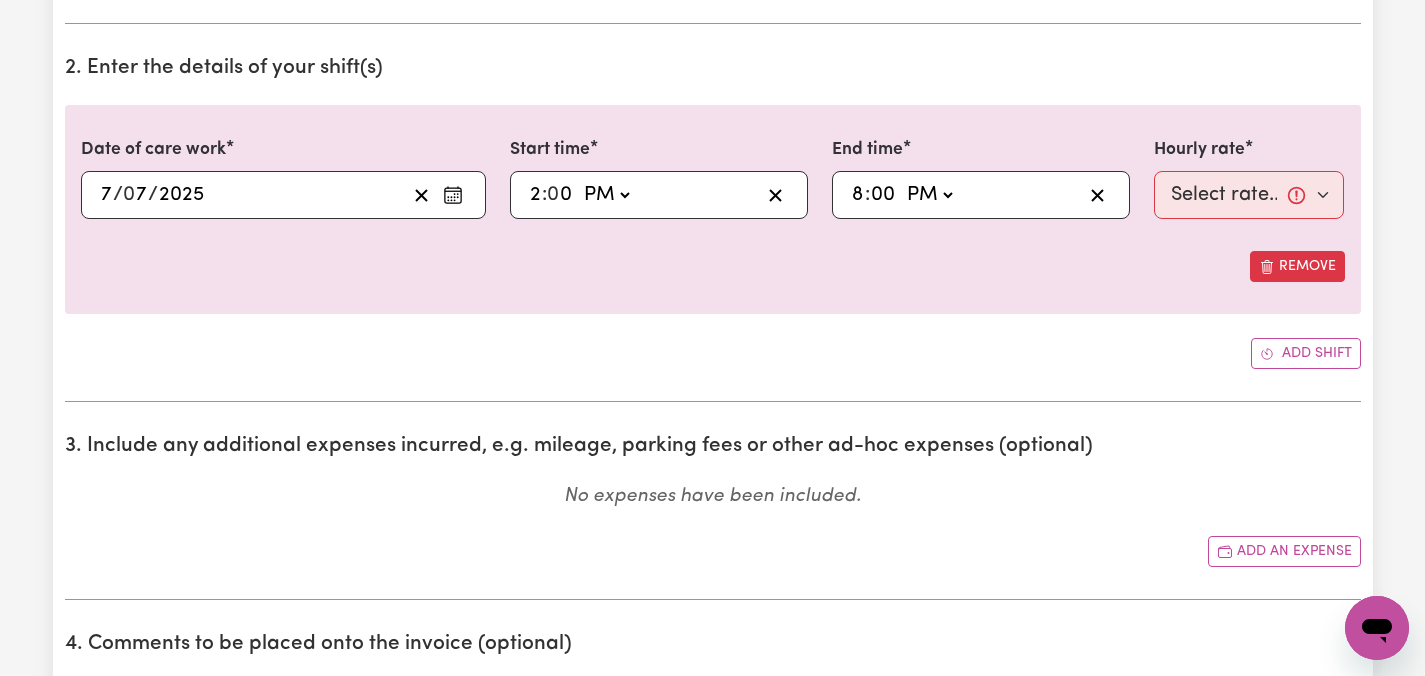 type on "20:00" 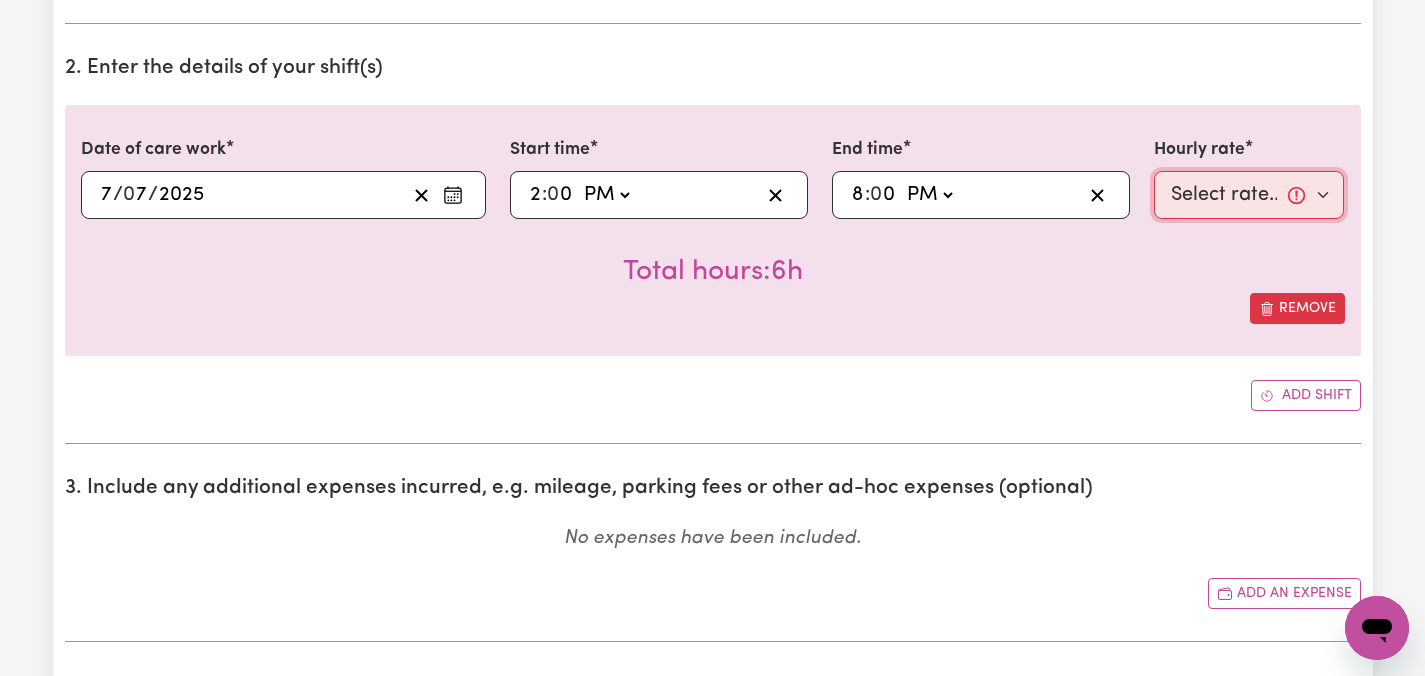 click on "Select rate... $46.15 (Weekday) $68.13 ([DATE]) $84.62 ([DATE]) $84.62 (Public Holiday) $48.15 (Evening Care) $28.31 (Overnight)" at bounding box center (1249, 195) 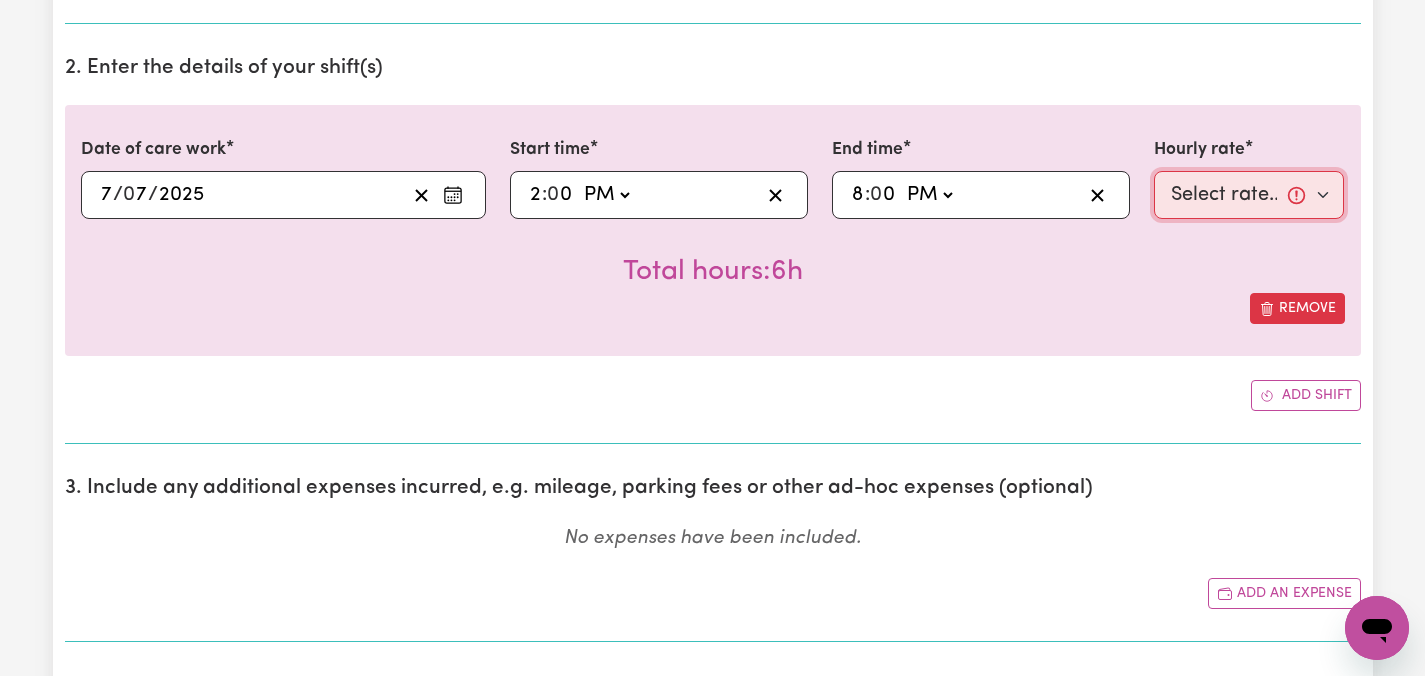 select on "46.15-Weekday" 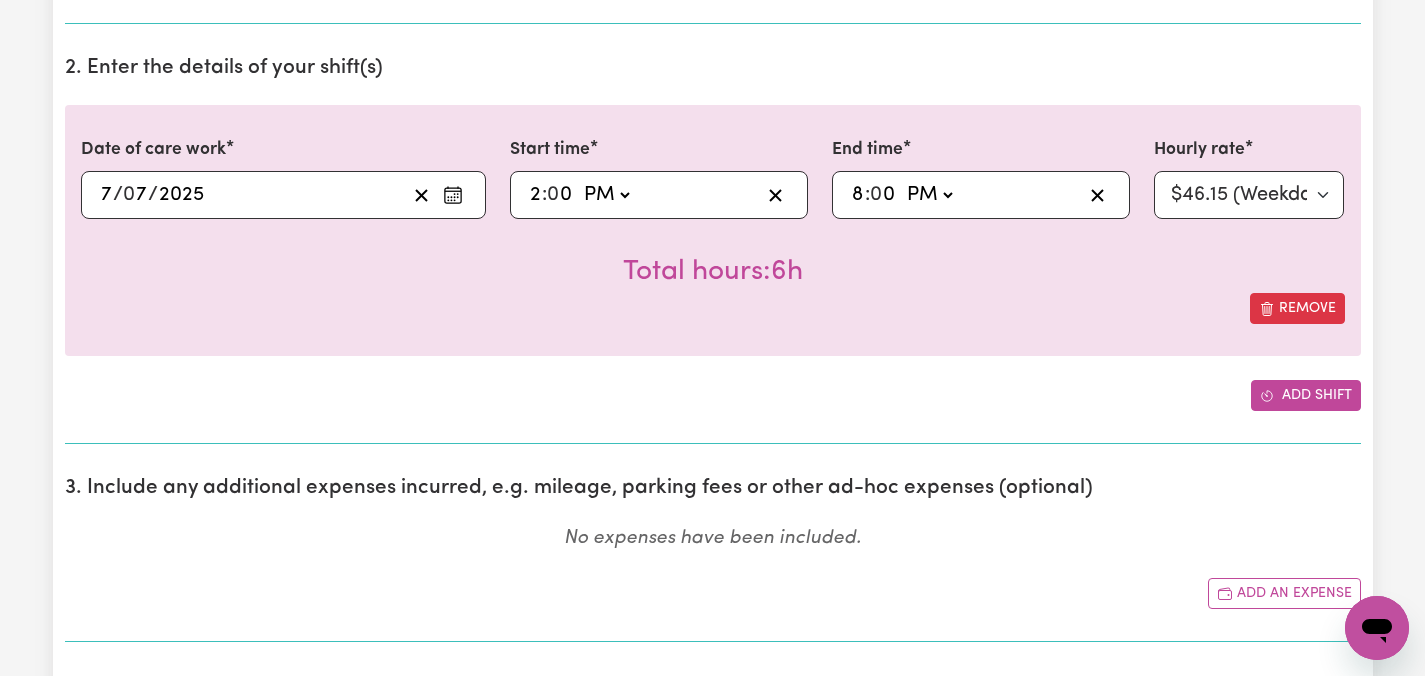 click on "Add shift" at bounding box center (1306, 395) 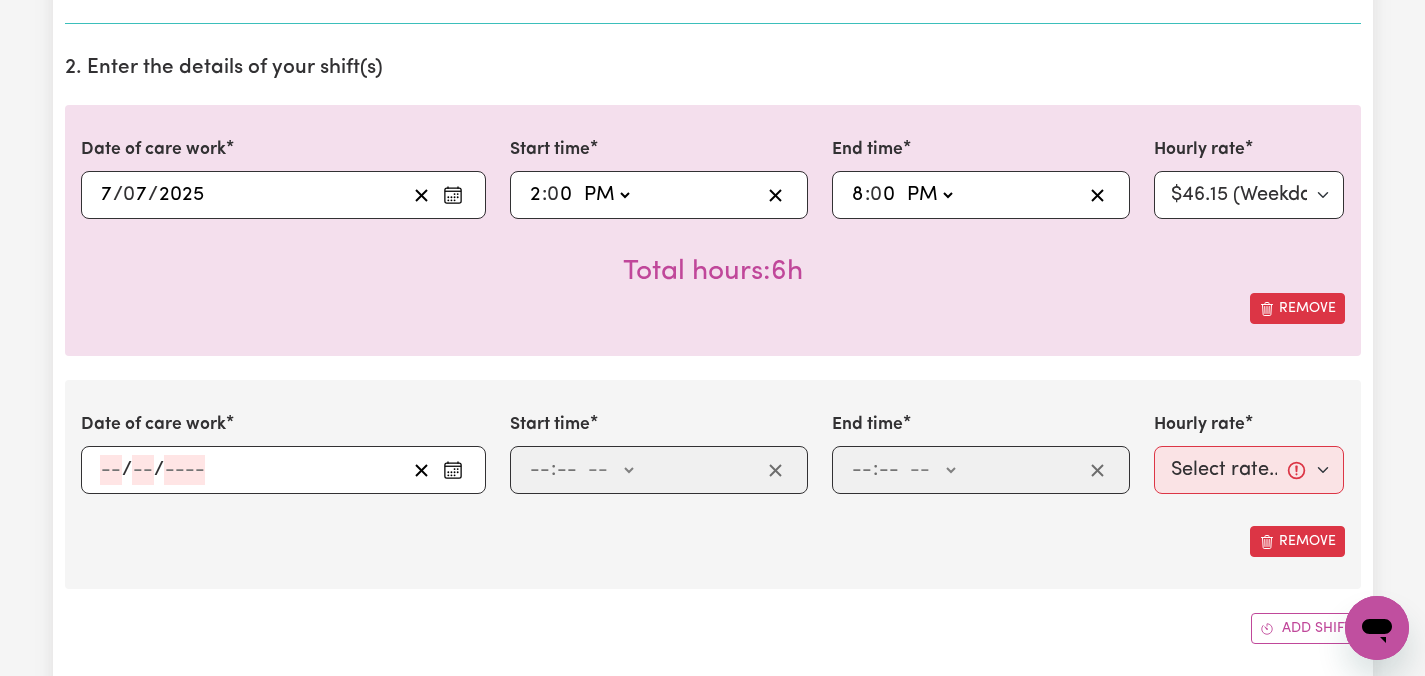 click 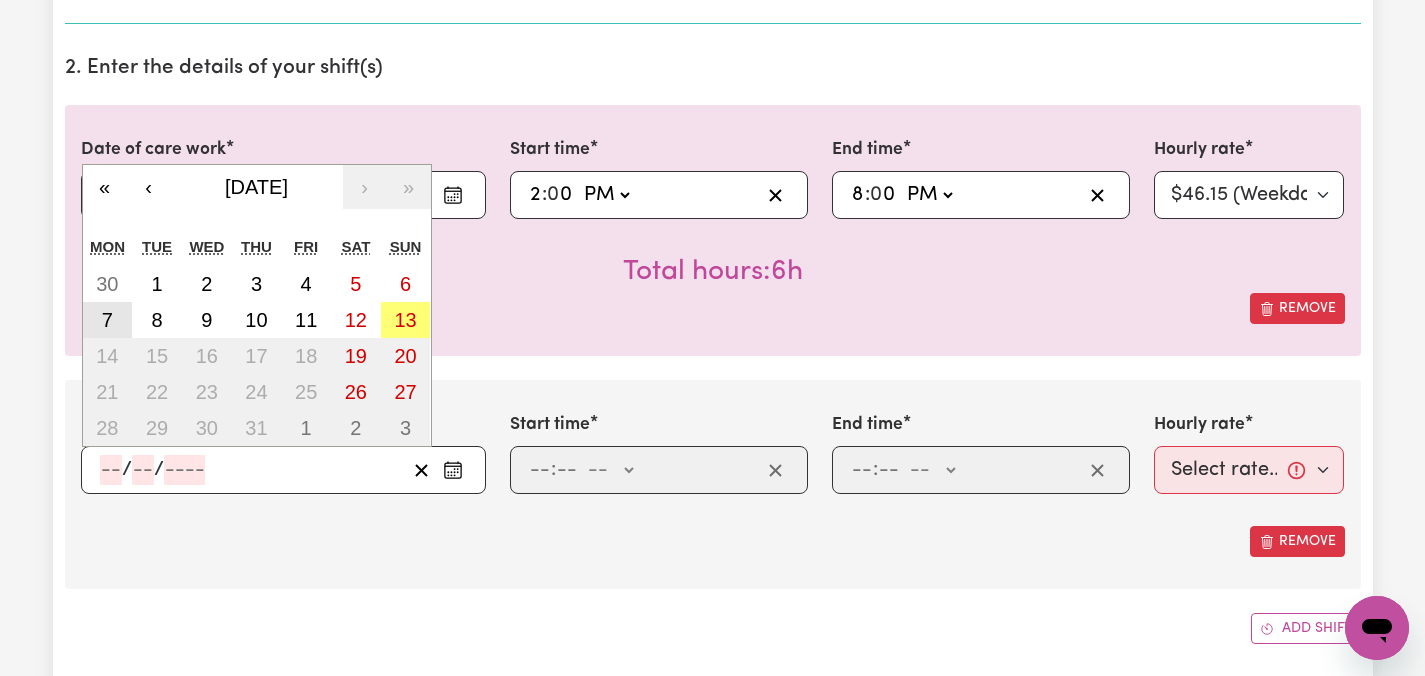 click on "7" at bounding box center (108, 320) 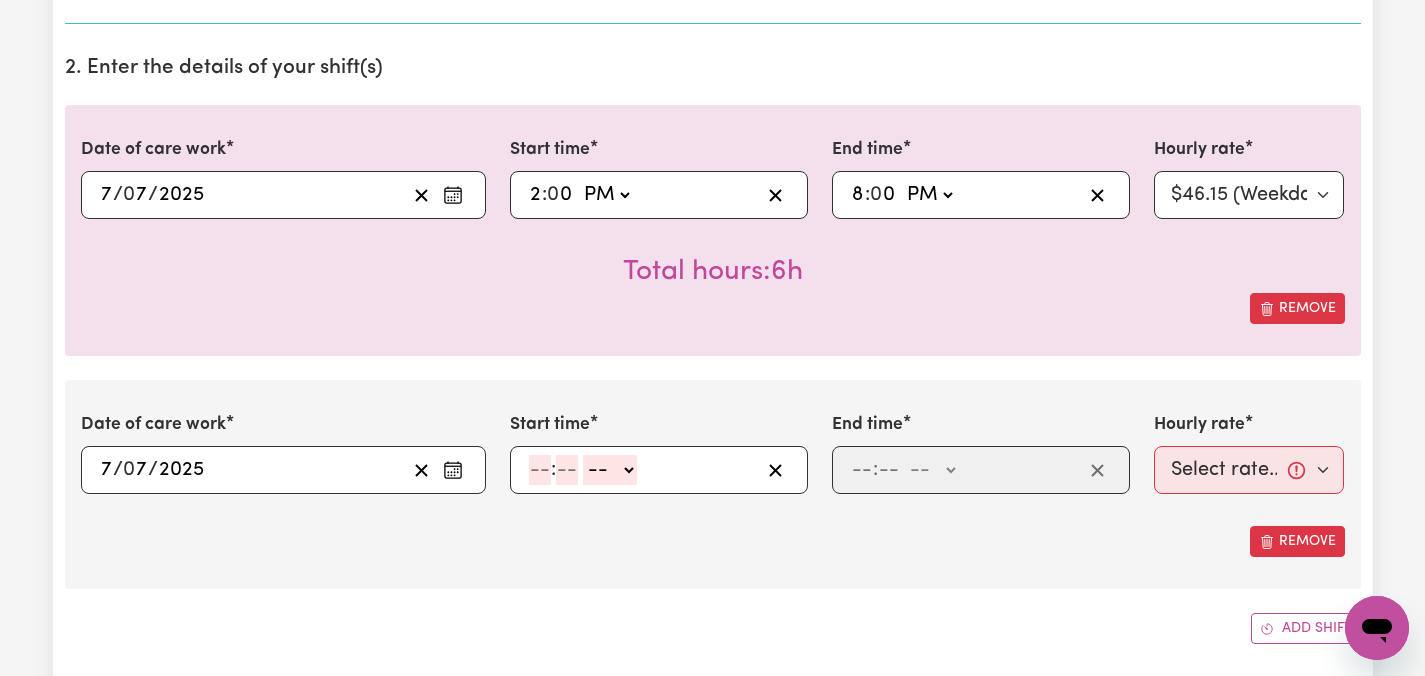 click 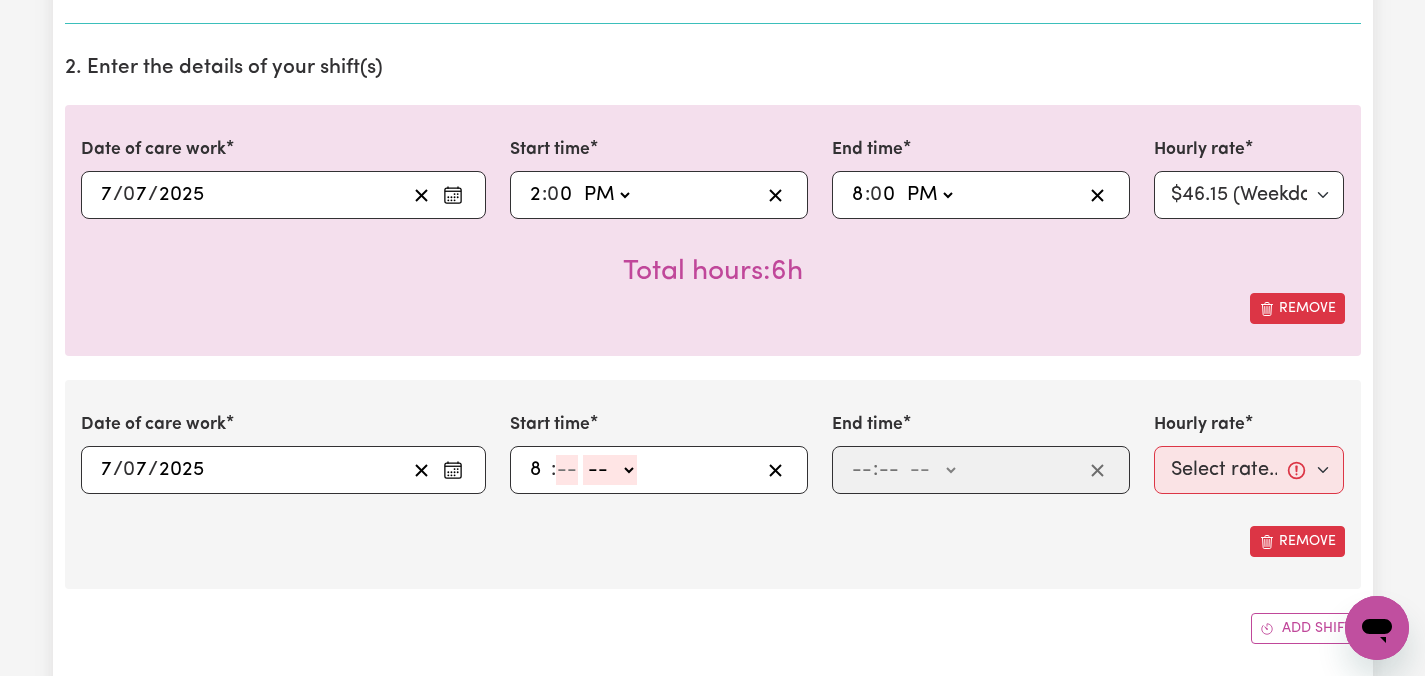 type on "8" 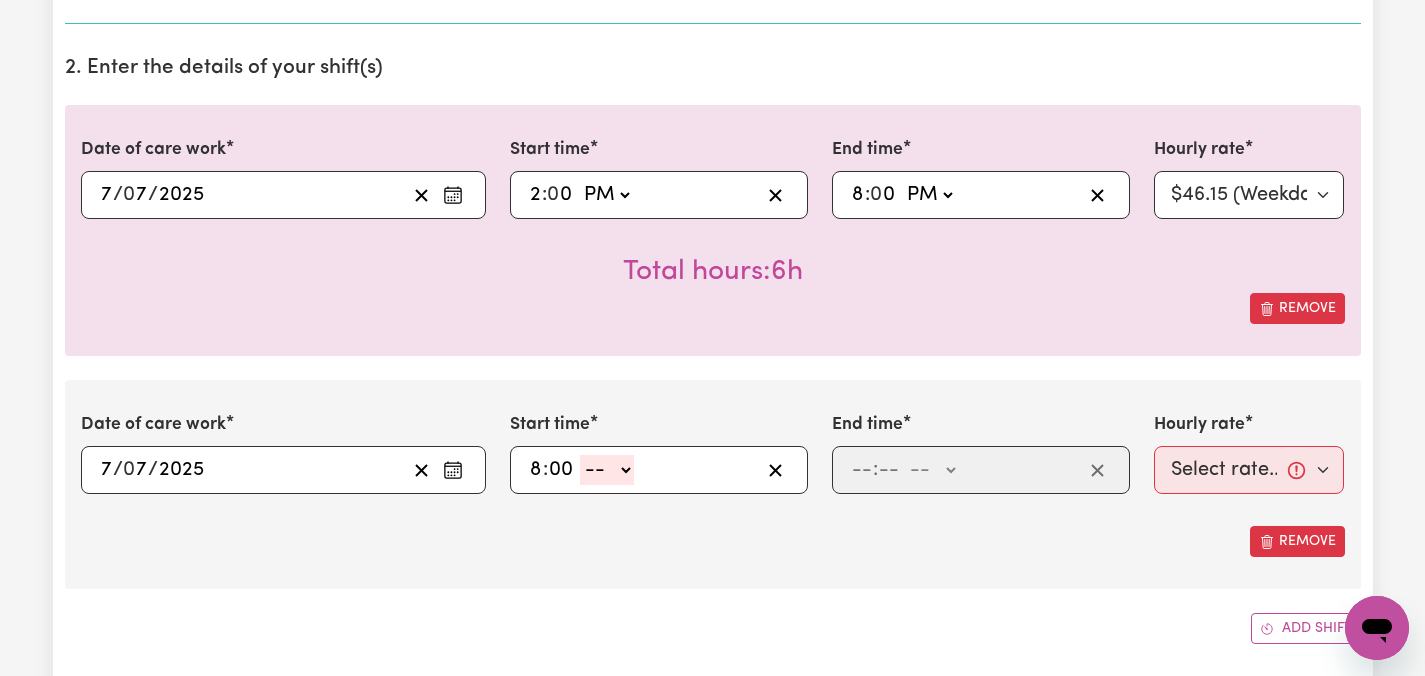 type on "00" 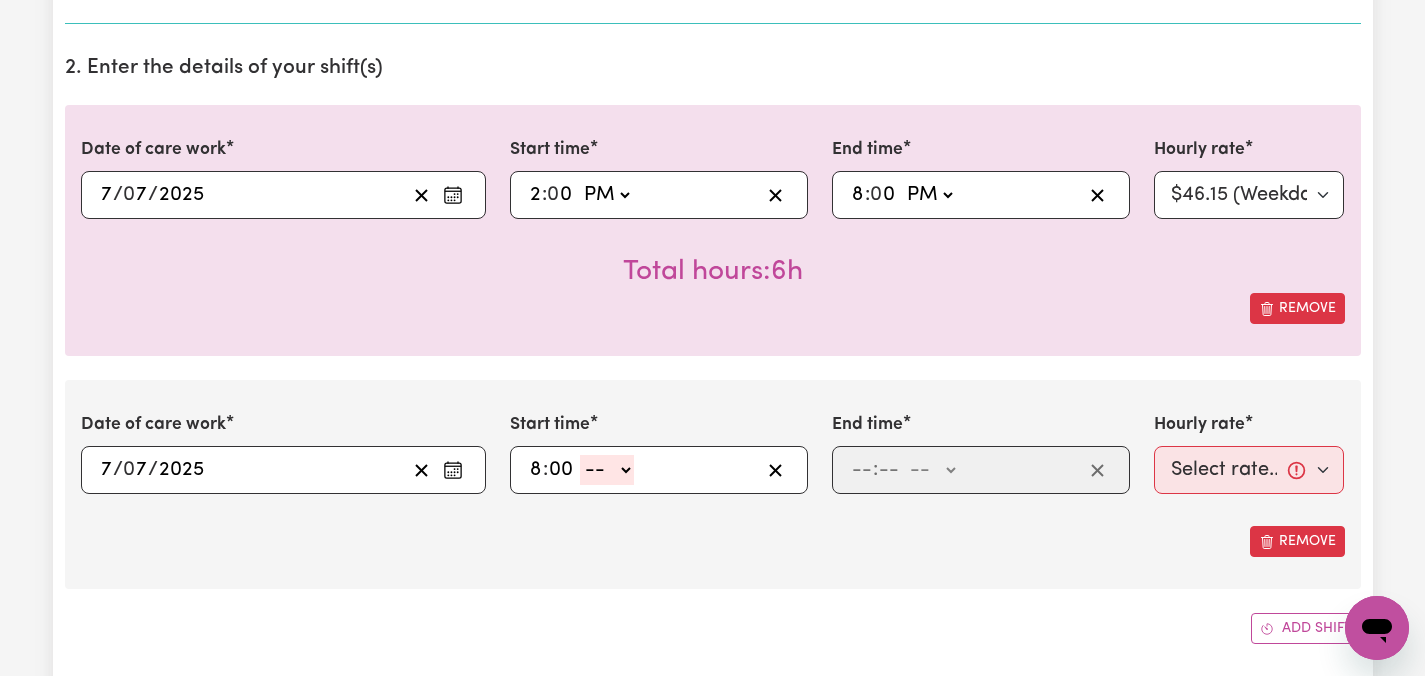 select on "pm" 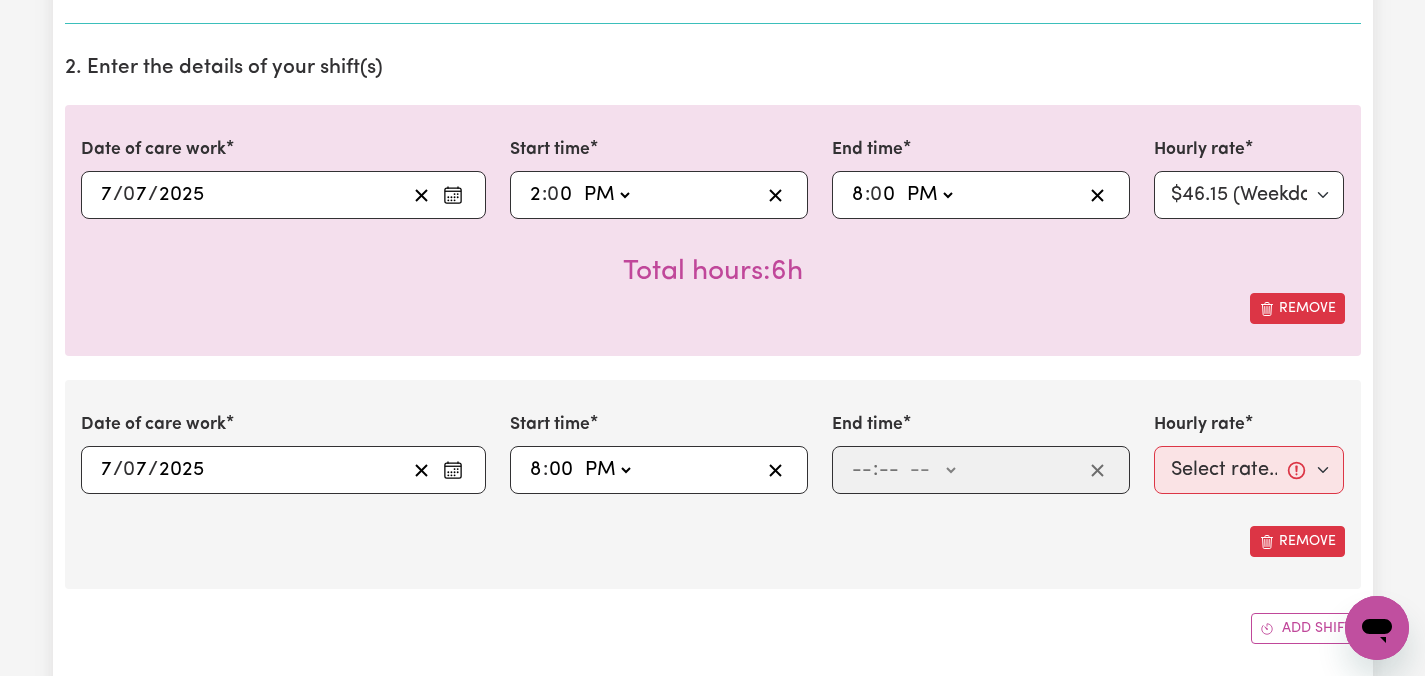 type on "20:00" 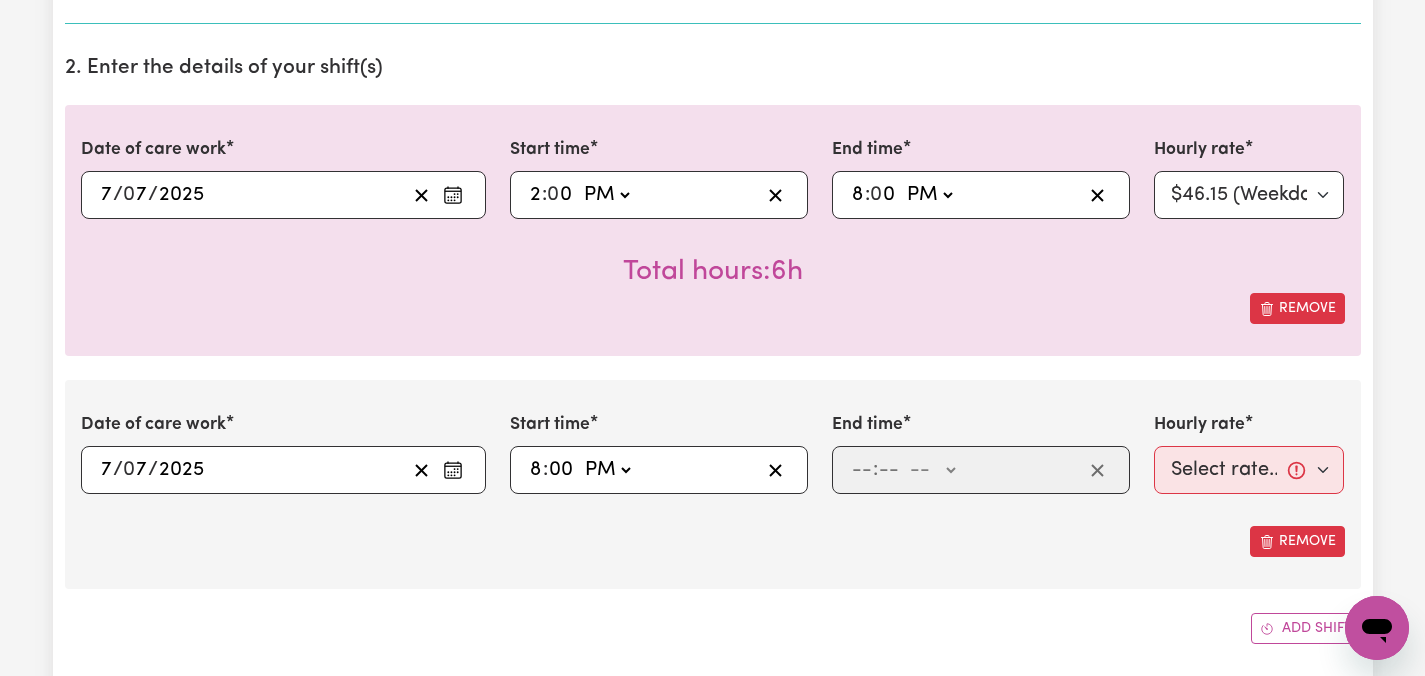 type on "0" 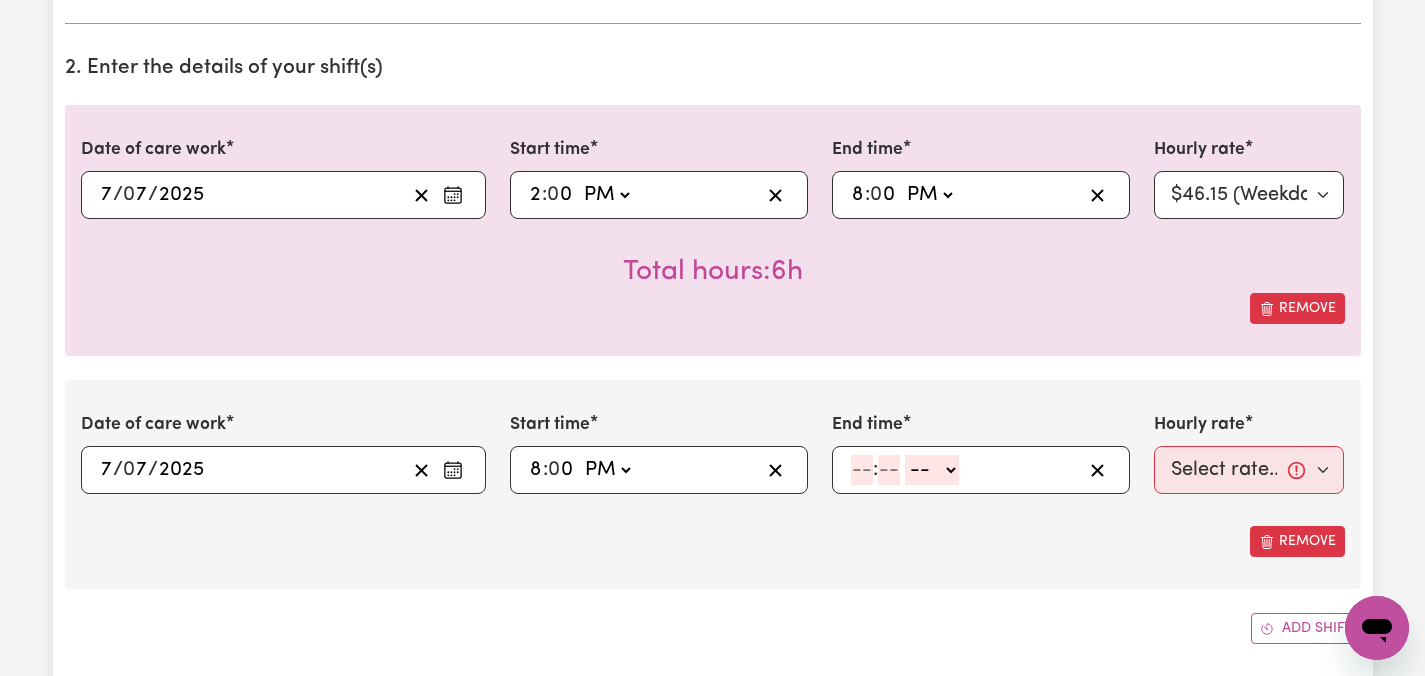 click 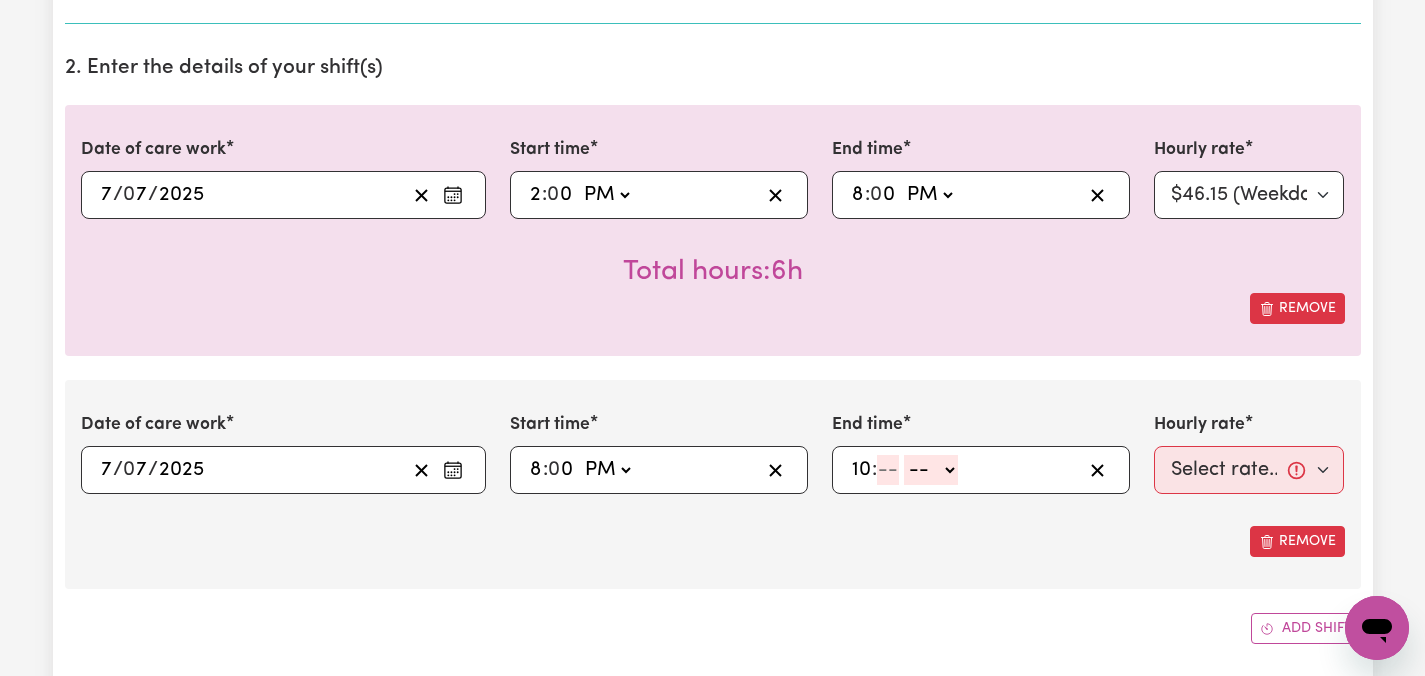 type on "10" 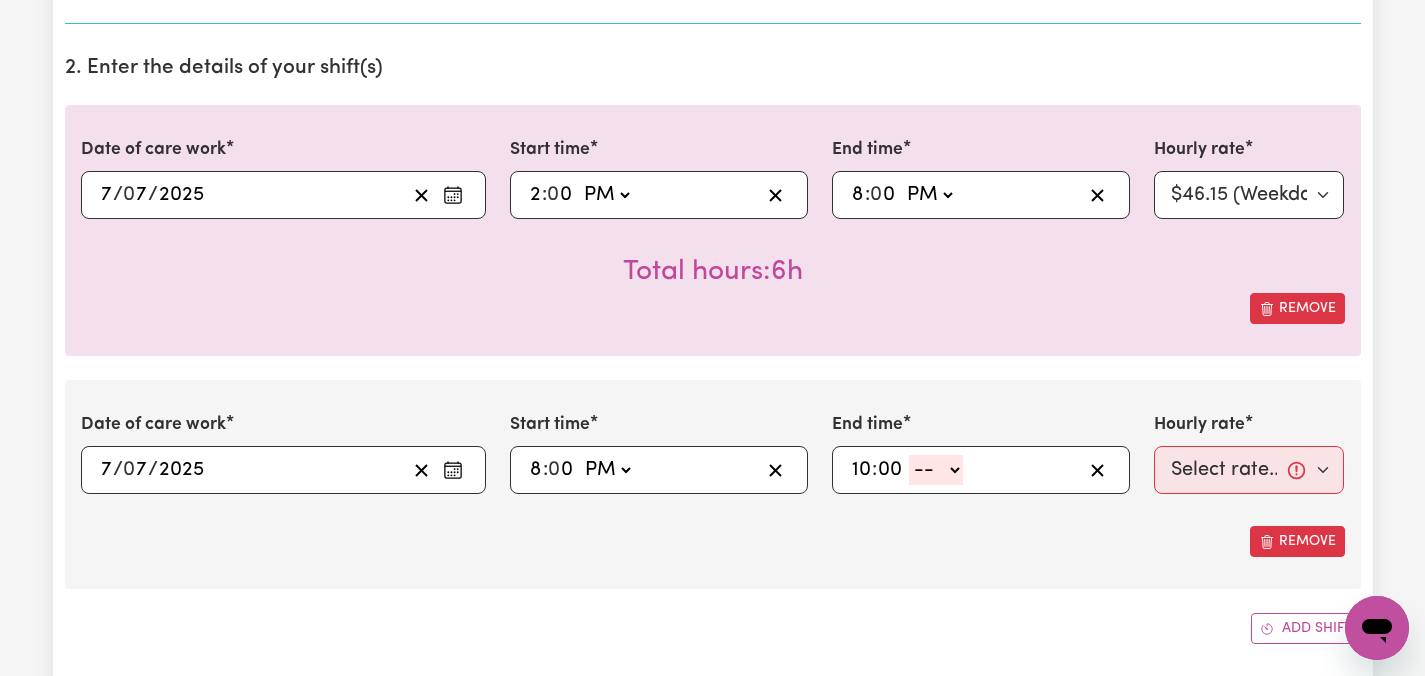 type on "00" 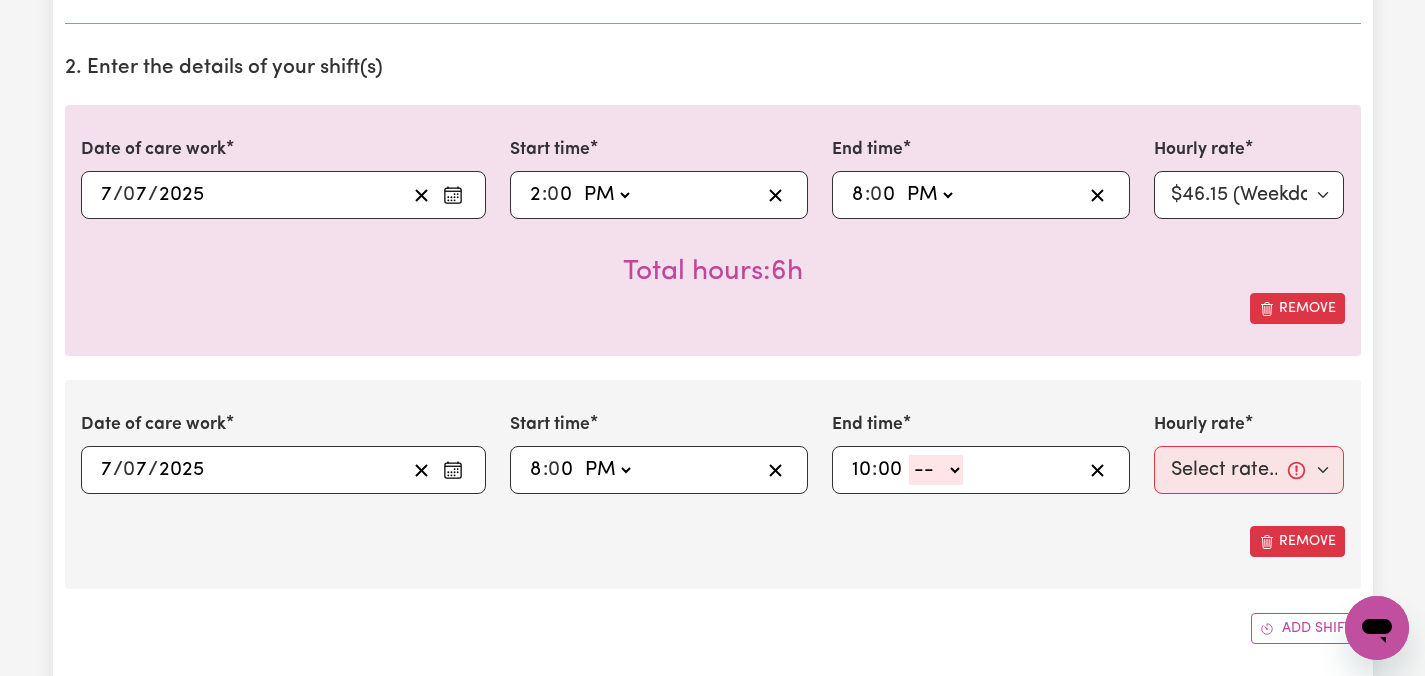 select on "pm" 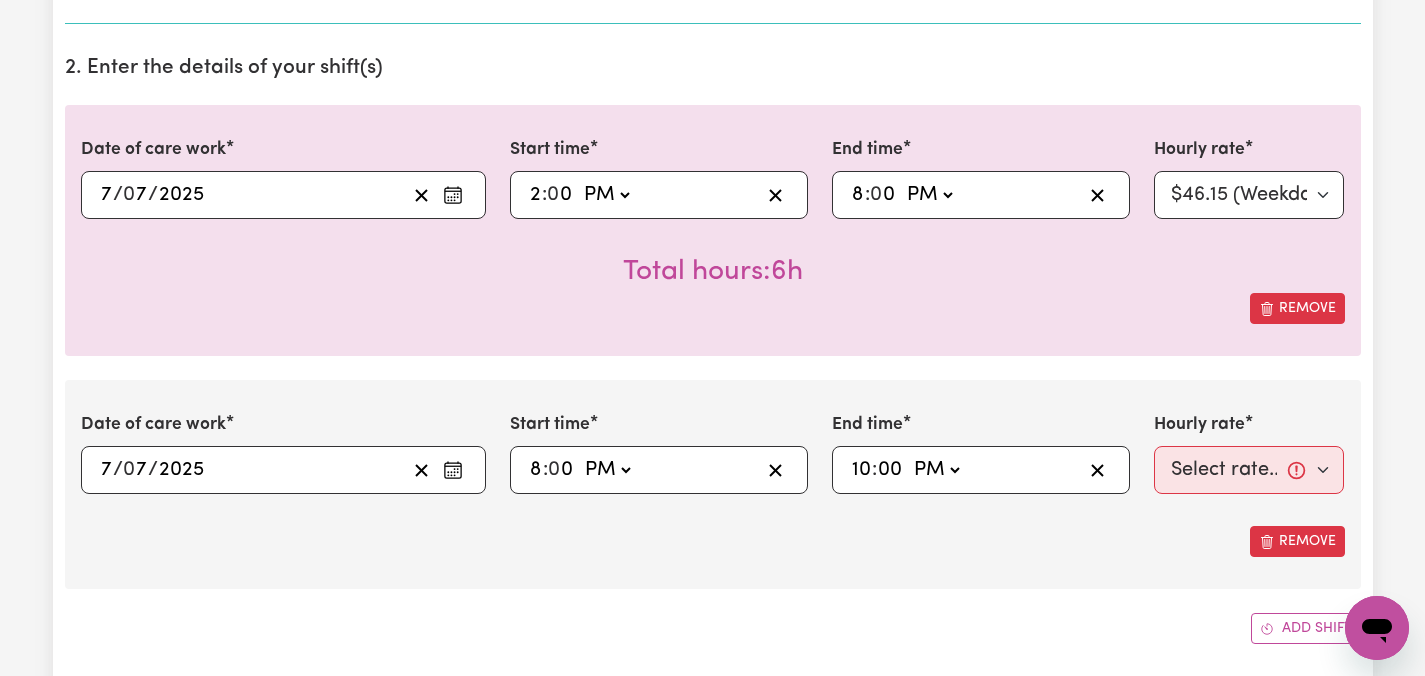 type on "22:00" 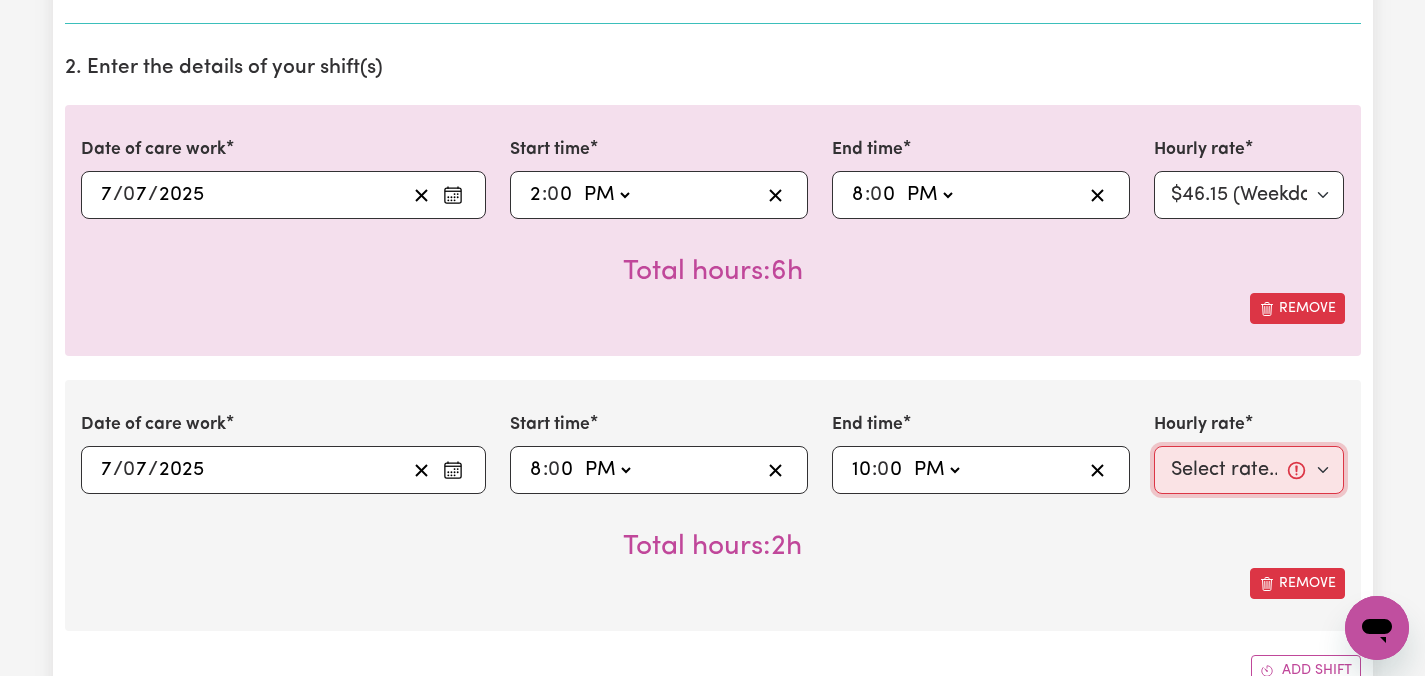 click on "Select rate... $46.15 (Weekday) $68.13 ([DATE]) $84.62 ([DATE]) $84.62 (Public Holiday) $48.15 (Evening Care) $28.31 (Overnight)" at bounding box center (1249, 470) 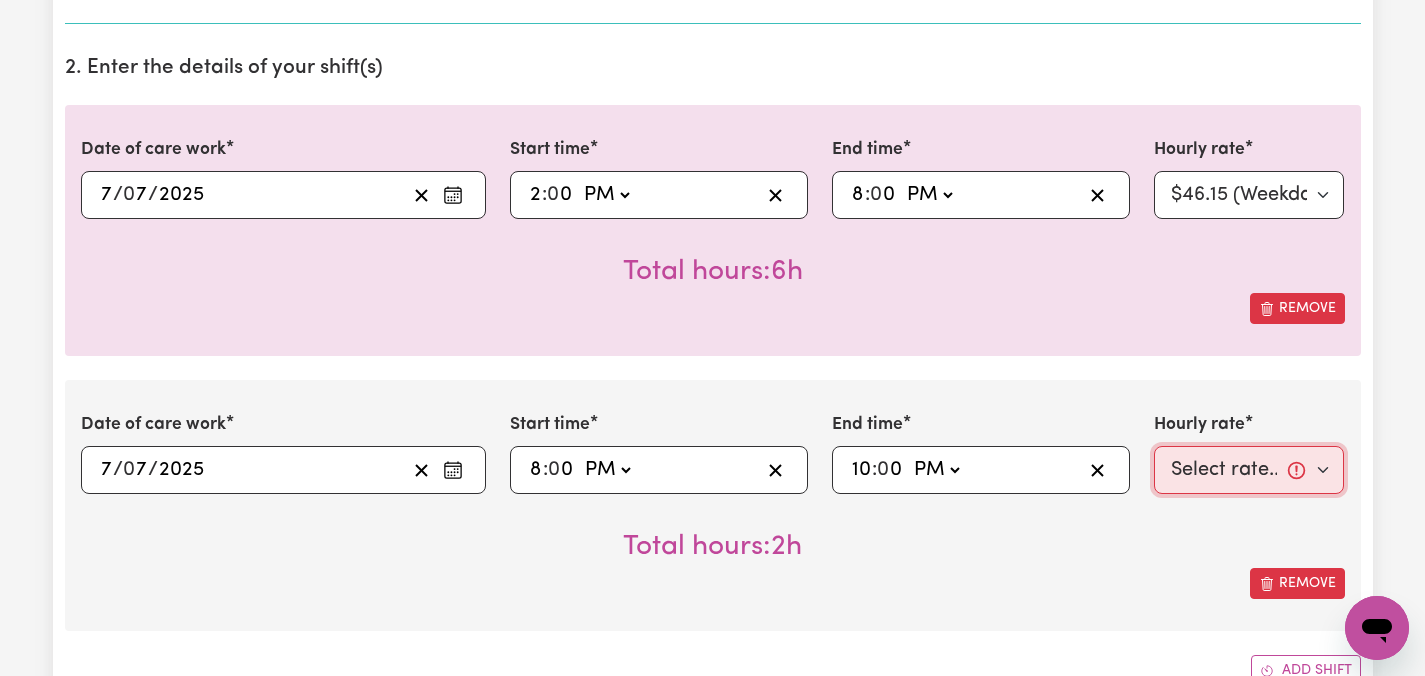 select on "48.15-EveningCare" 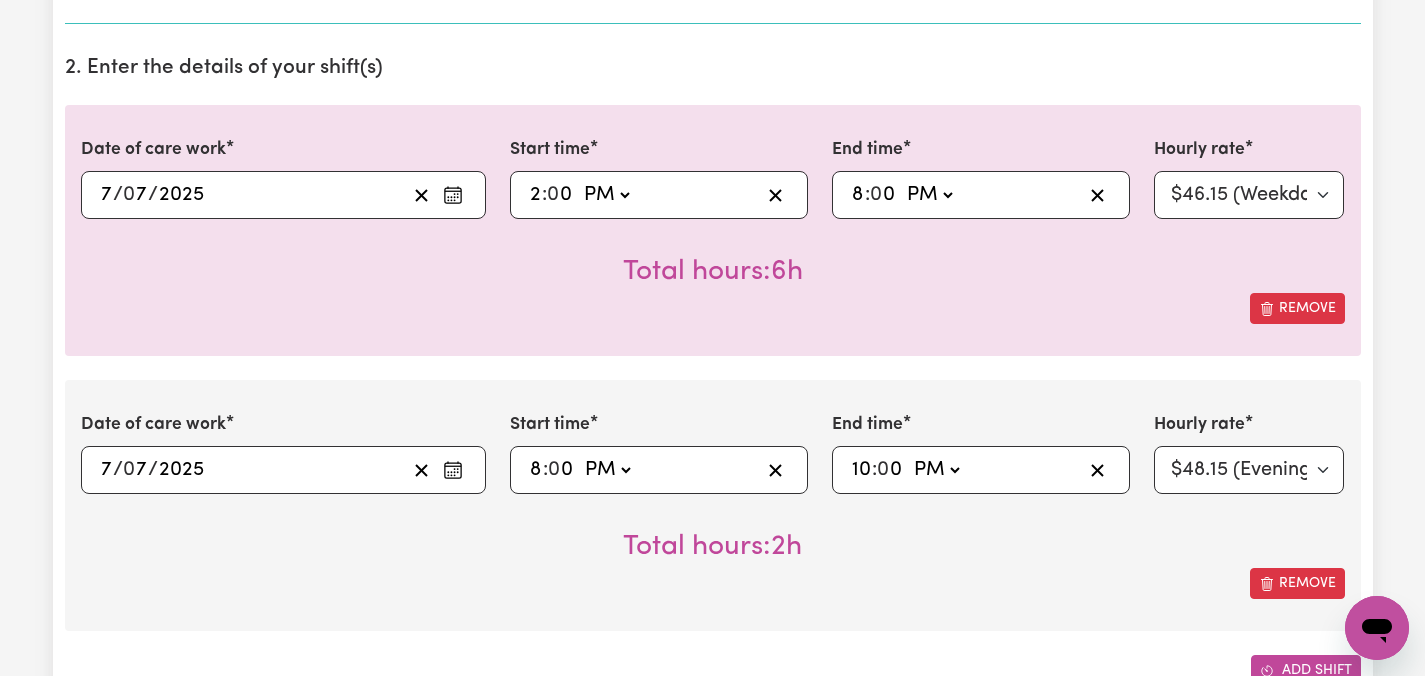 click on "Add shift" at bounding box center [1306, 670] 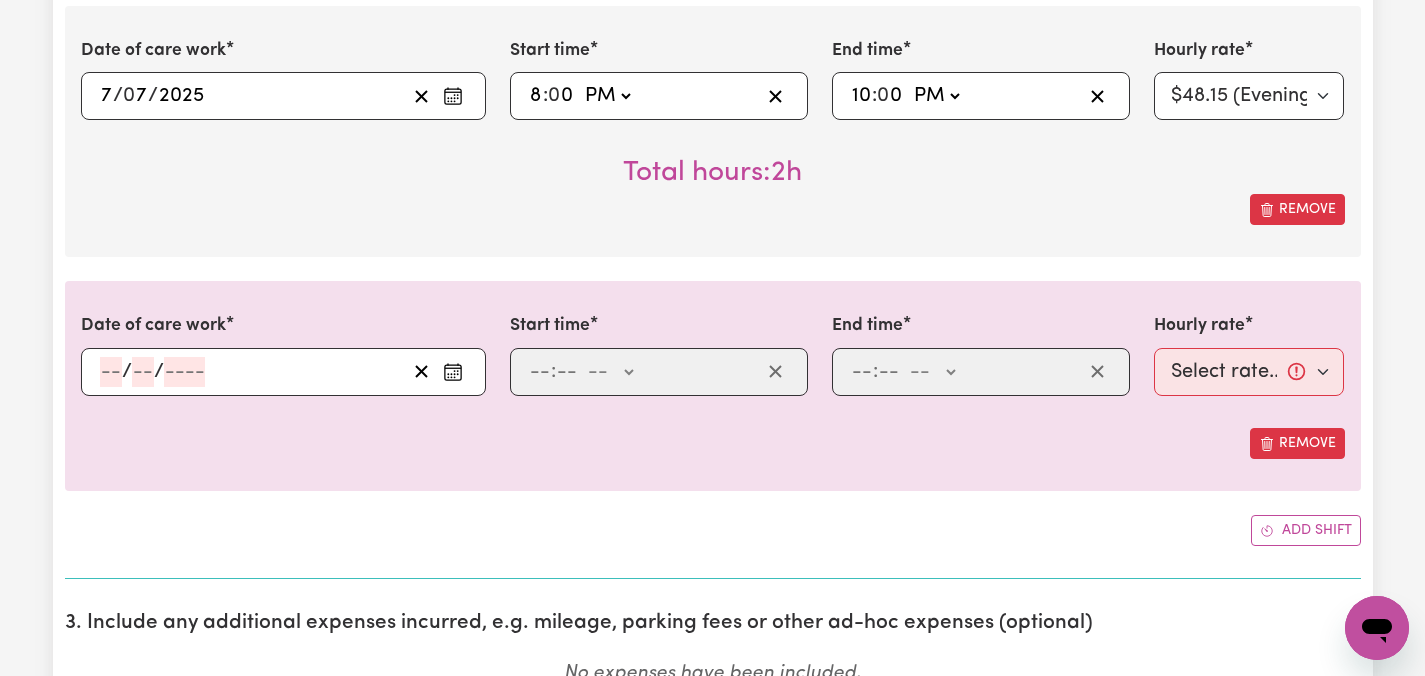 scroll, scrollTop: 928, scrollLeft: 0, axis: vertical 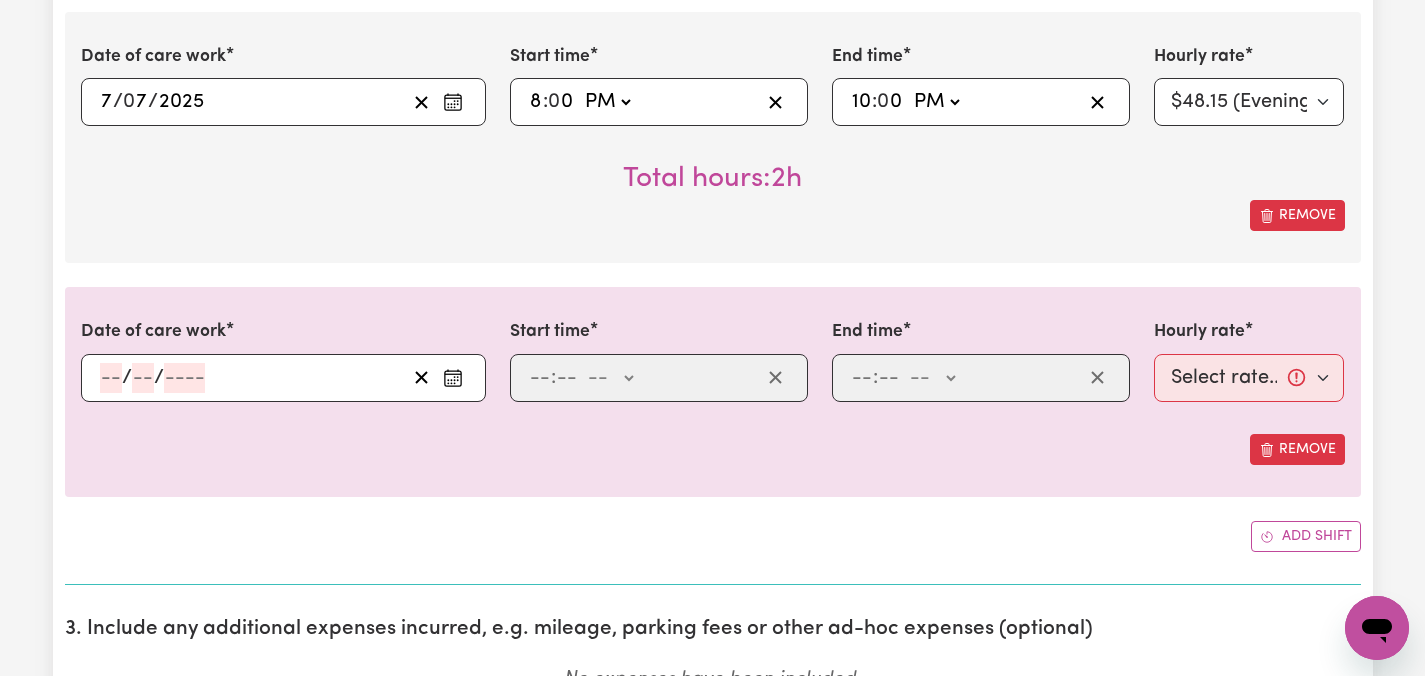 click 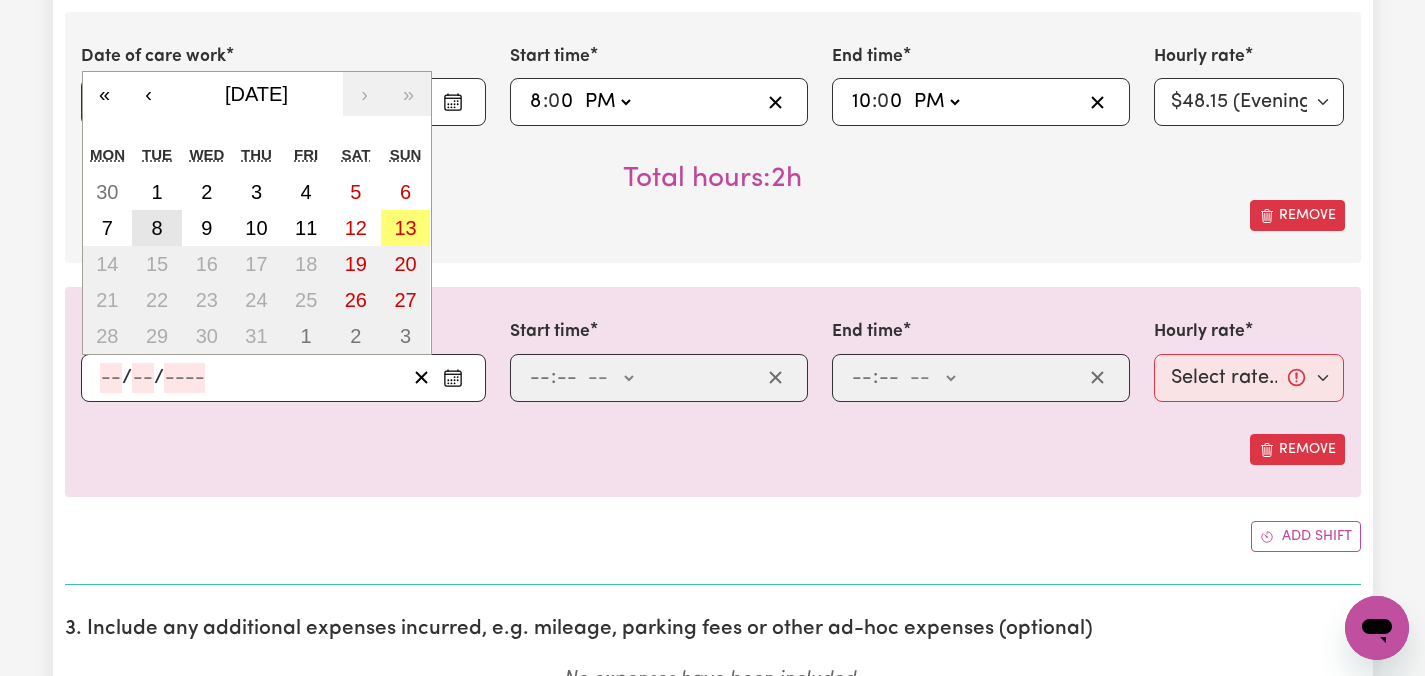 click on "8" at bounding box center (157, 228) 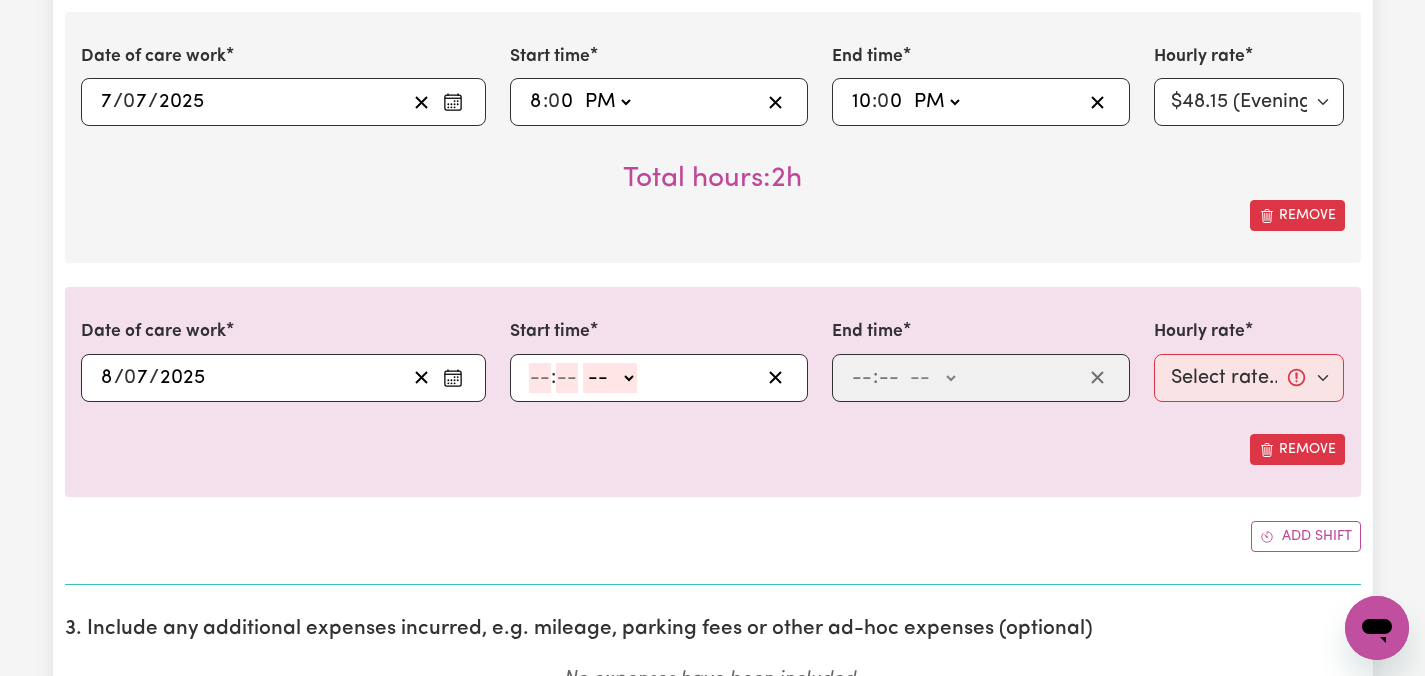 click on ":   -- AM PM" at bounding box center (659, 378) 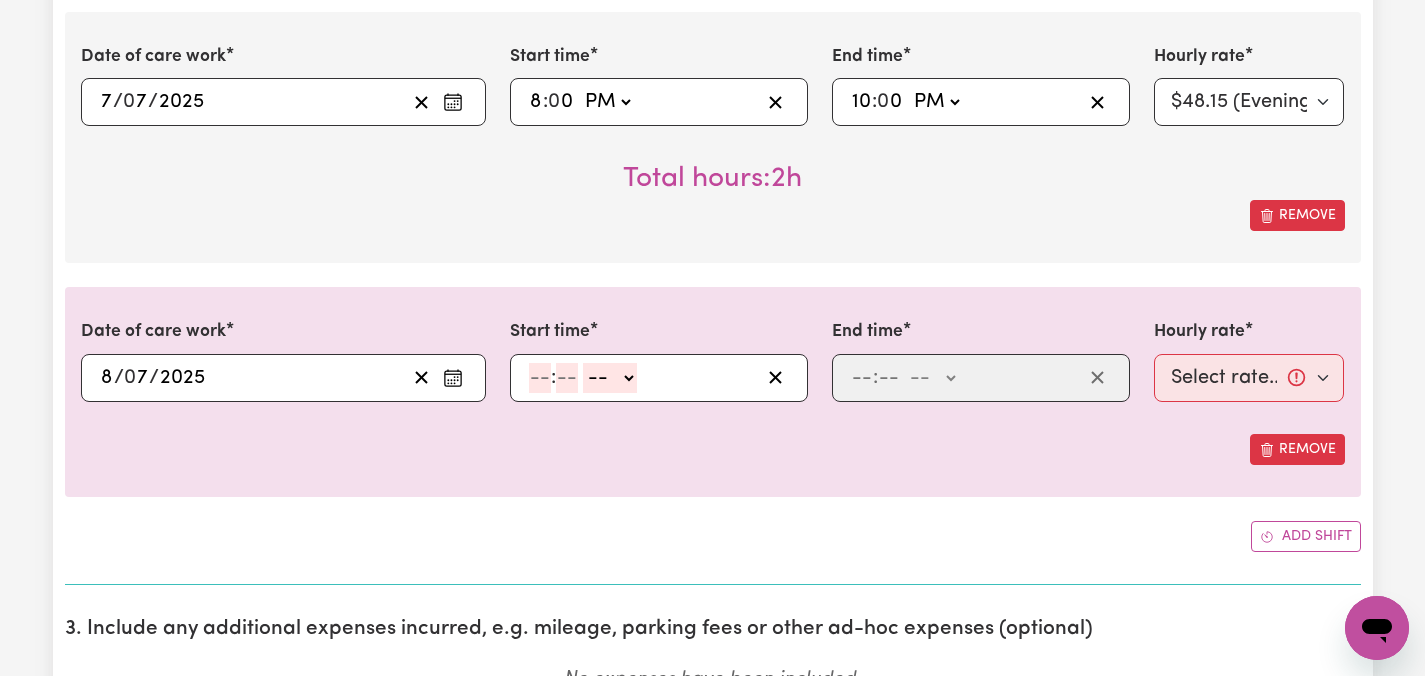 click 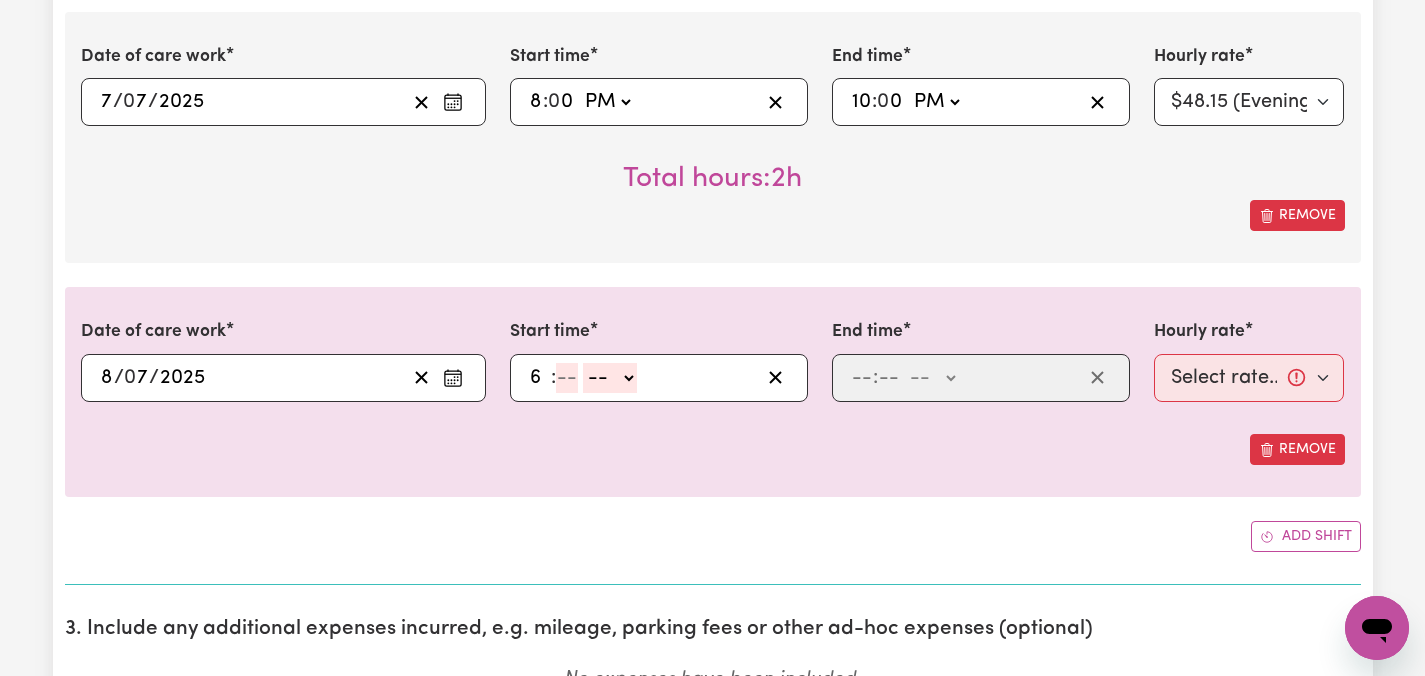 type on "6" 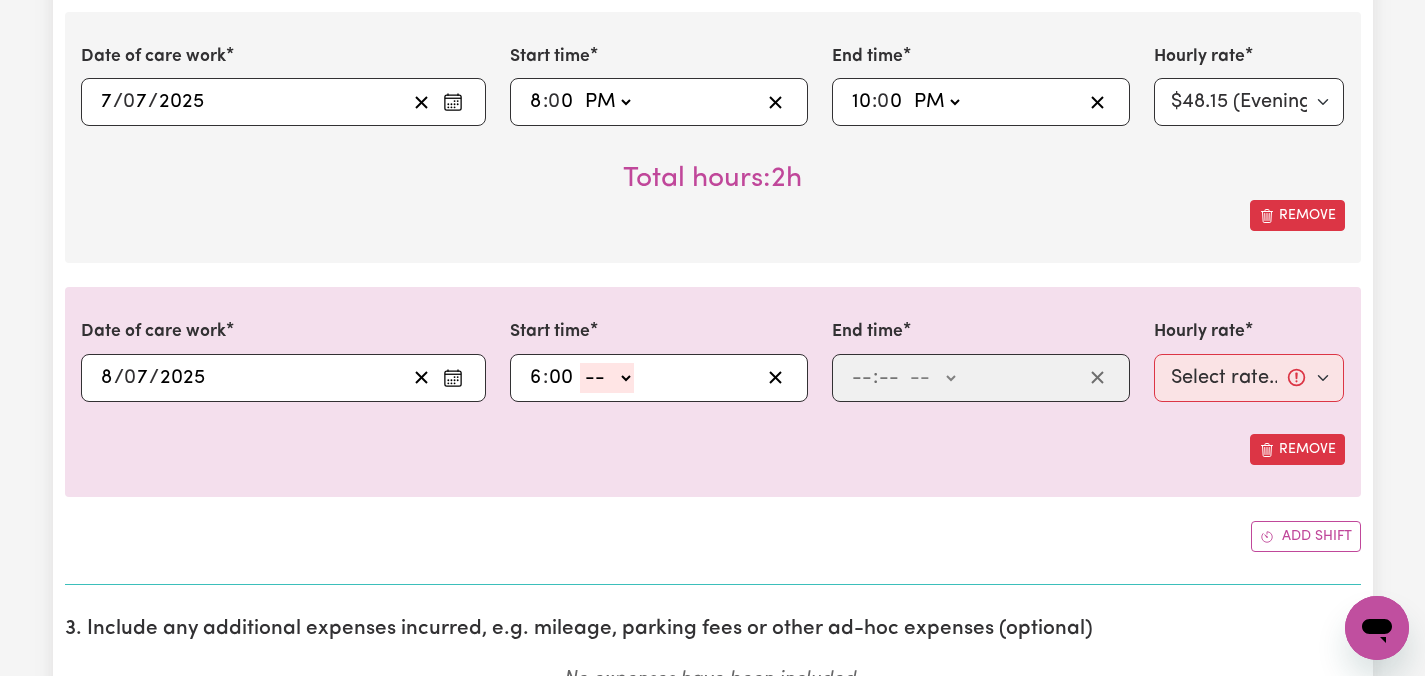 type on "00" 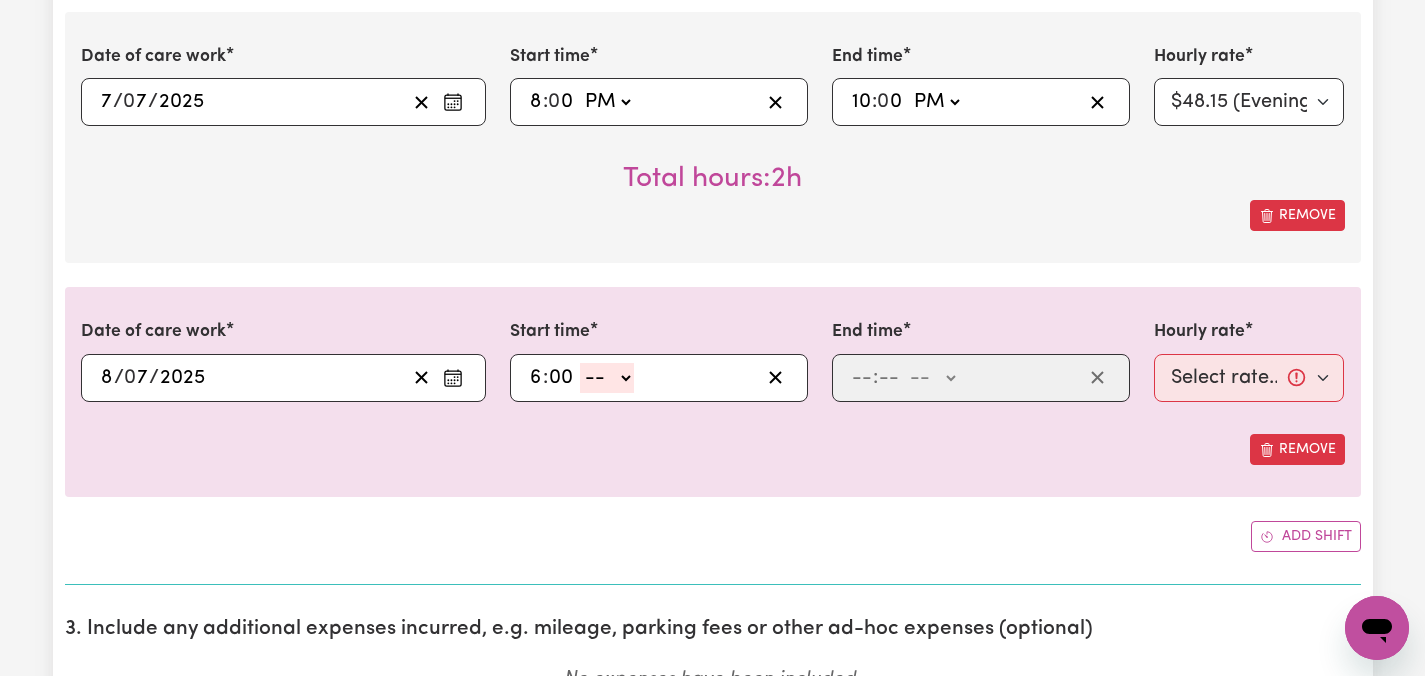 click on "-- AM PM" 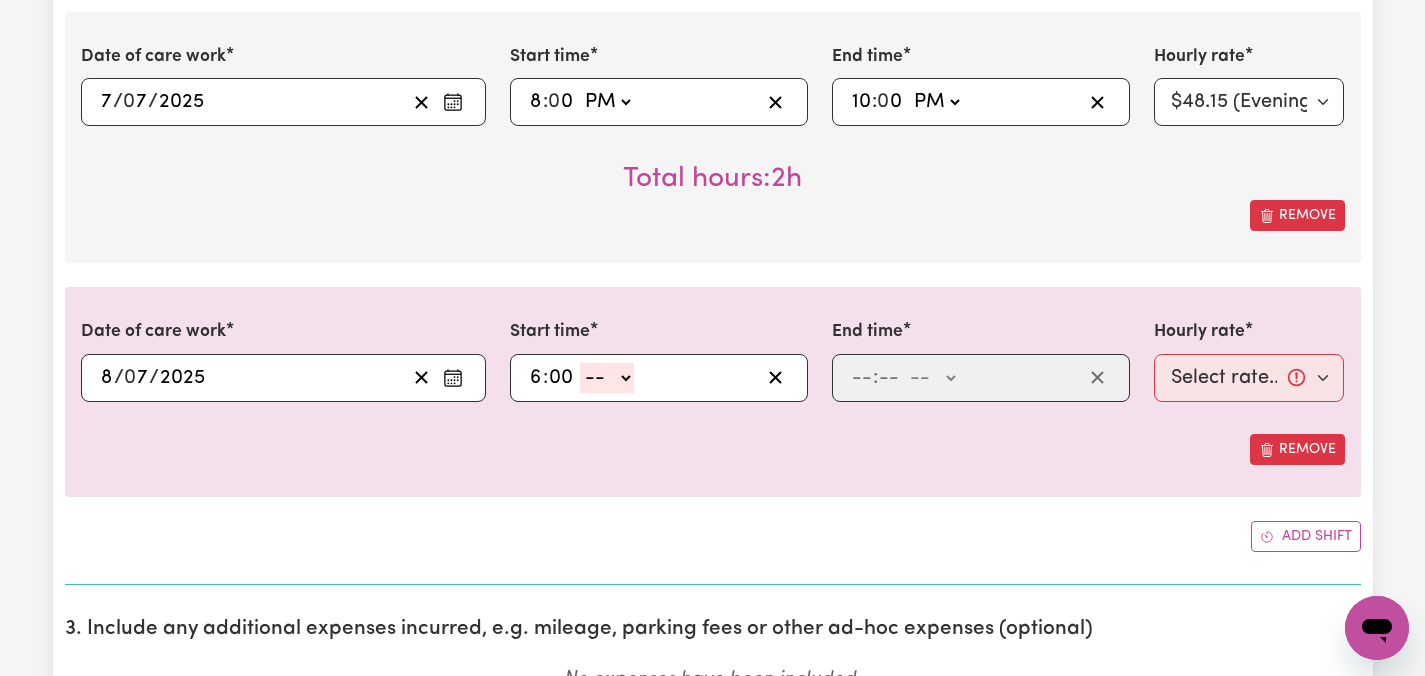 select on "pm" 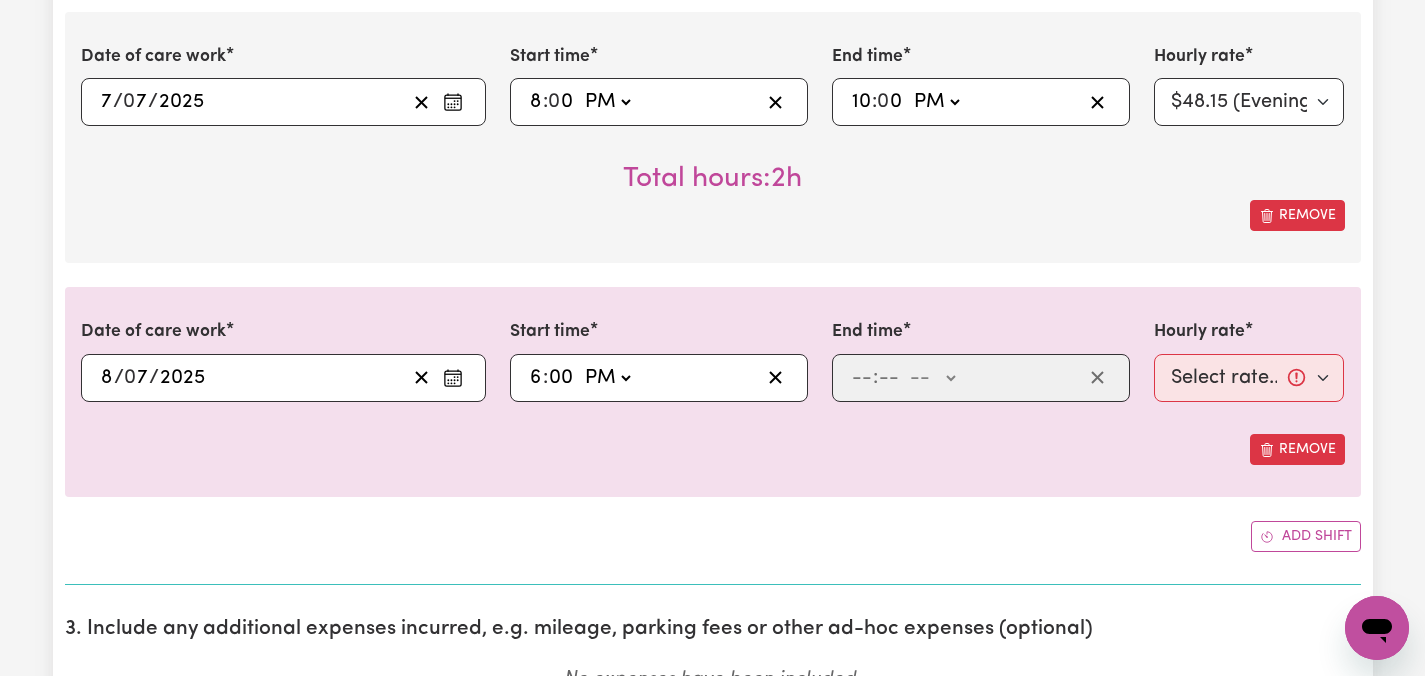 type on "18:00" 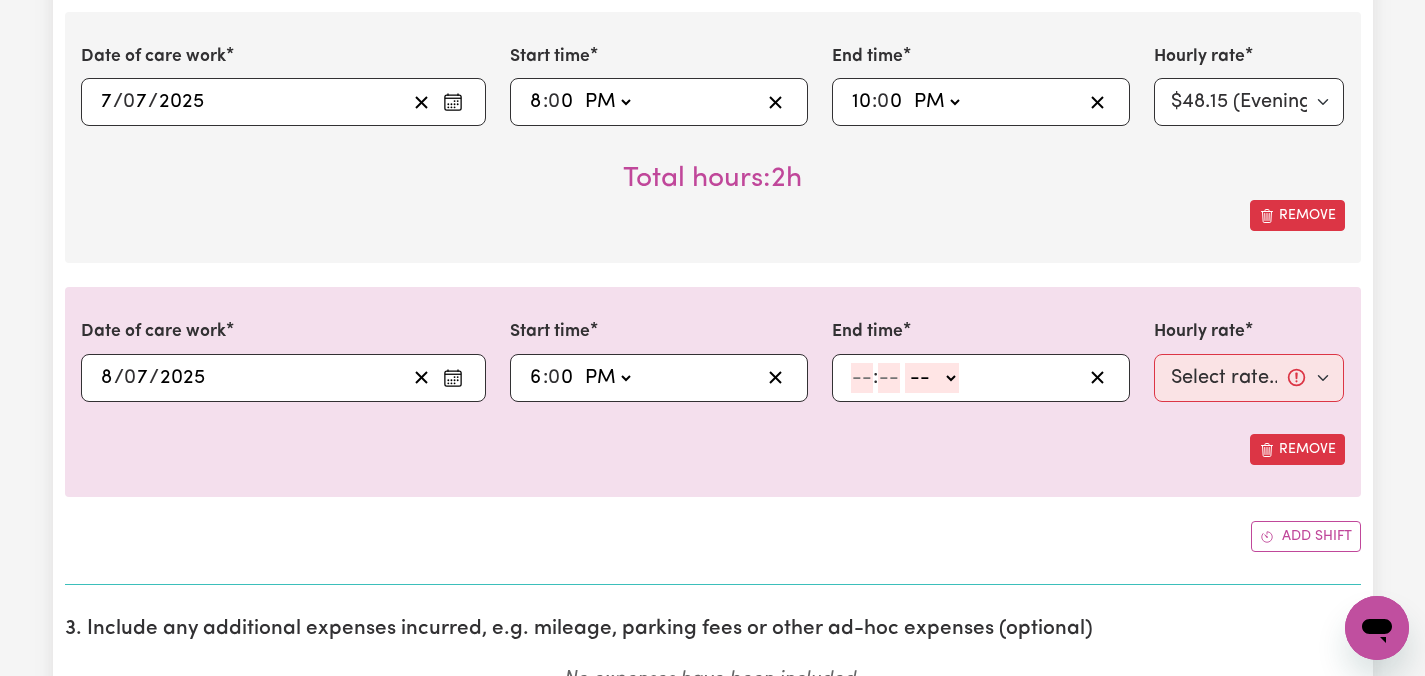 click 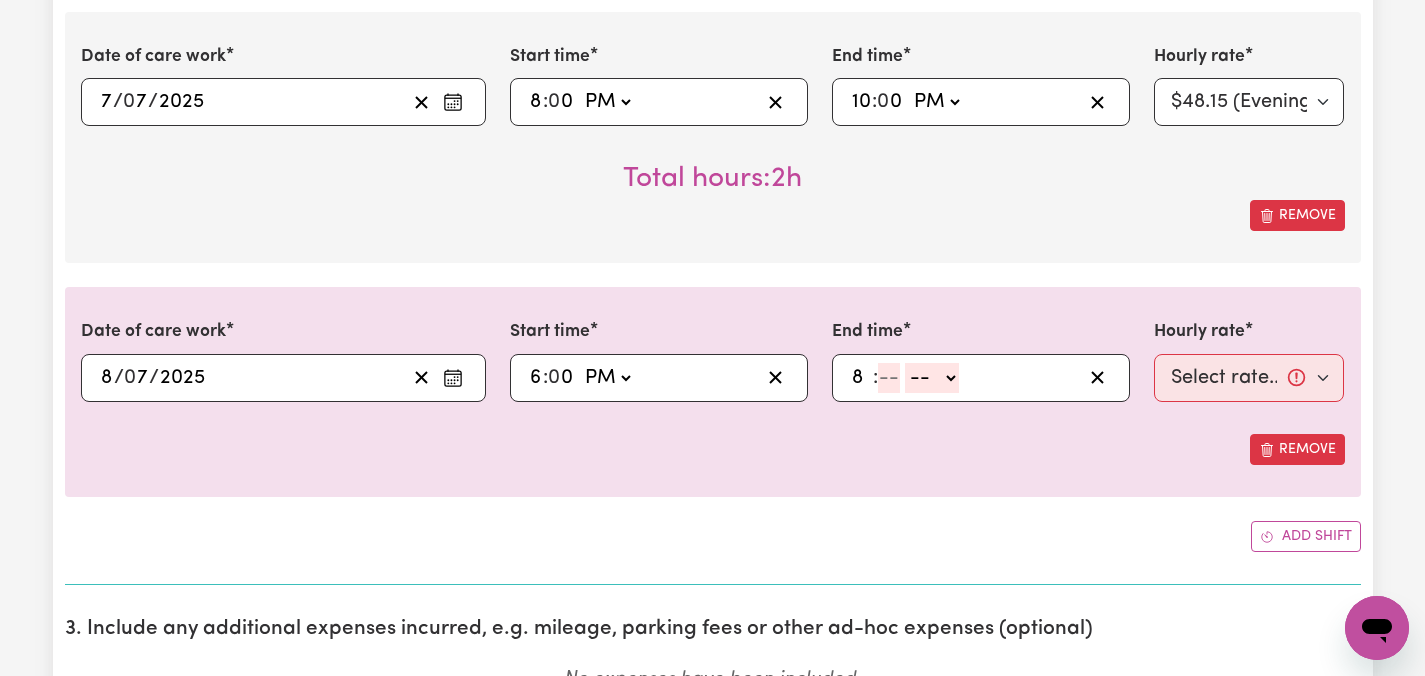 type on "8" 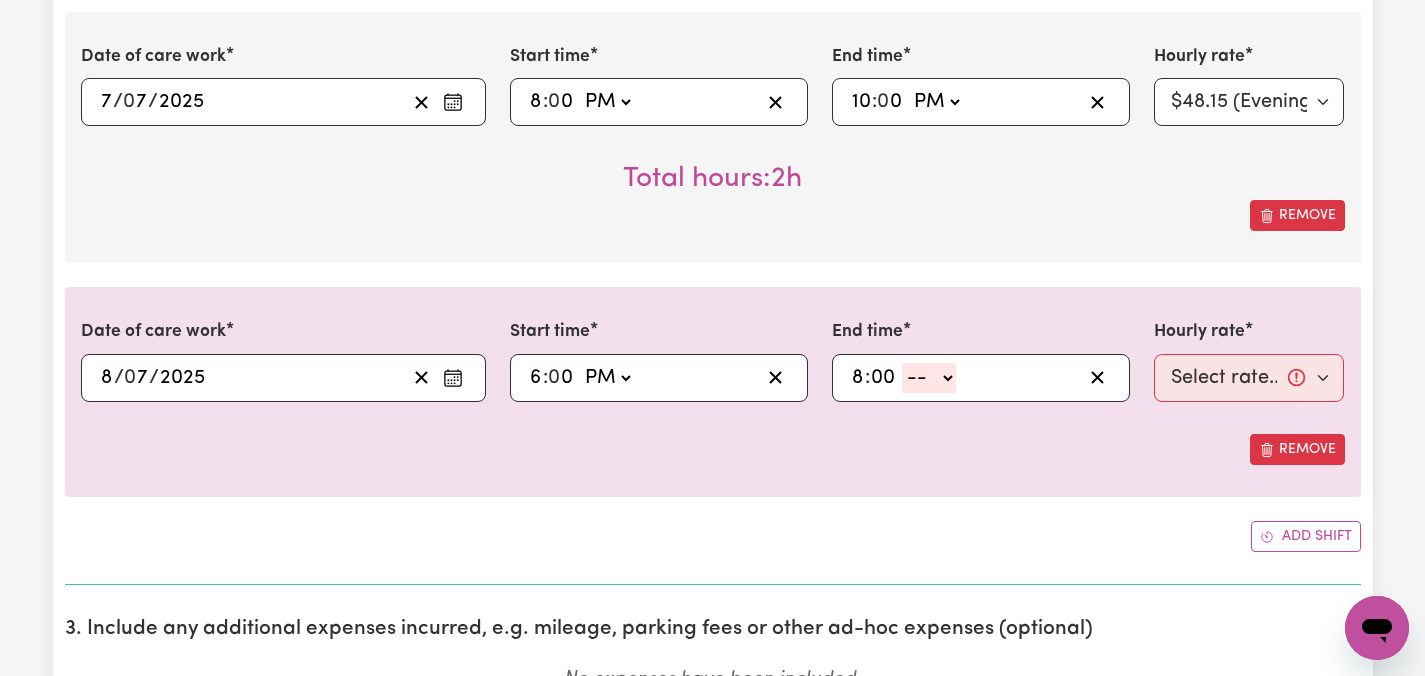 type on "00" 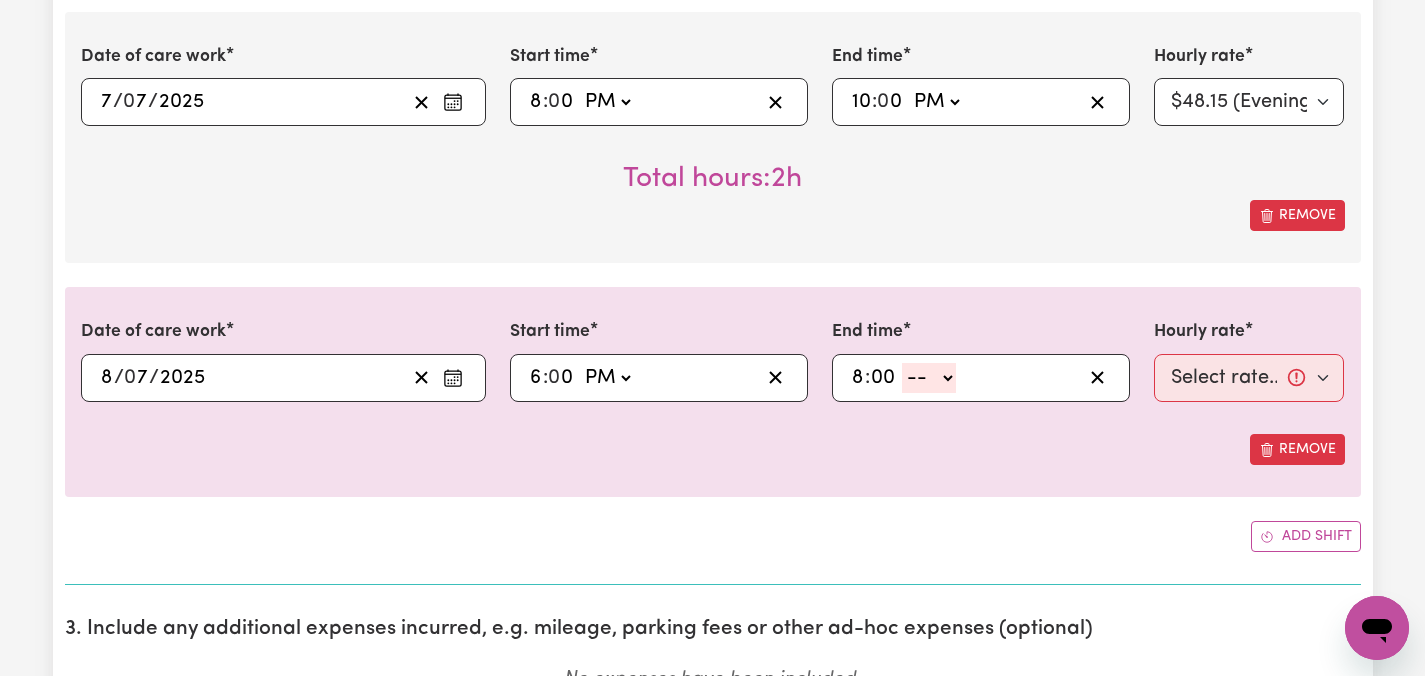 click on "-- AM PM" 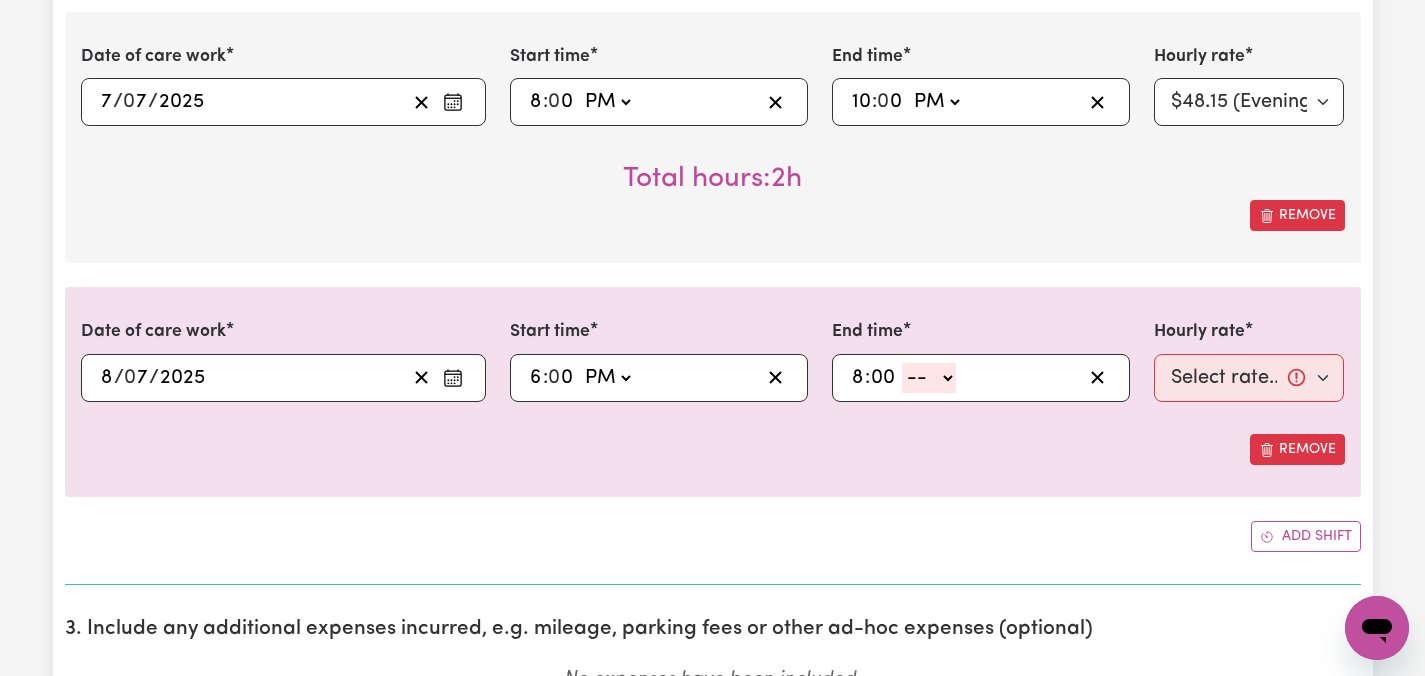 select on "pm" 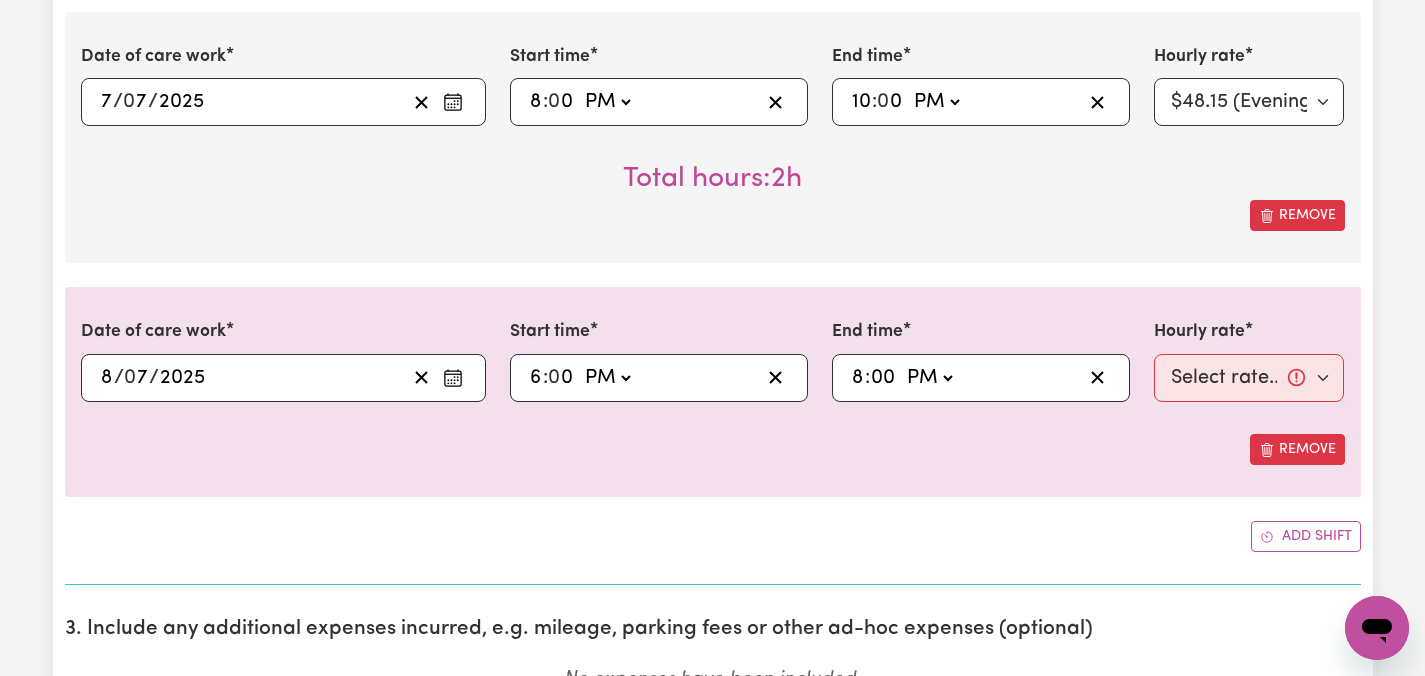 type on "20:00" 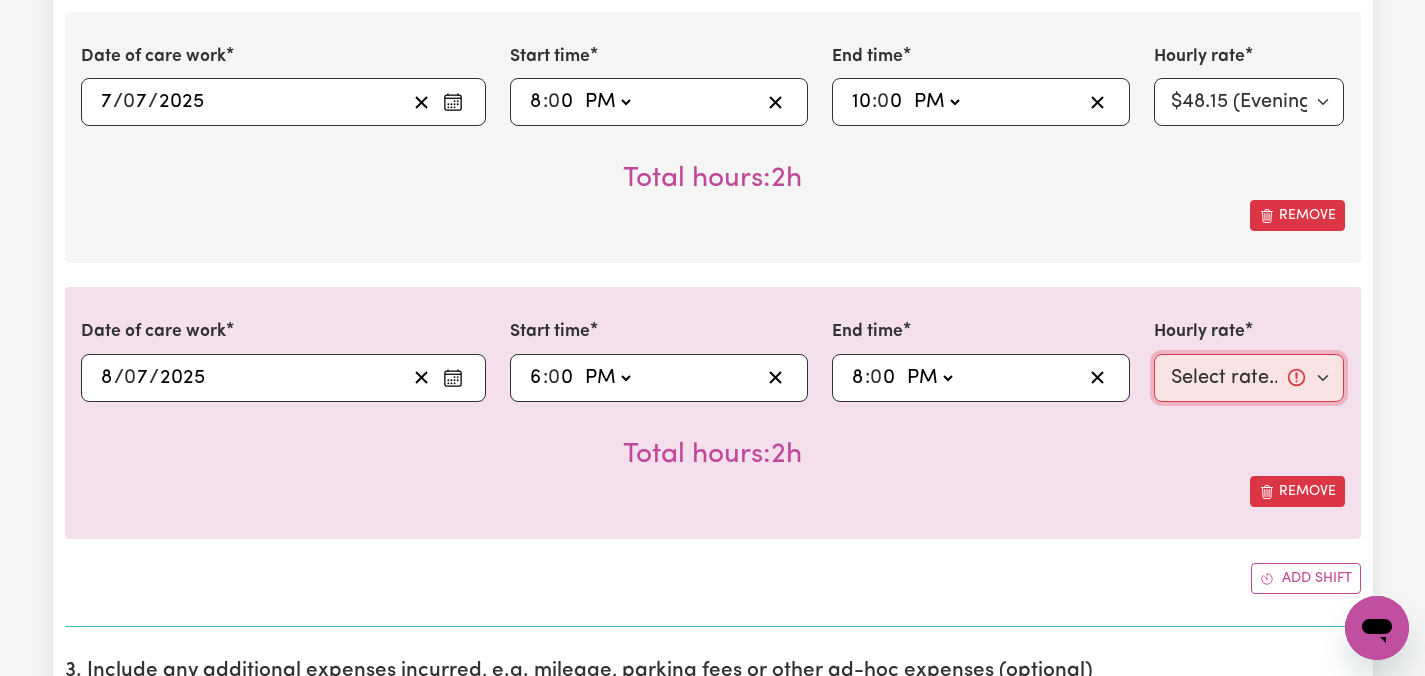 click on "Select rate... $46.15 (Weekday) $68.13 ([DATE]) $84.62 ([DATE]) $84.62 (Public Holiday) $48.15 (Evening Care) $28.31 (Overnight)" at bounding box center [1249, 378] 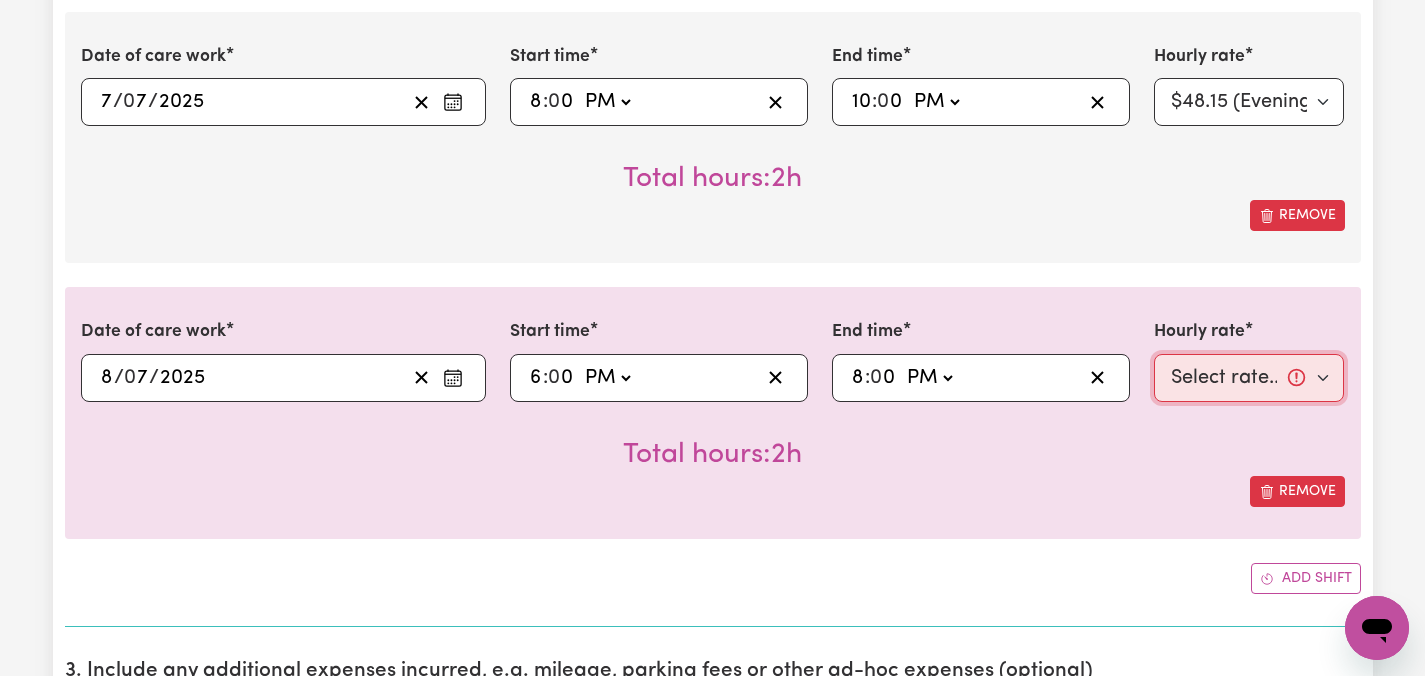 select on "46.15-Weekday" 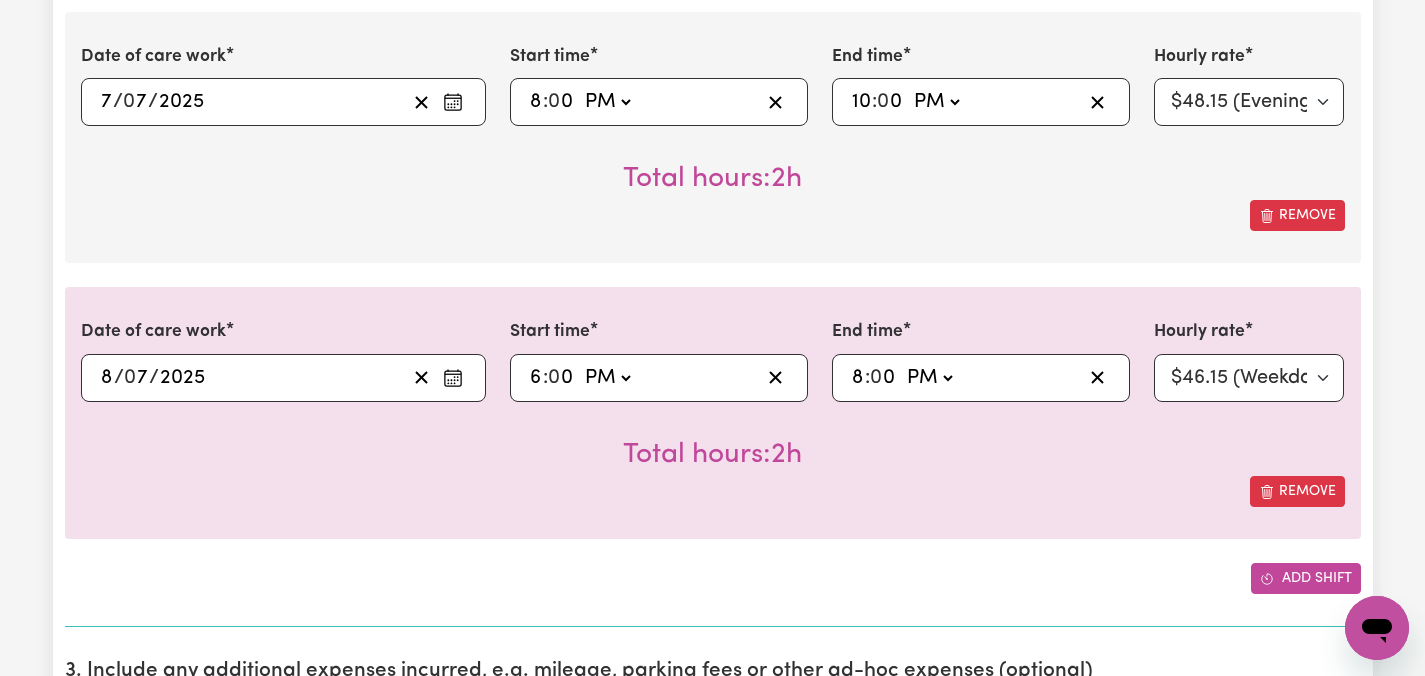 click on "Add shift" at bounding box center [1306, 578] 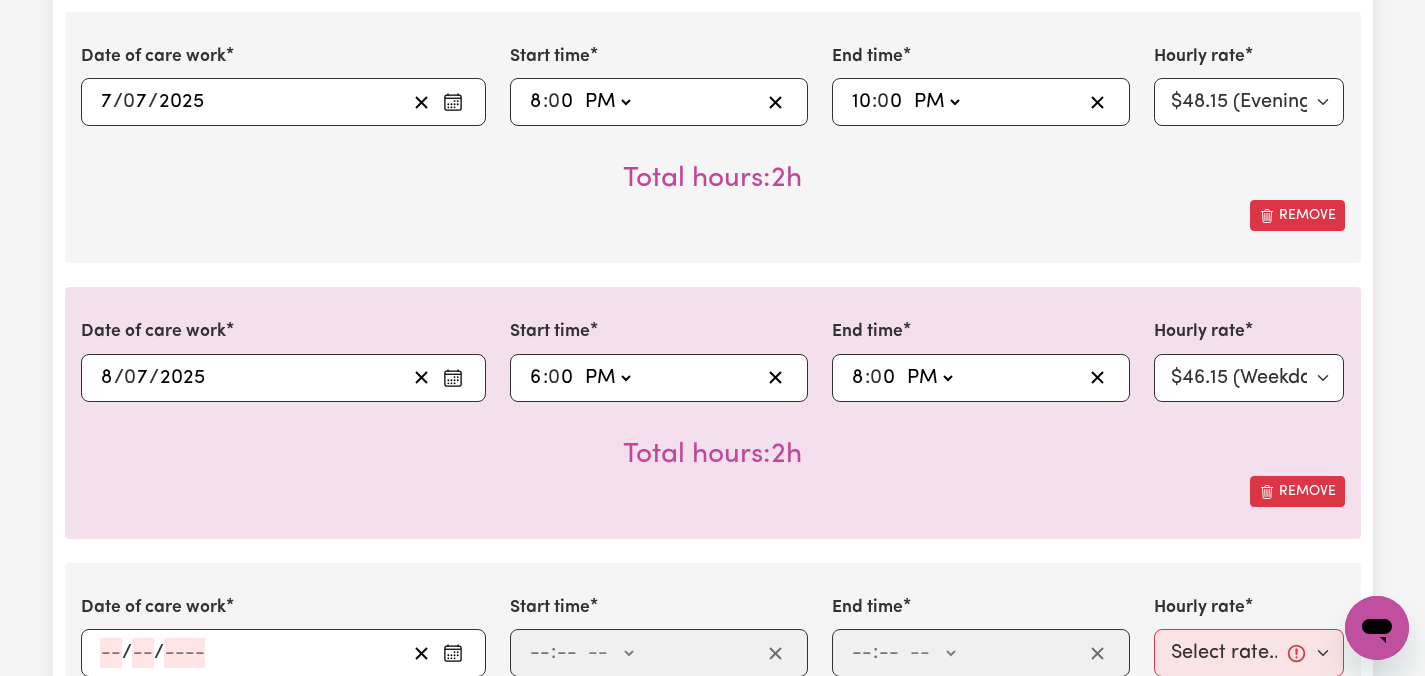 click 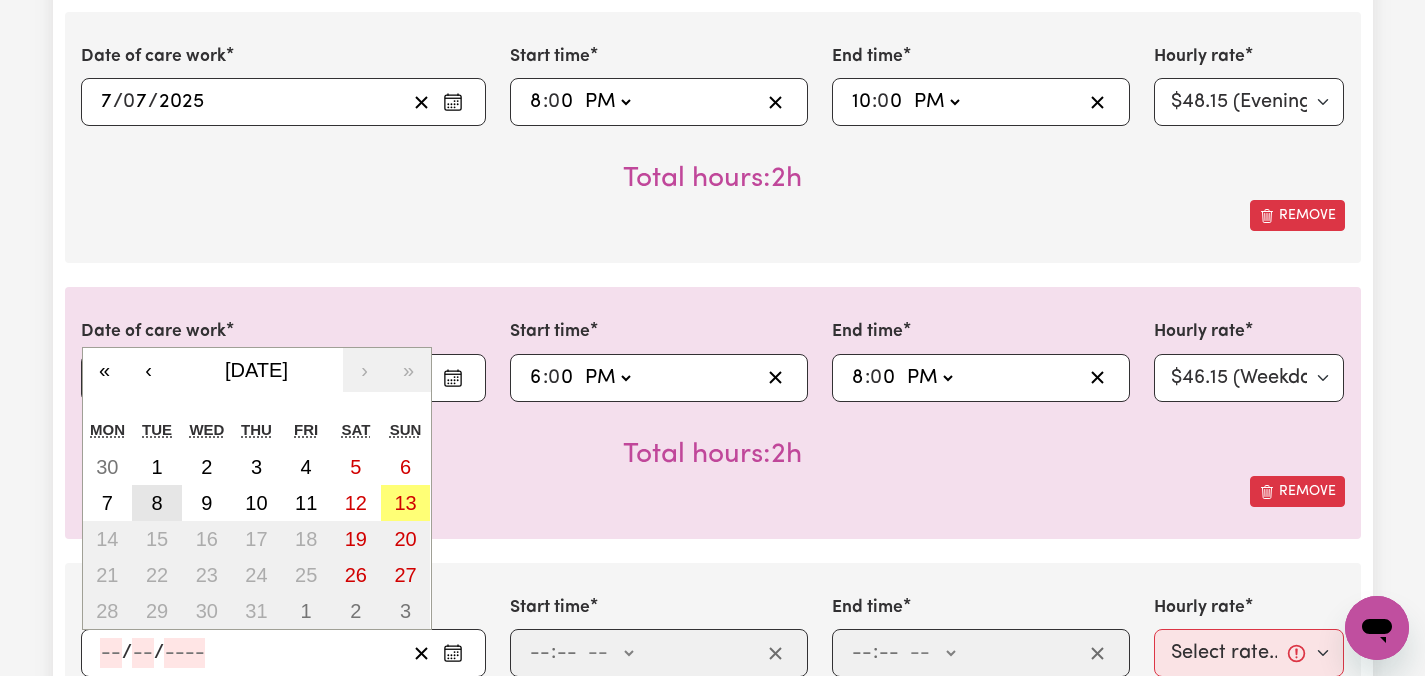 click on "8" at bounding box center [156, 503] 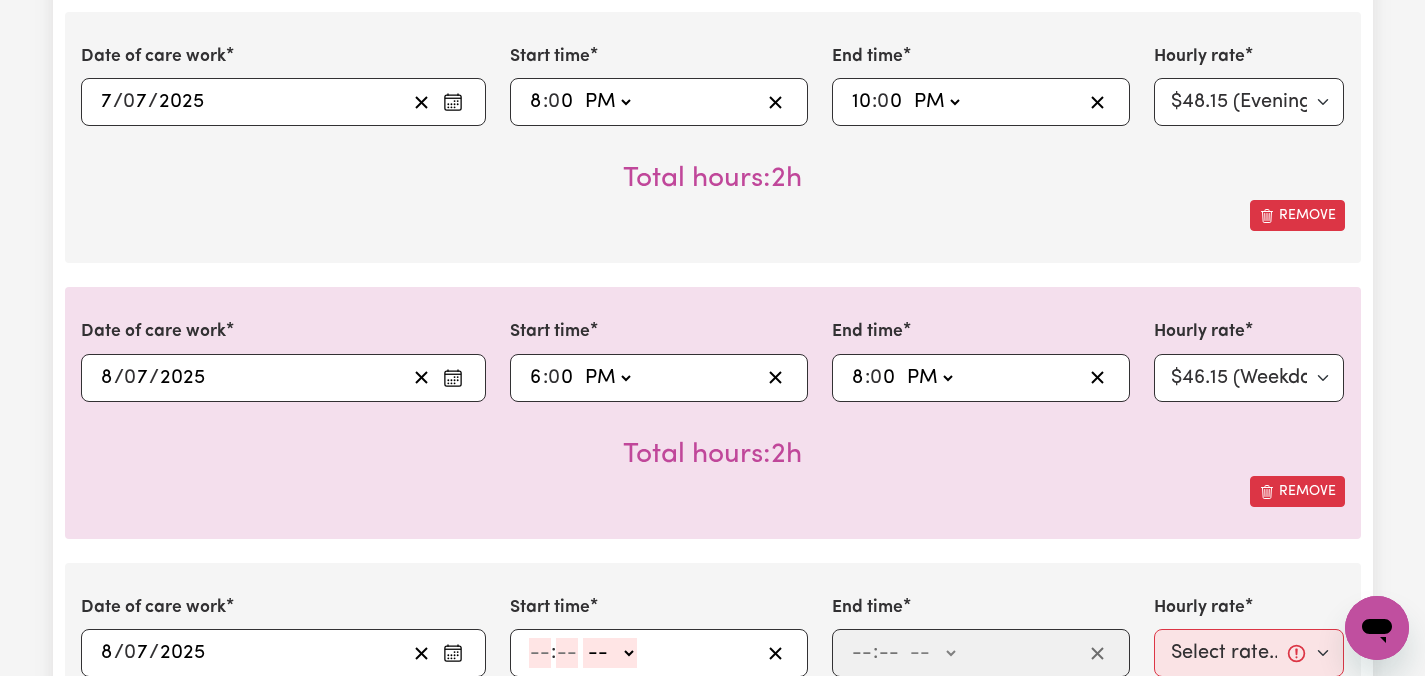 click 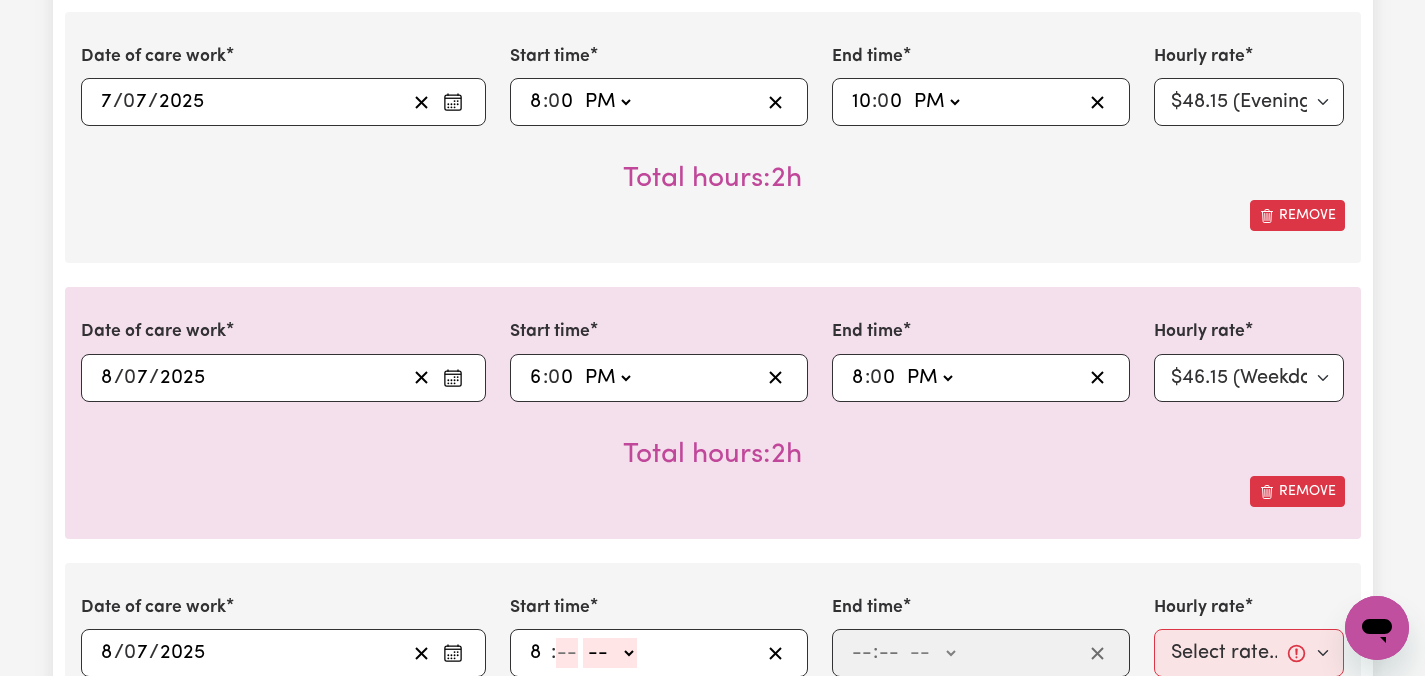 type on "8" 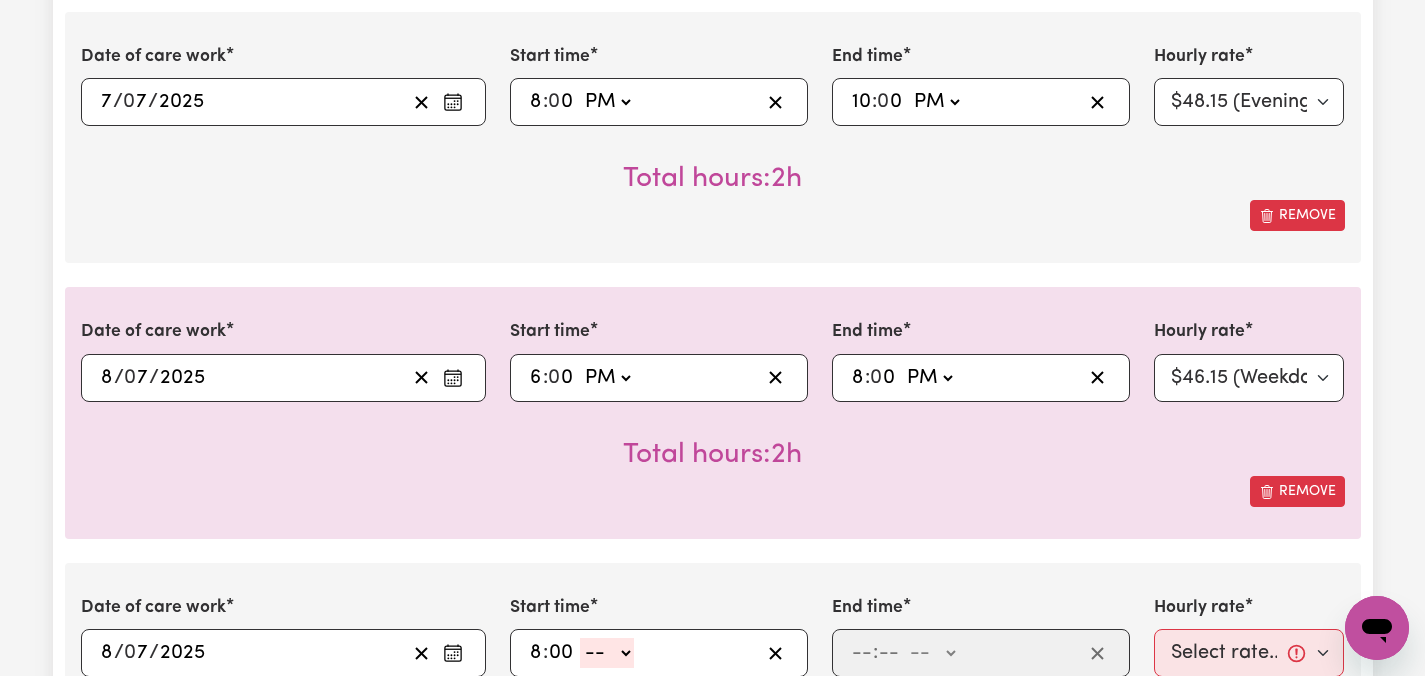 type on "00" 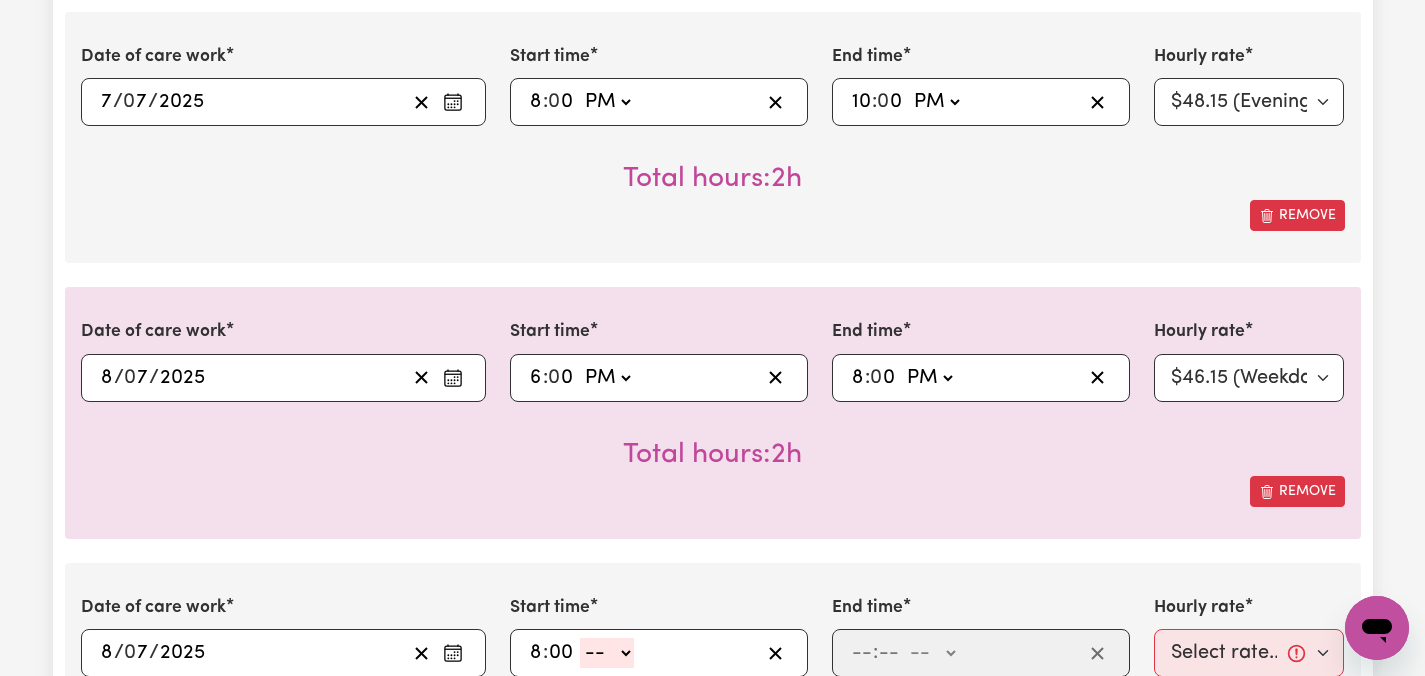 click on "-- AM PM" 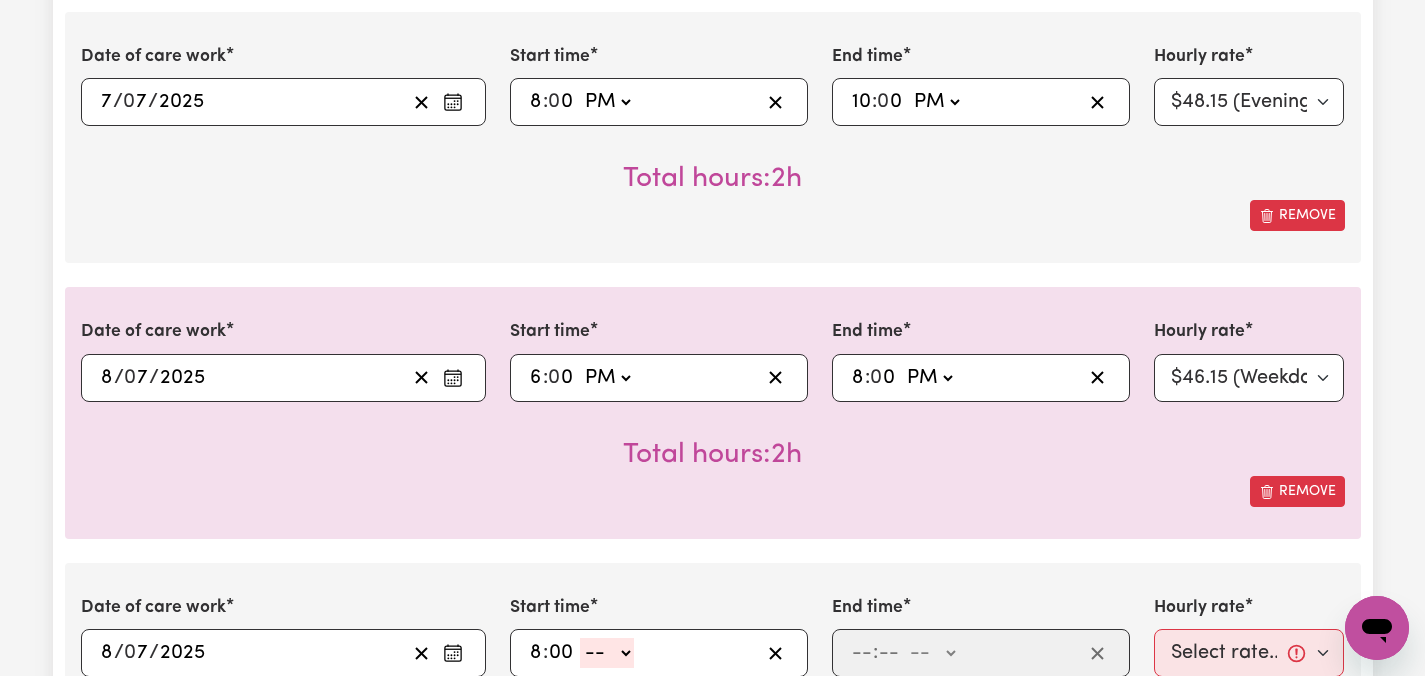 select on "pm" 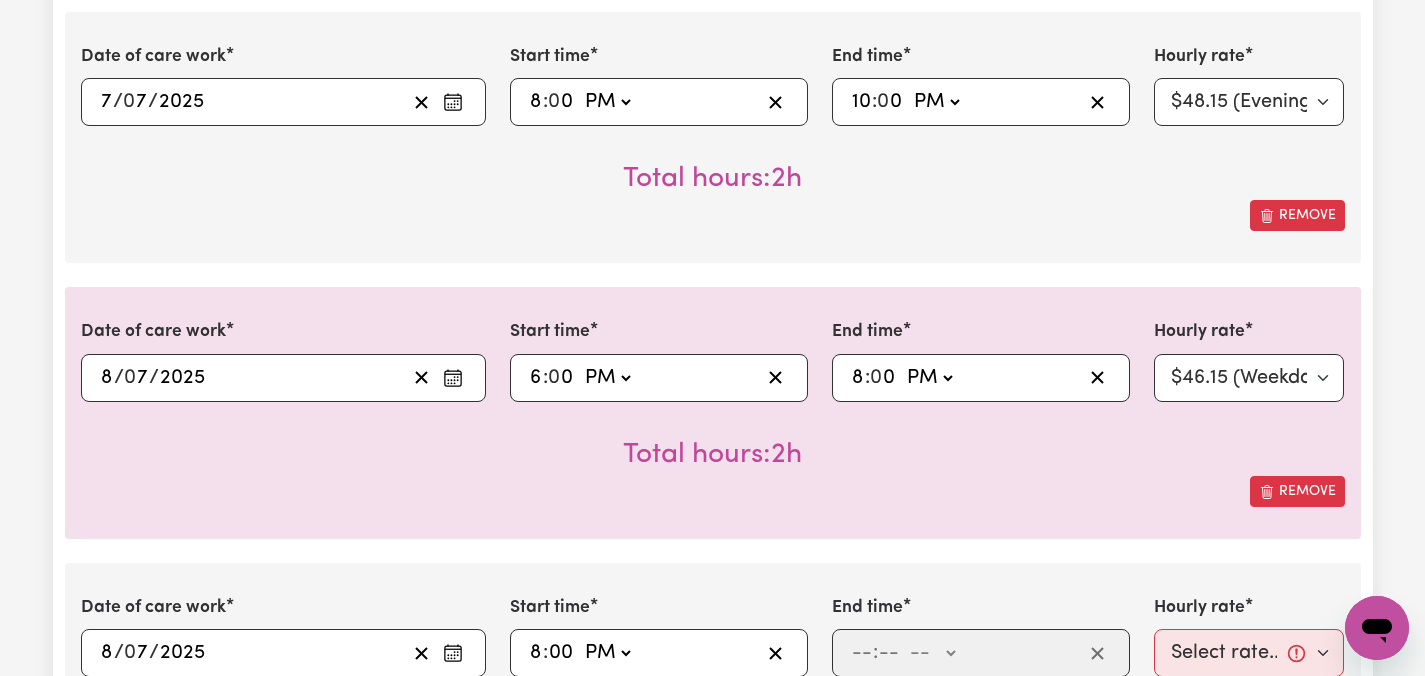 type on "20:00" 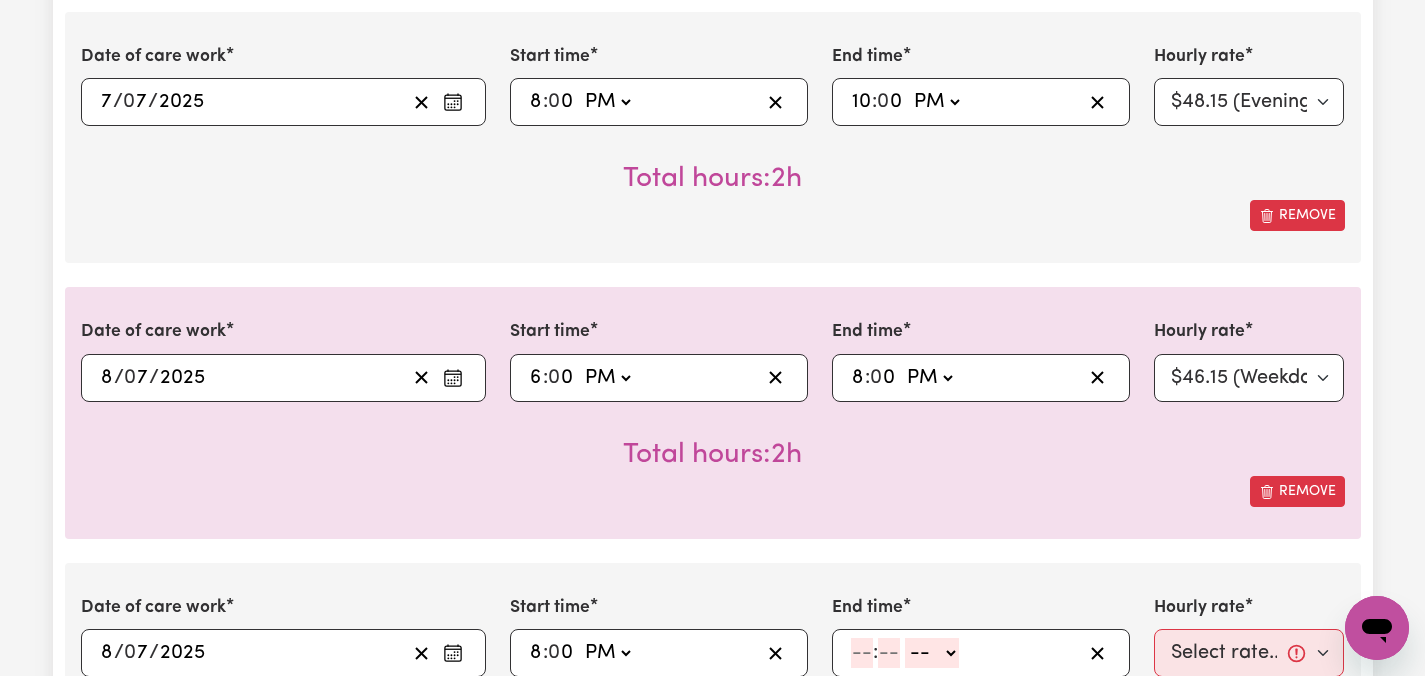 click 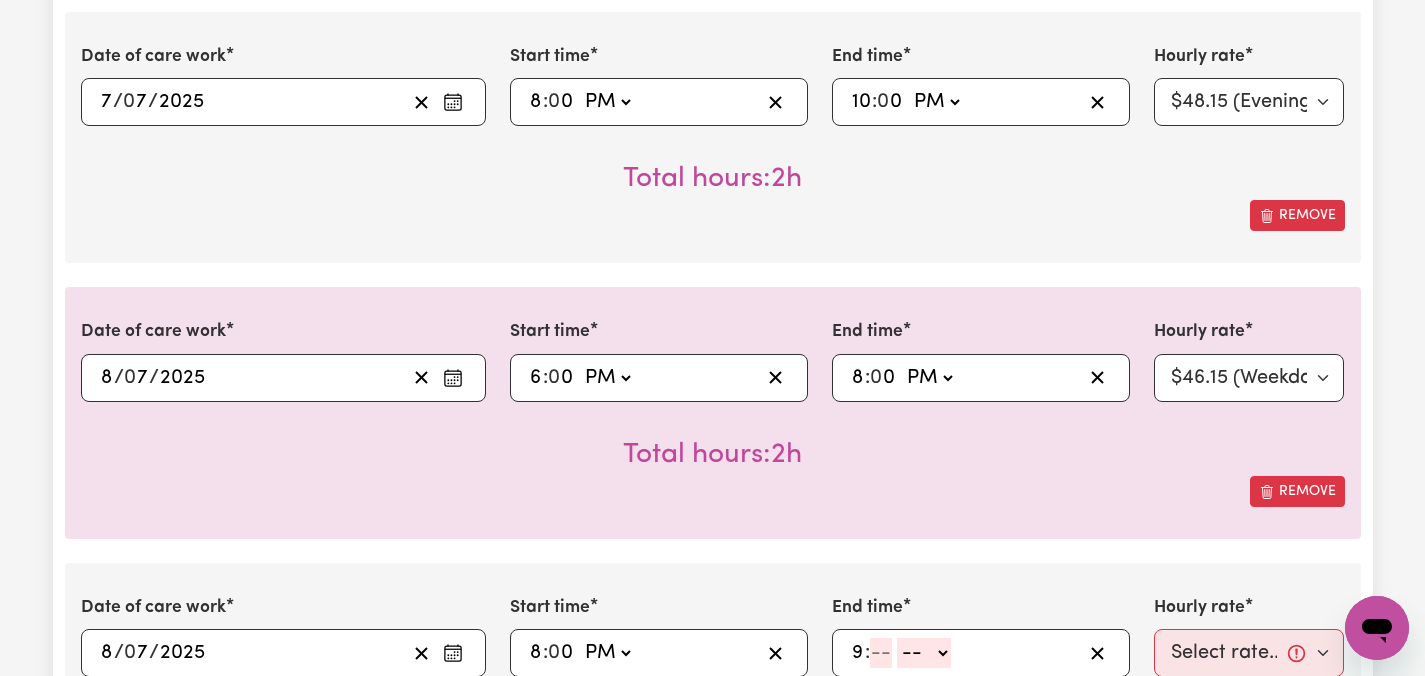 type on "9" 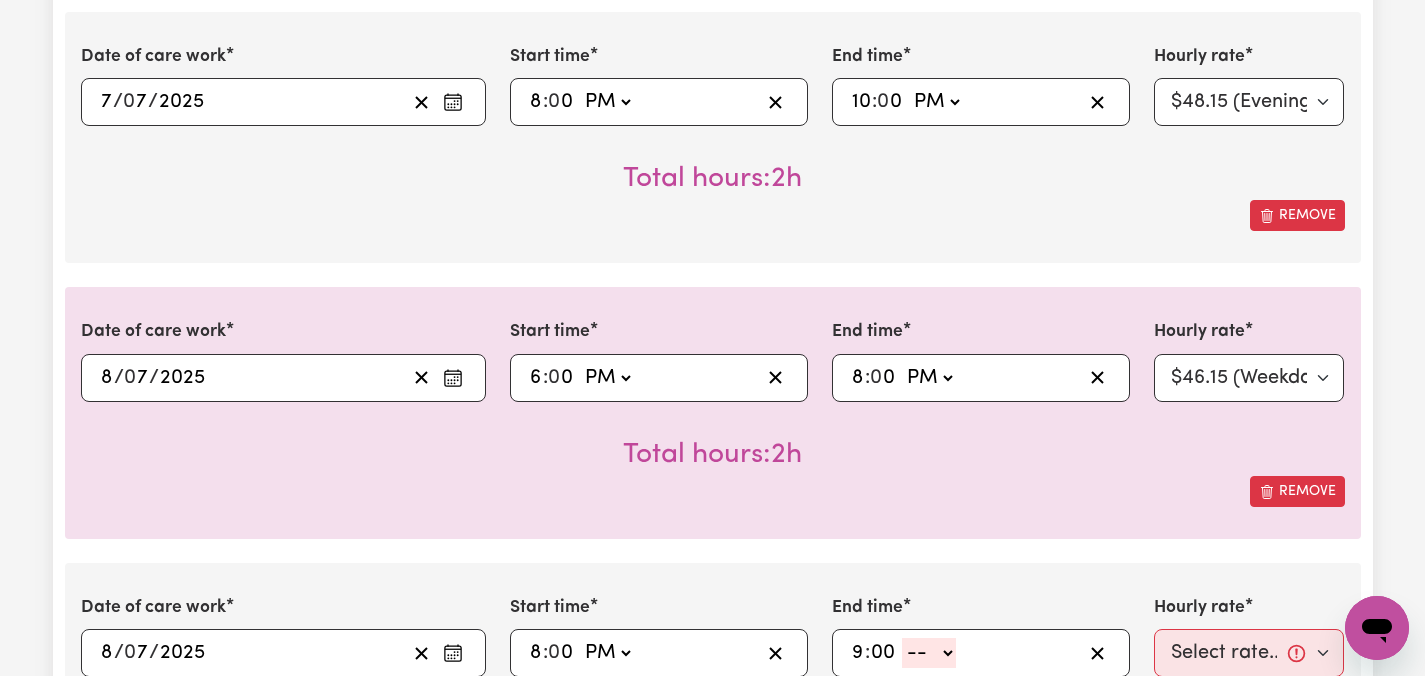 type on "00" 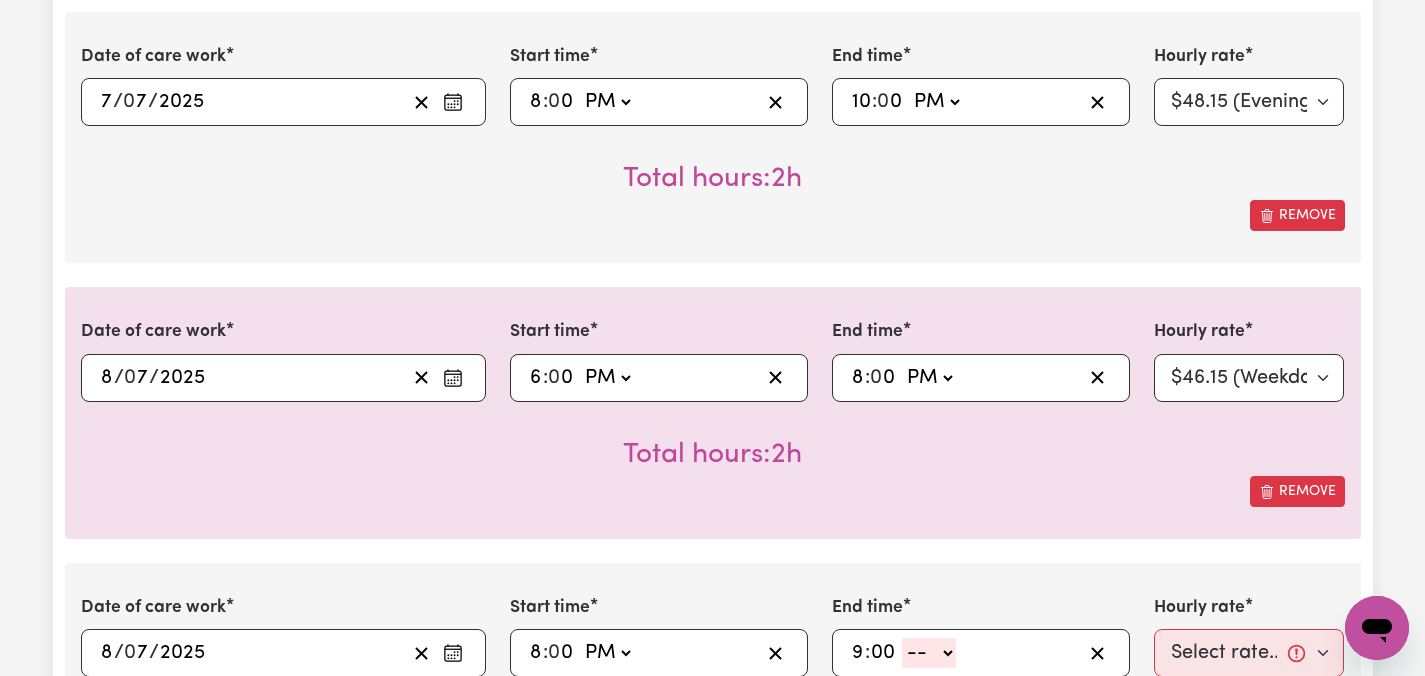 click on "-- AM PM" 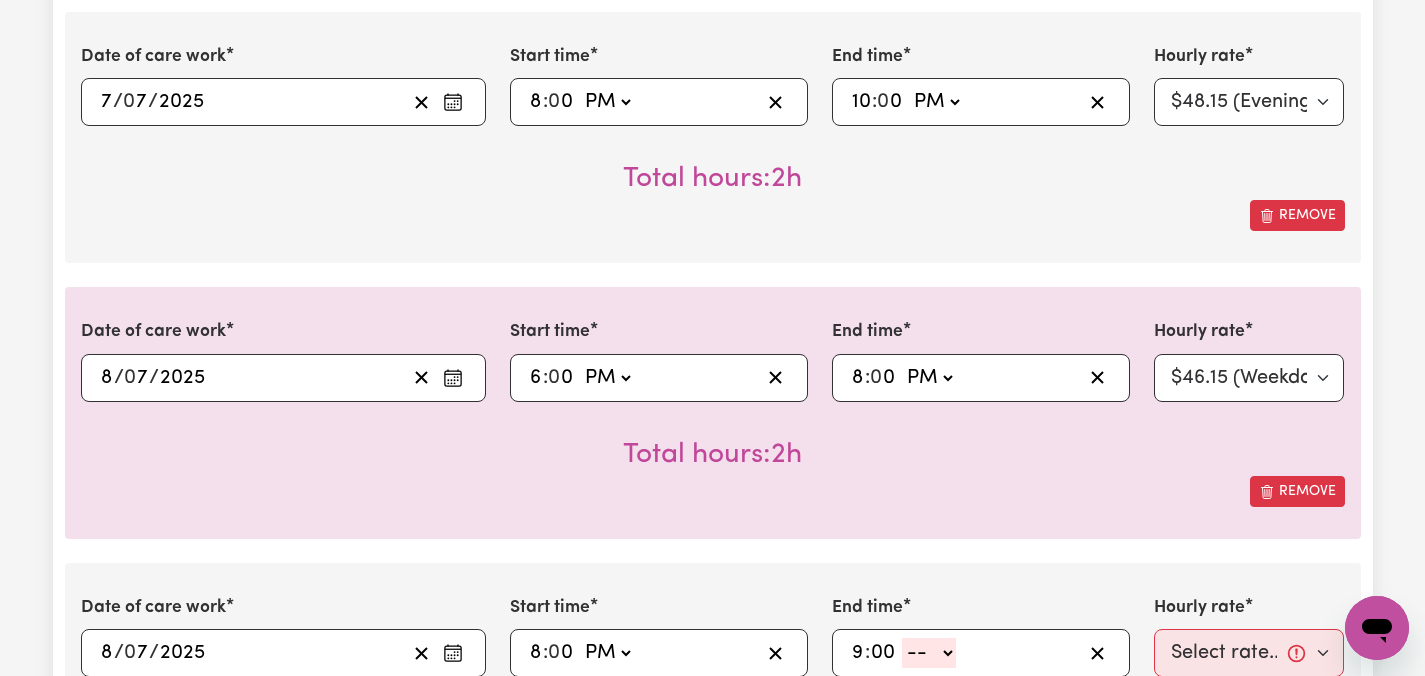 select on "pm" 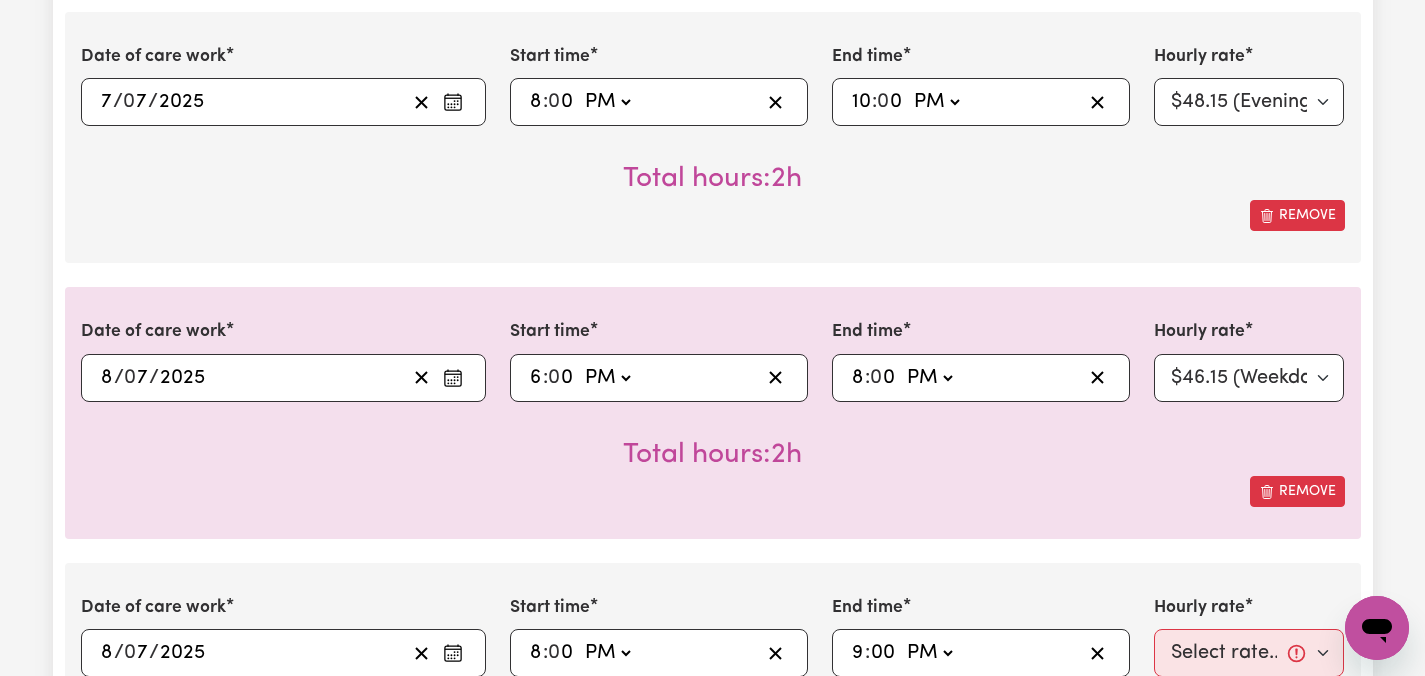 type on "21:00" 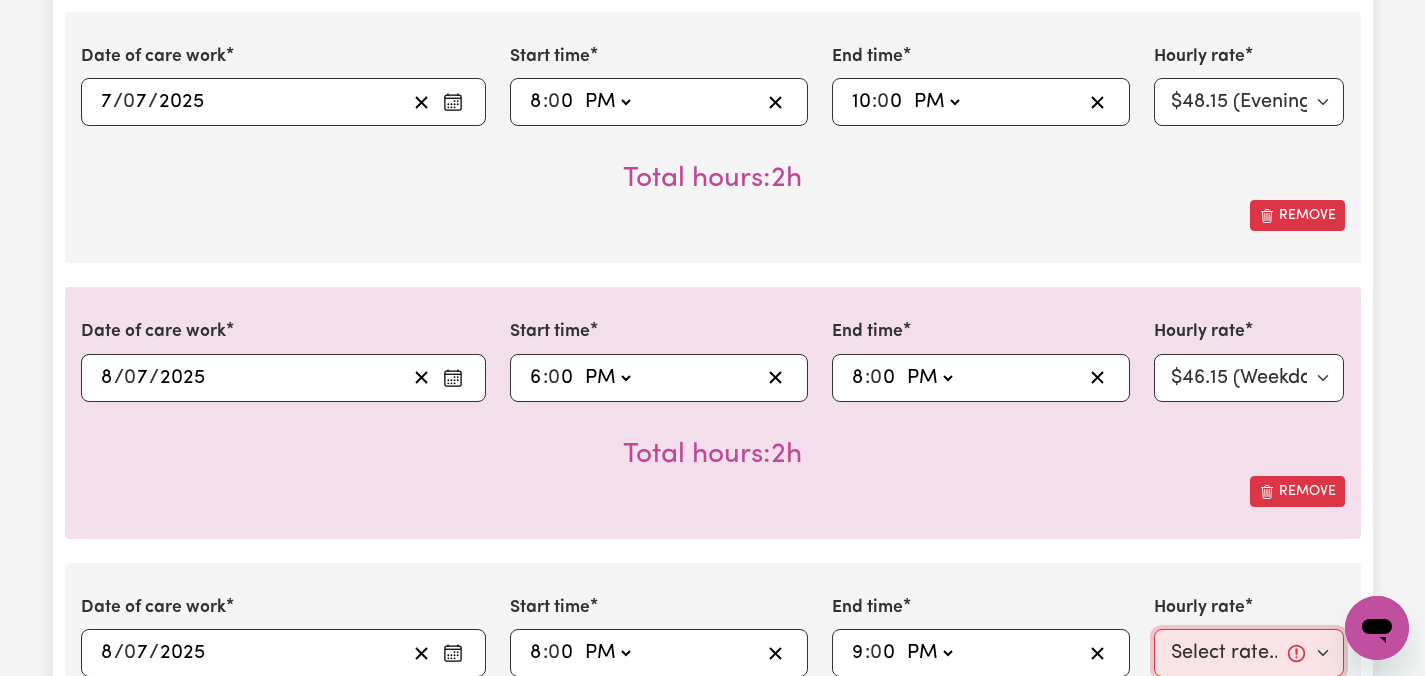 click on "Select rate... $46.15 (Weekday) $68.13 ([DATE]) $84.62 ([DATE]) $84.62 (Public Holiday) $48.15 (Evening Care) $28.31 (Overnight)" at bounding box center [1249, 653] 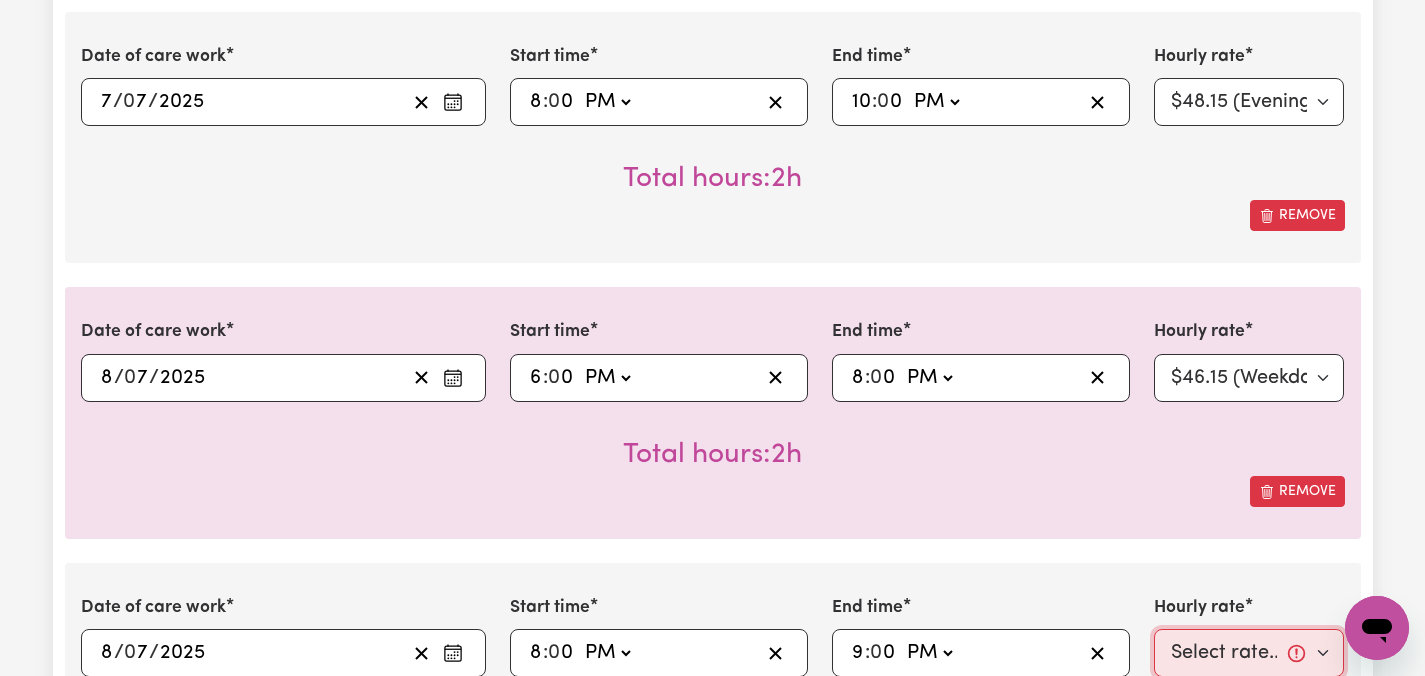 scroll, scrollTop: 929, scrollLeft: 0, axis: vertical 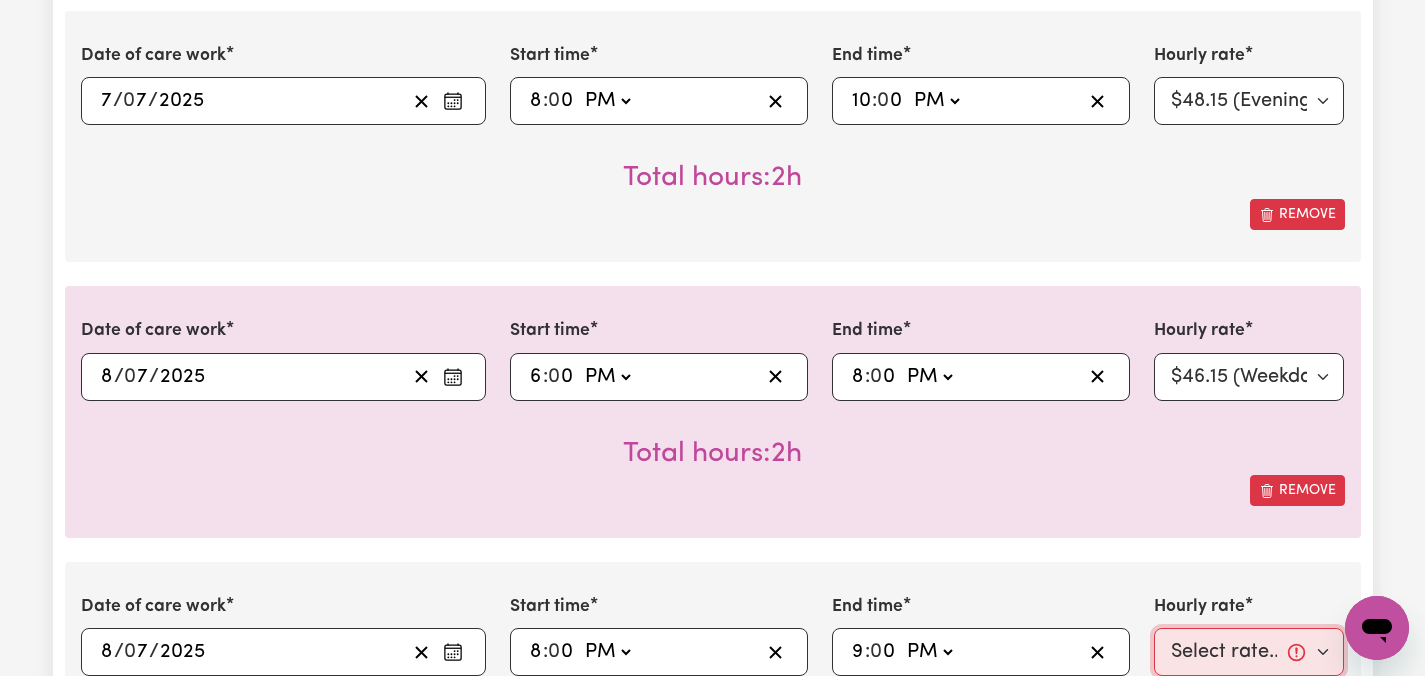 select on "48.15-EveningCare" 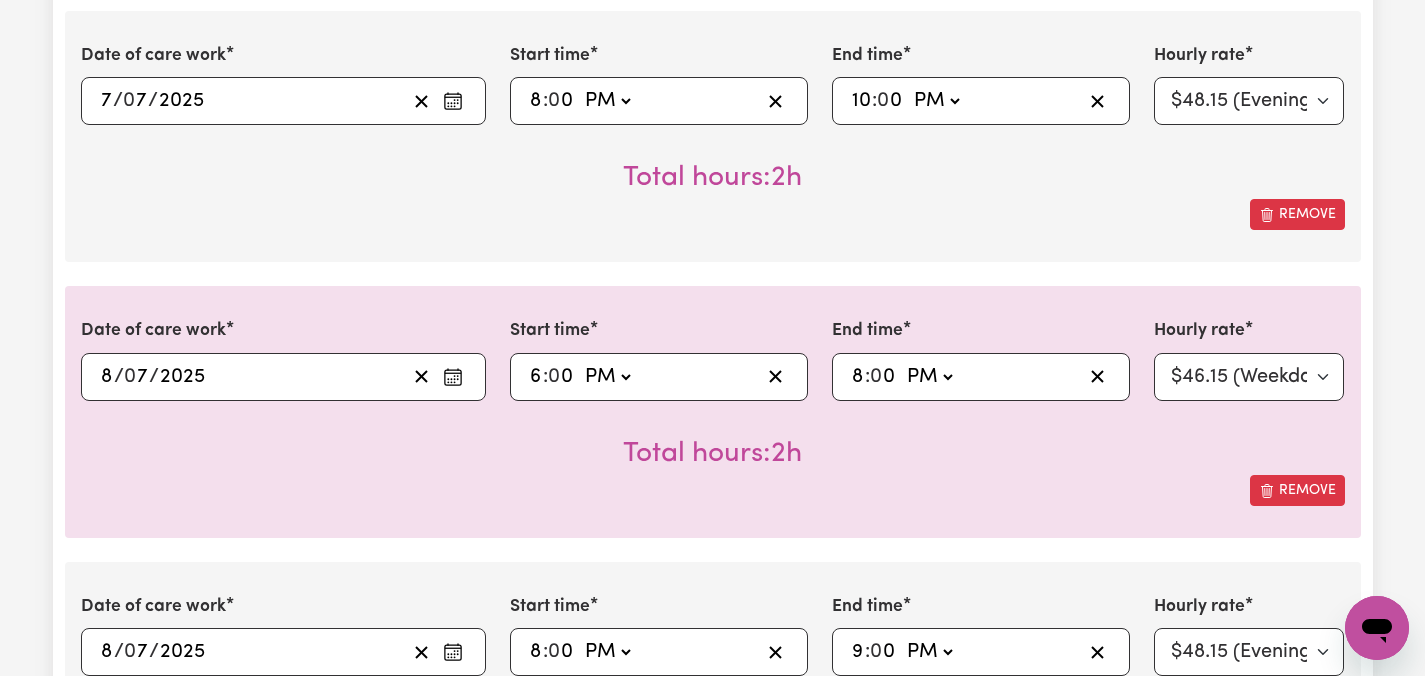 click on "Submit Hours 1. Fill in your details below to claim your payment Job title Select the job you're submitting hours for... [[PERSON_NAME]] Care worker needed in [GEOGRAPHIC_DATA] [GEOGRAPHIC_DATA] [[PERSON_NAME] [PERSON_NAME]] Care worker needed in [GEOGRAPHIC_DATA] [[GEOGRAPHIC_DATA] (Han) Vu - NDIS Number: 430921521] [DEMOGRAPHIC_DATA] Support workers with experience in Behaviour Support Plans Preview Job Your ABN 76571732818 To include or update your ABN,  update your profile . 2. Enter the details of your shift(s) Date of care work [DATE] 7 / 0 7 / 2025 « ‹ [DATE] › » Mon Tue Wed Thu Fri Sat Sun 30 1 2 3 4 5 6 7 8 9 10 11 12 13 14 15 16 17 18 19 20 21 22 23 24 25 26 27 28 29 30 31 1 2 3 Start time 14:00 2 : 0 0   AM PM End time 20:00 8 : 0 0   AM PM Hourly rate Select rate... $46.15 (Weekday) $68.13 ([DATE]) $84.62 ([DATE]) $84.62 (Public Holiday) $48.15 (Evening Care) $28.31 (Overnight) Total hours:  6h  Remove Date of care work [DATE] 7 / 0 7 / 2025 « ‹ [DATE] › » Mon Tue Wed Thu Fri Sat Sun 30 1 2 3 4 5 6 7 8 9 10 11 12 13 14 15 16" at bounding box center (712, 949) 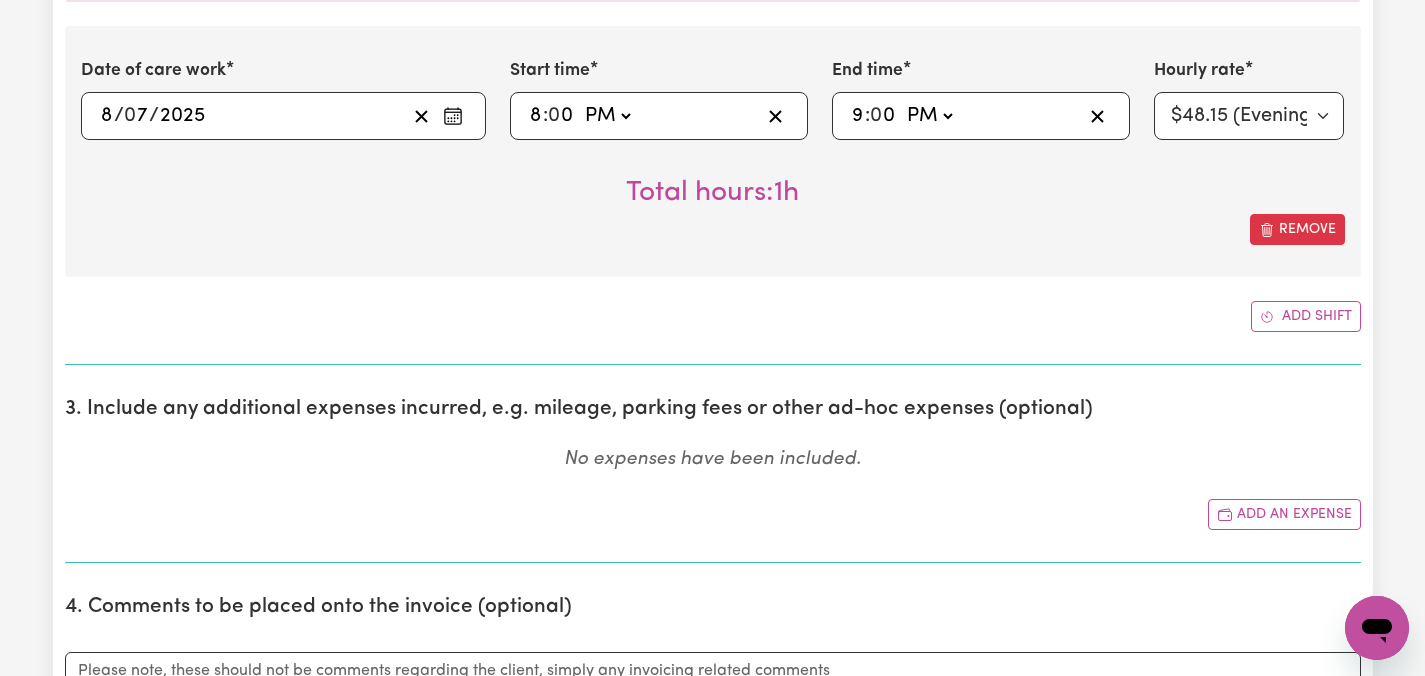 scroll, scrollTop: 1489, scrollLeft: 0, axis: vertical 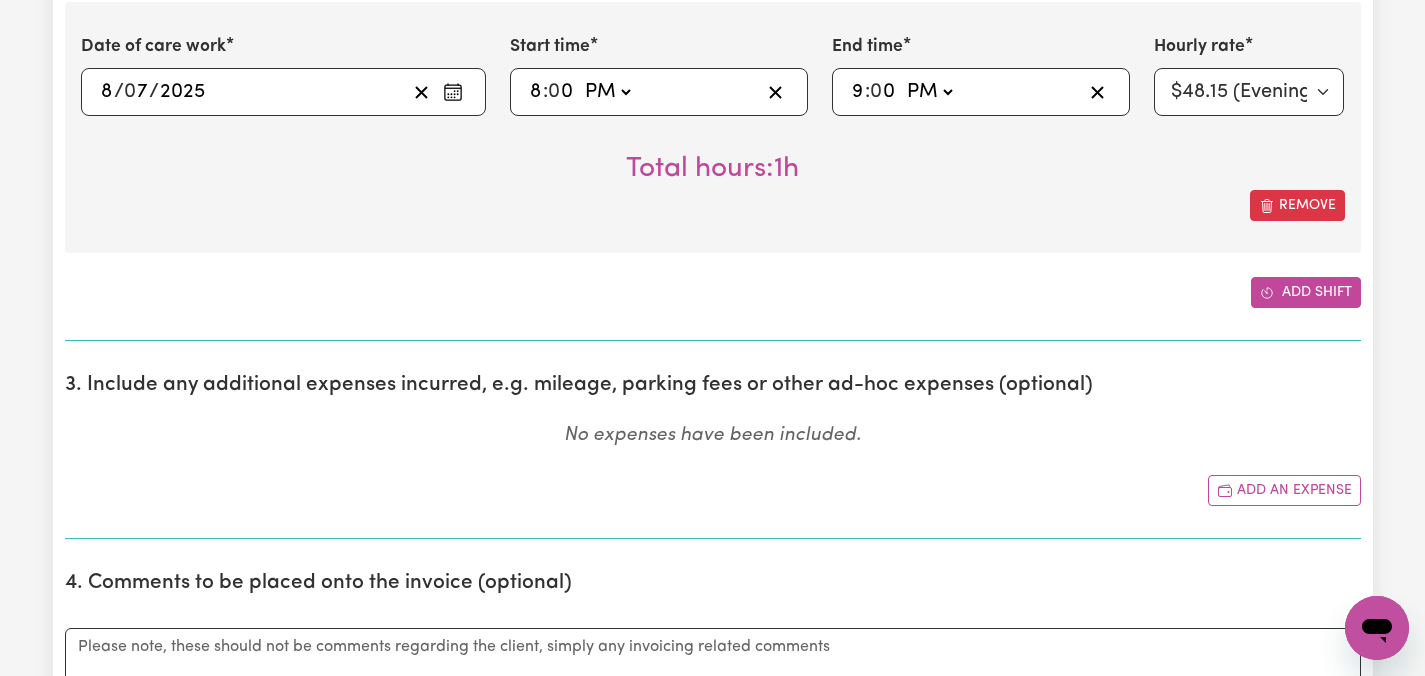 click on "Add shift" at bounding box center [1306, 292] 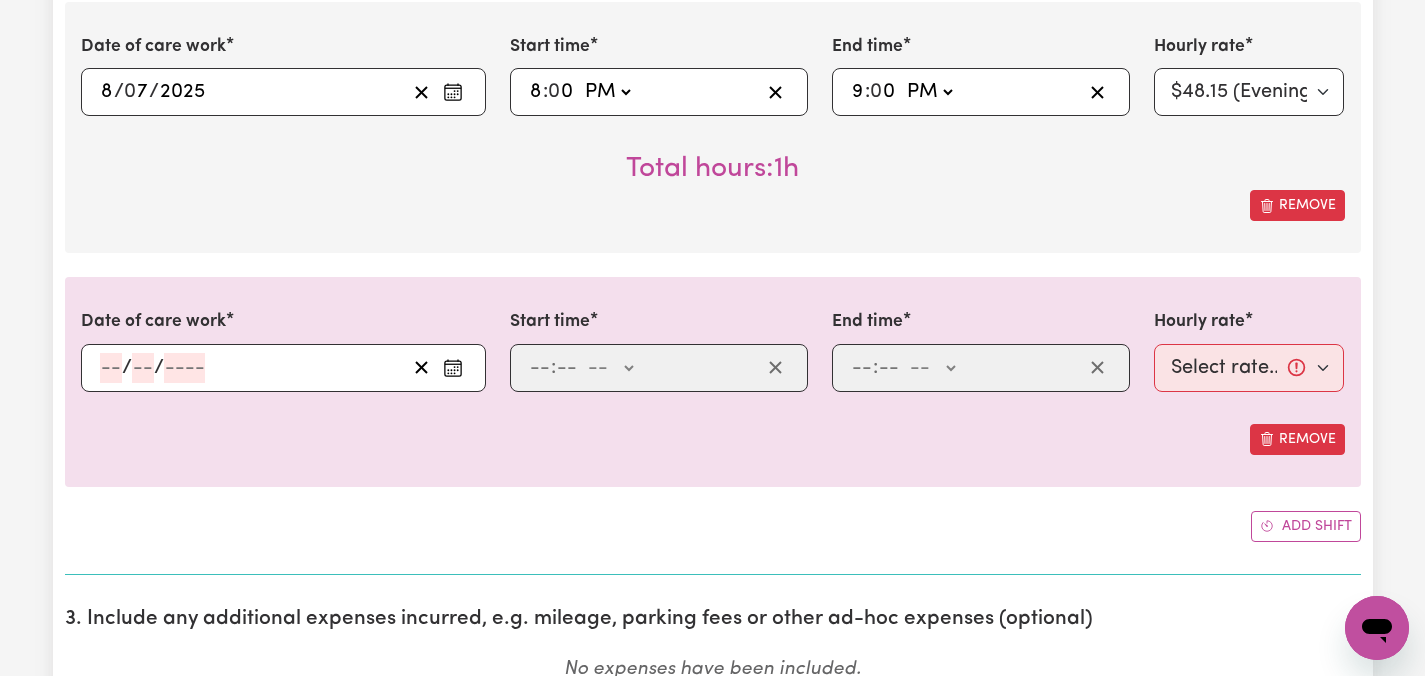 click 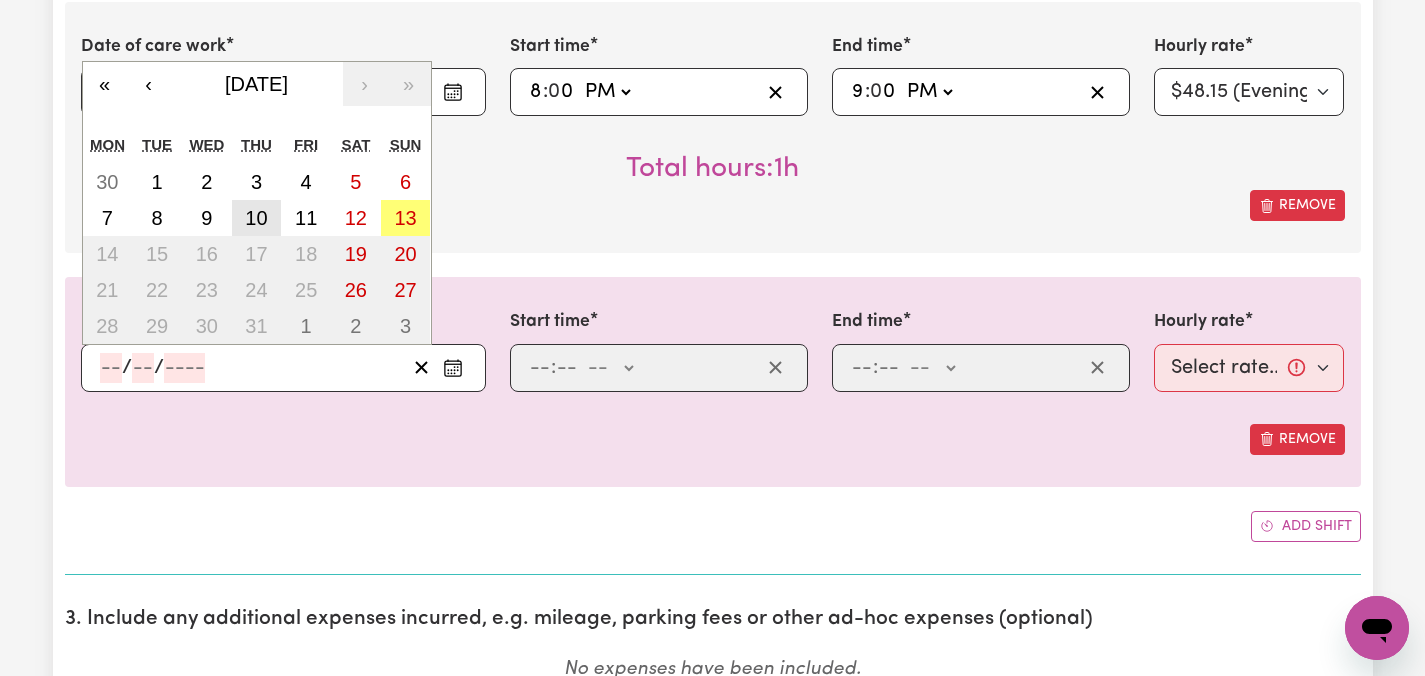 click on "10" at bounding box center [256, 218] 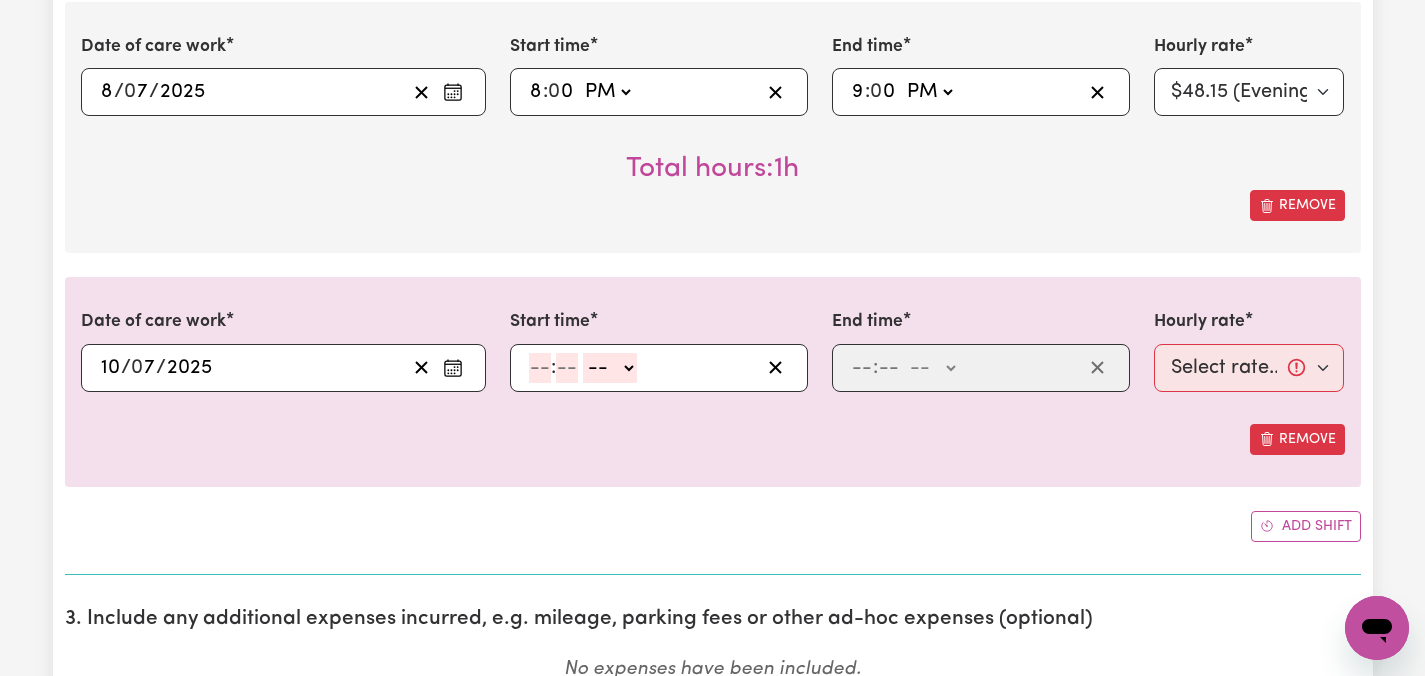 click 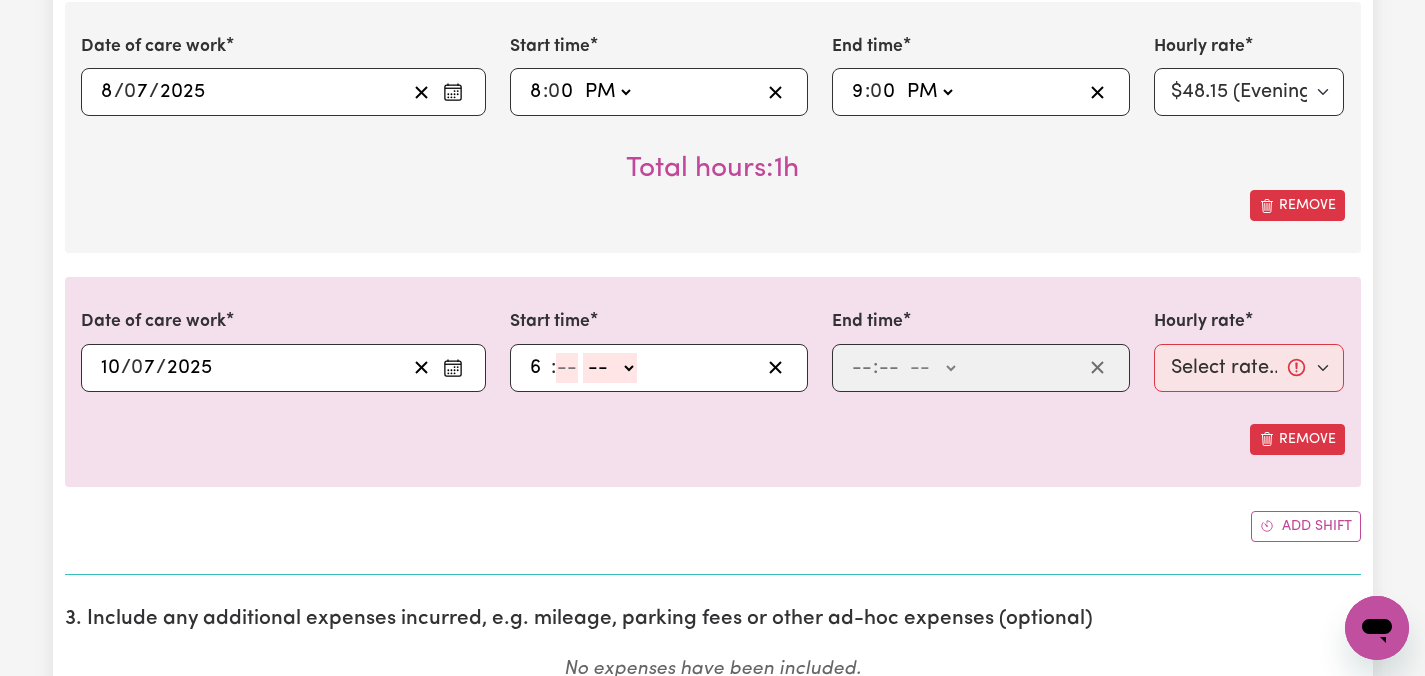 type on "6" 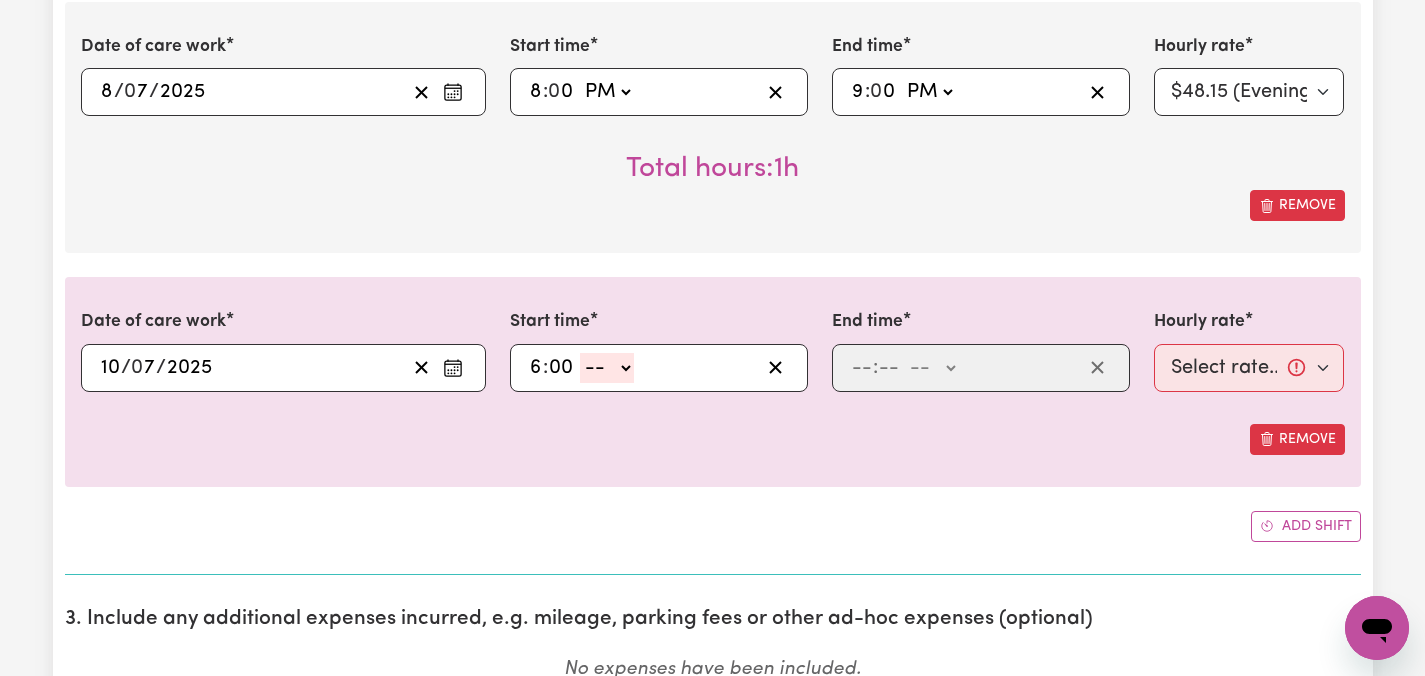 type on "00" 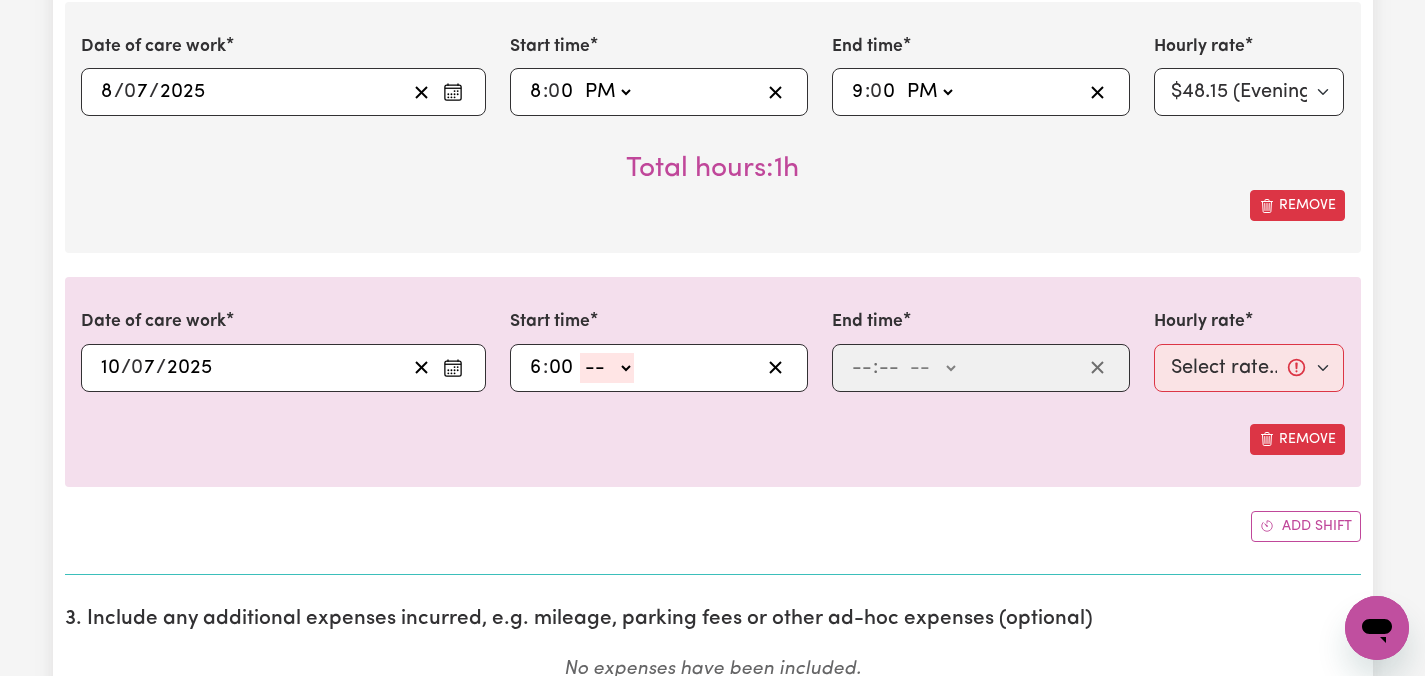 click on "-- AM PM" 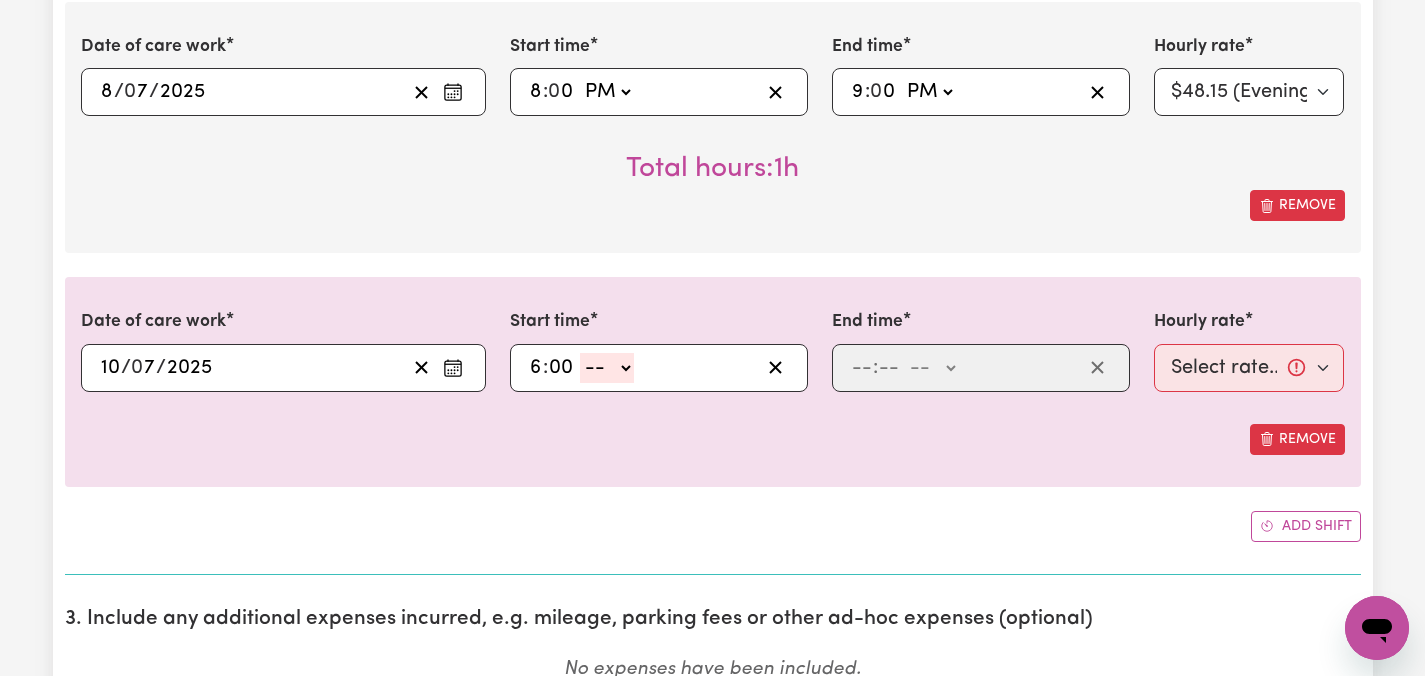 select on "pm" 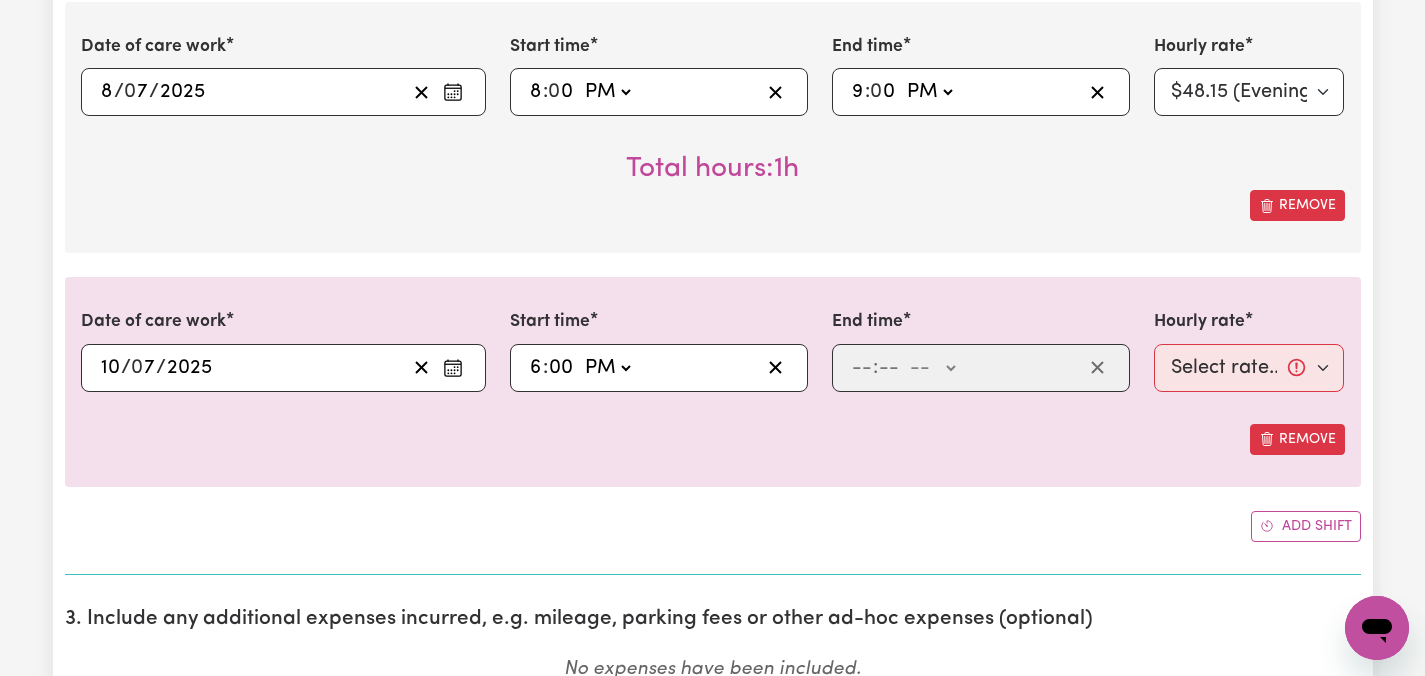 type on "18:00" 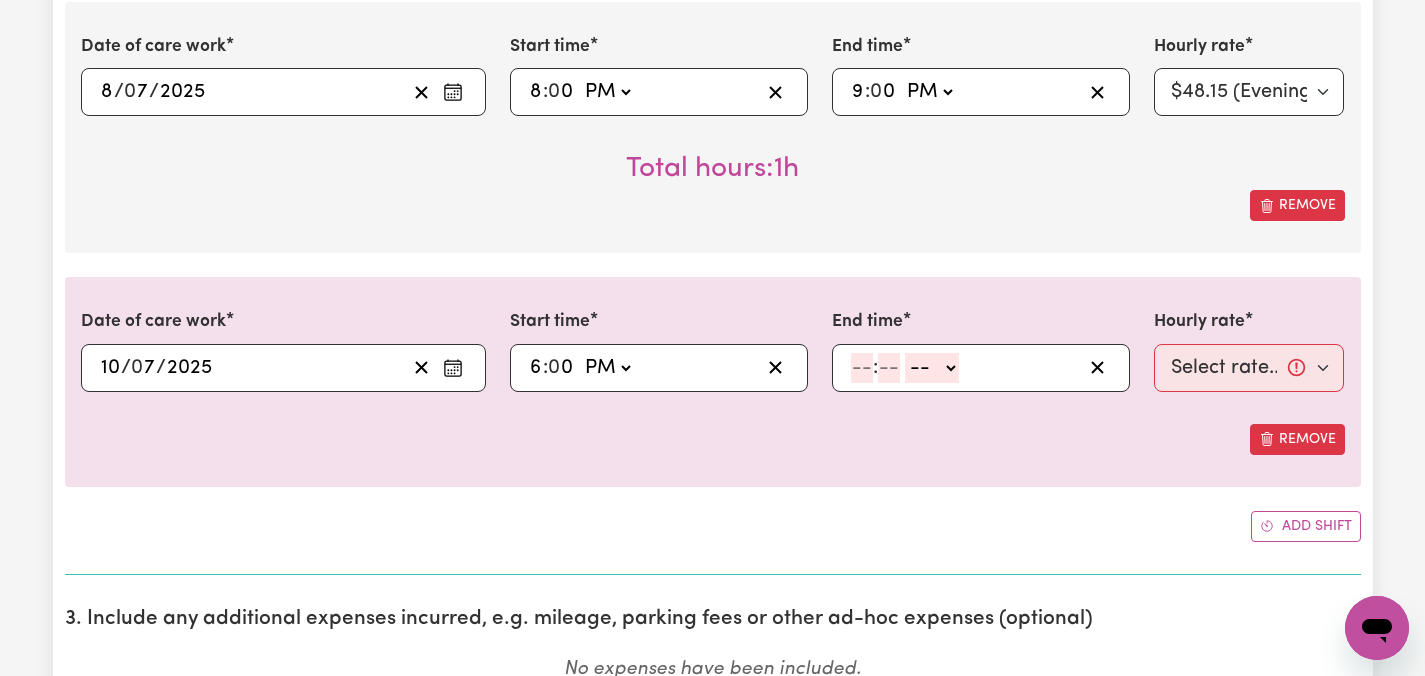 click 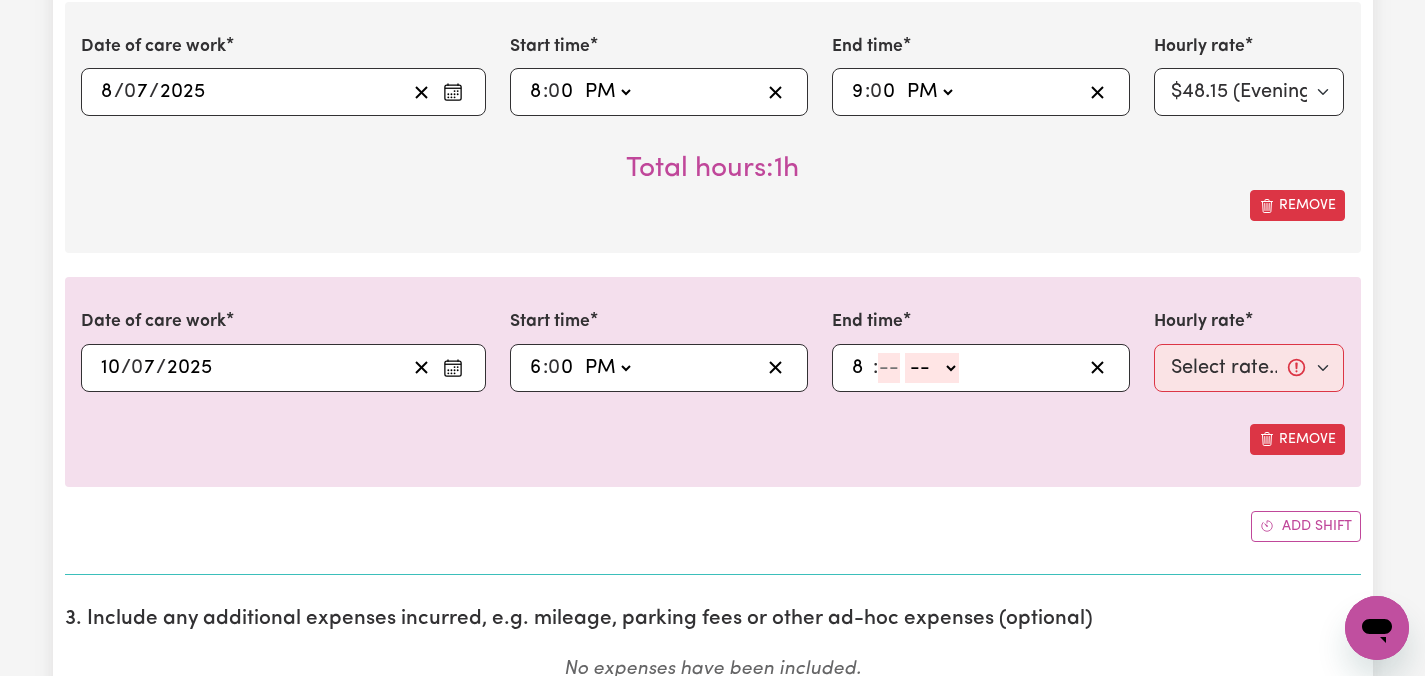 type on "8" 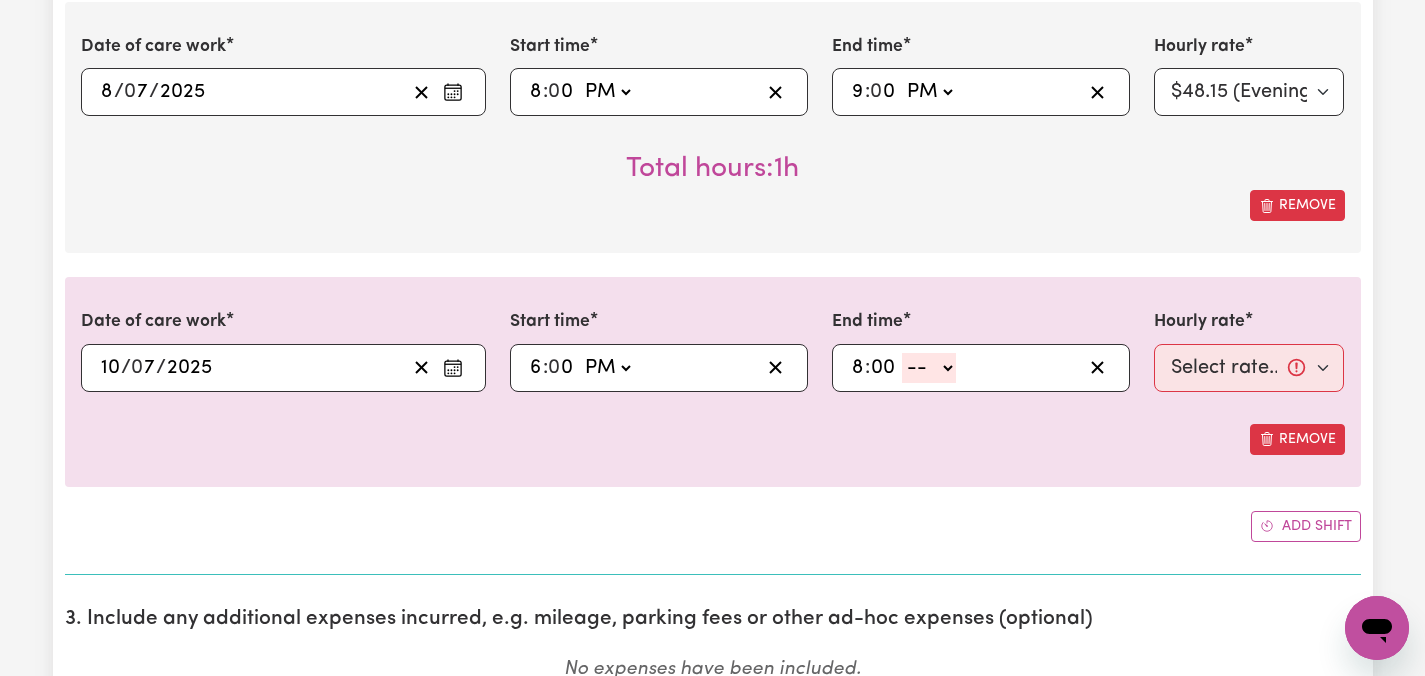 type on "00" 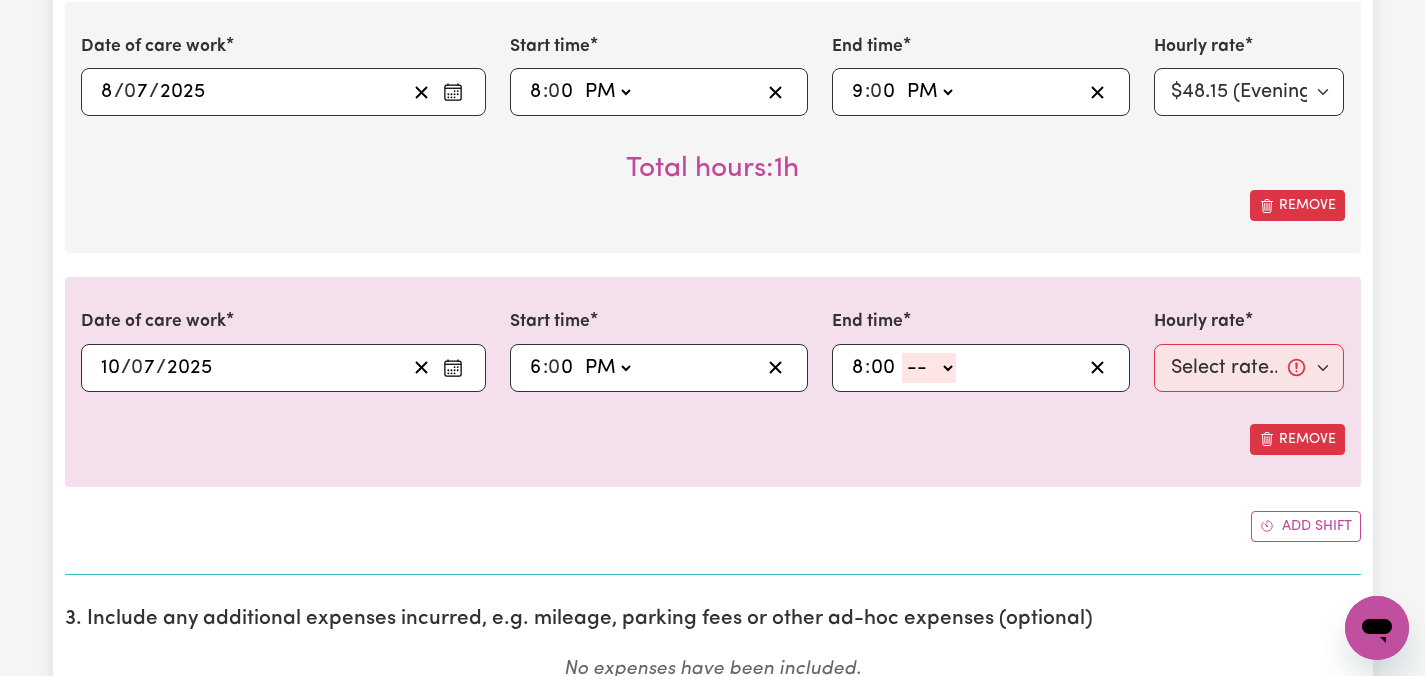 click on "-- AM PM" 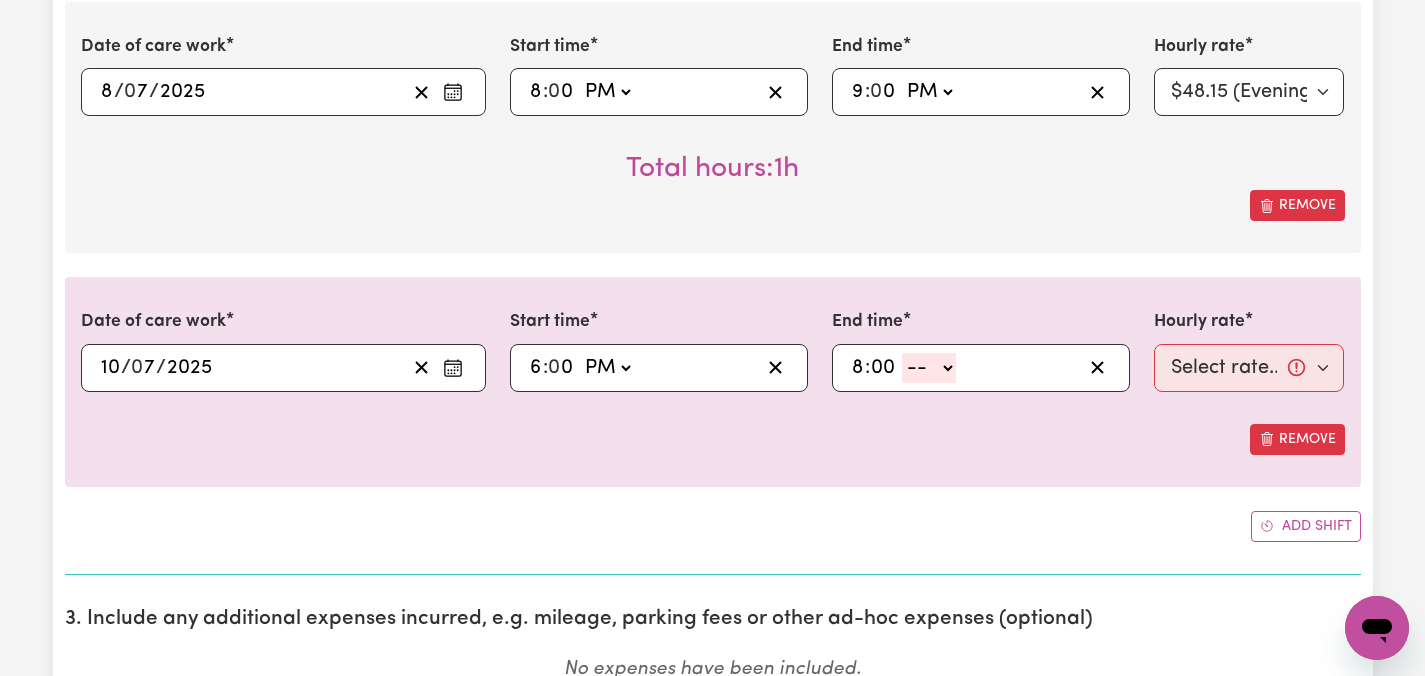select on "pm" 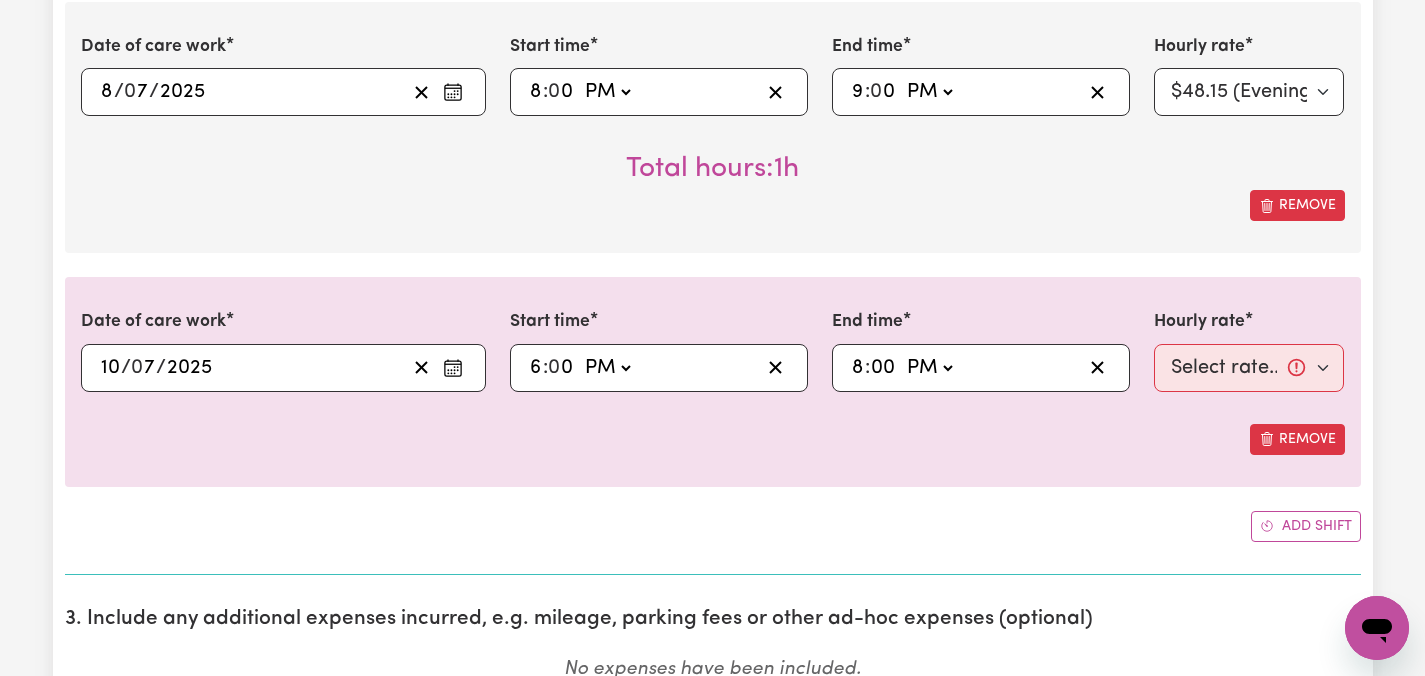type on "20:00" 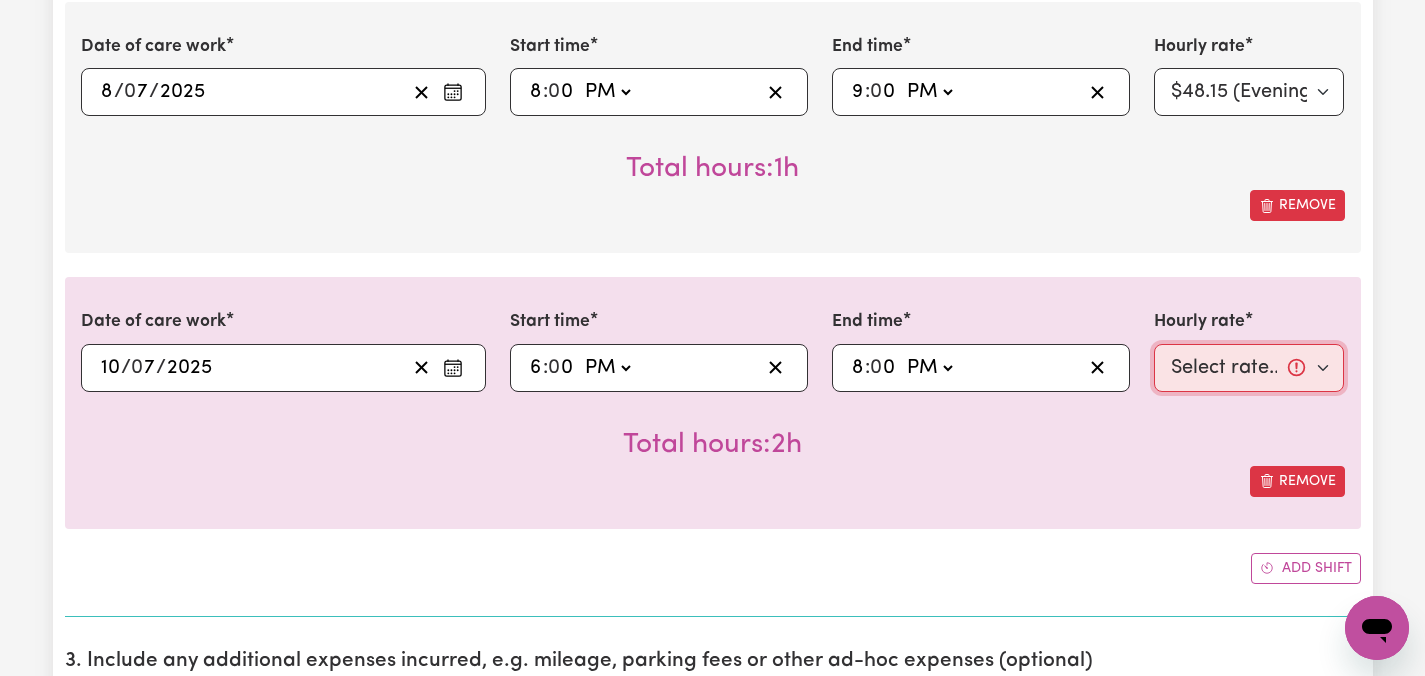 click on "Select rate... $46.15 (Weekday) $68.13 ([DATE]) $84.62 ([DATE]) $84.62 (Public Holiday) $48.15 (Evening Care) $28.31 (Overnight)" at bounding box center [1249, 368] 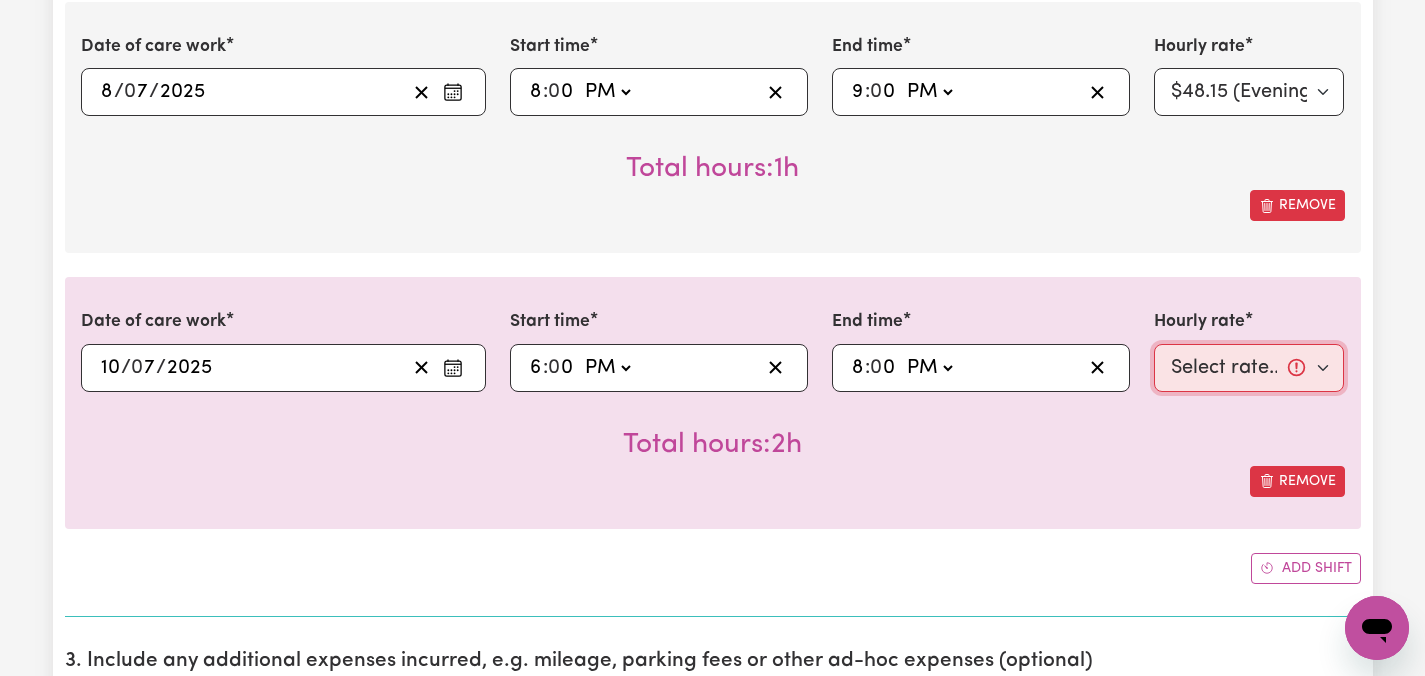 select on "46.15-Weekday" 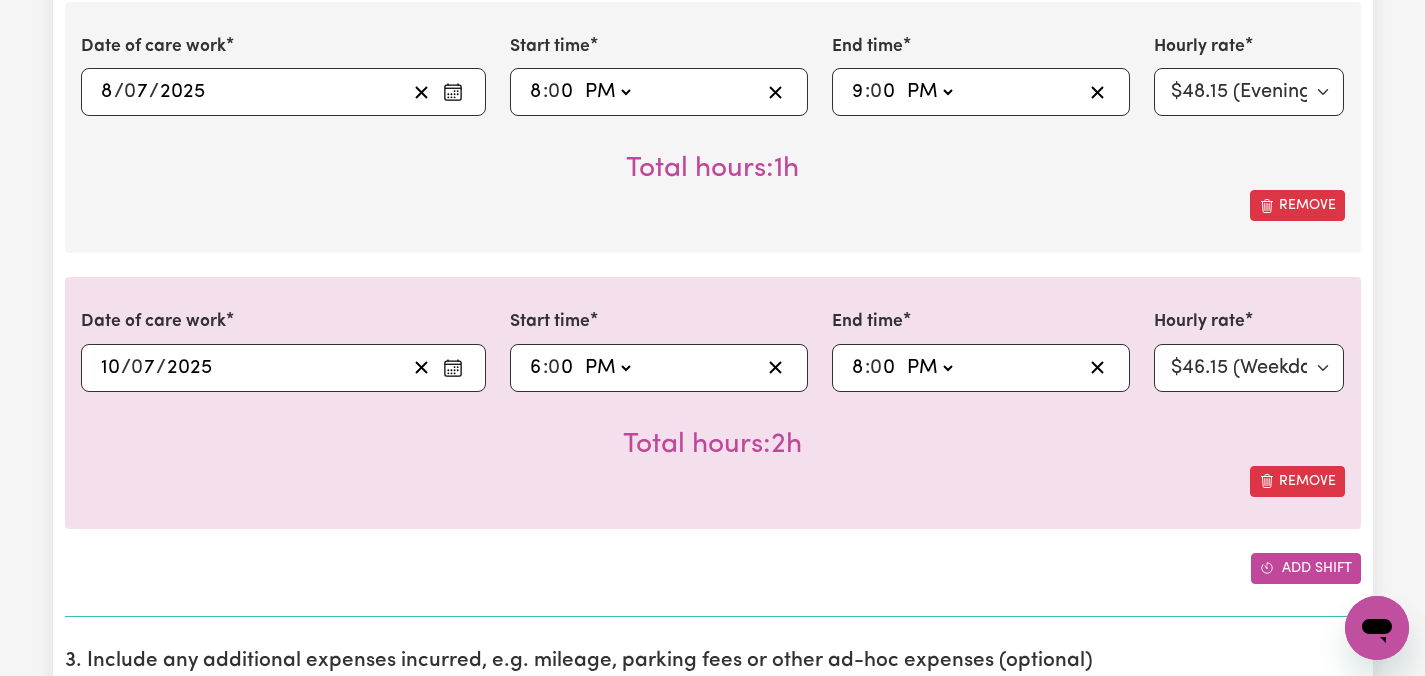 click on "Add shift" at bounding box center [1306, 568] 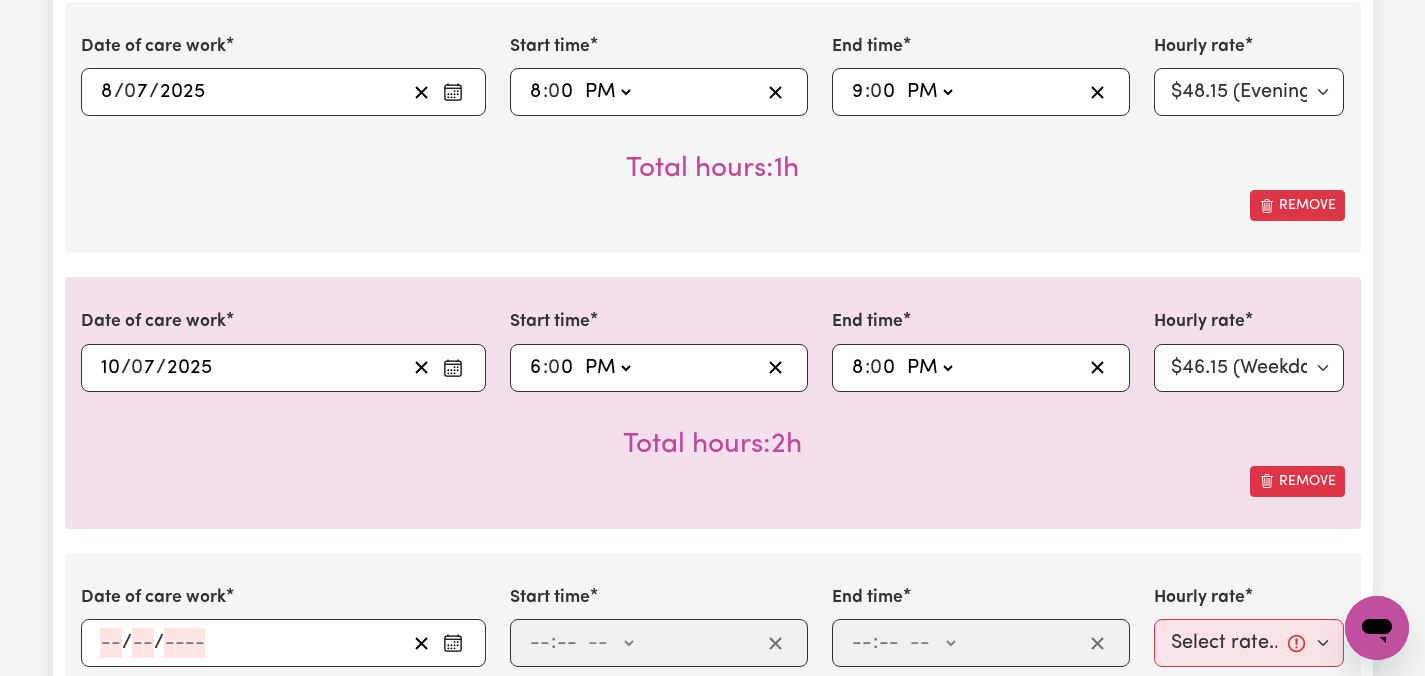 click 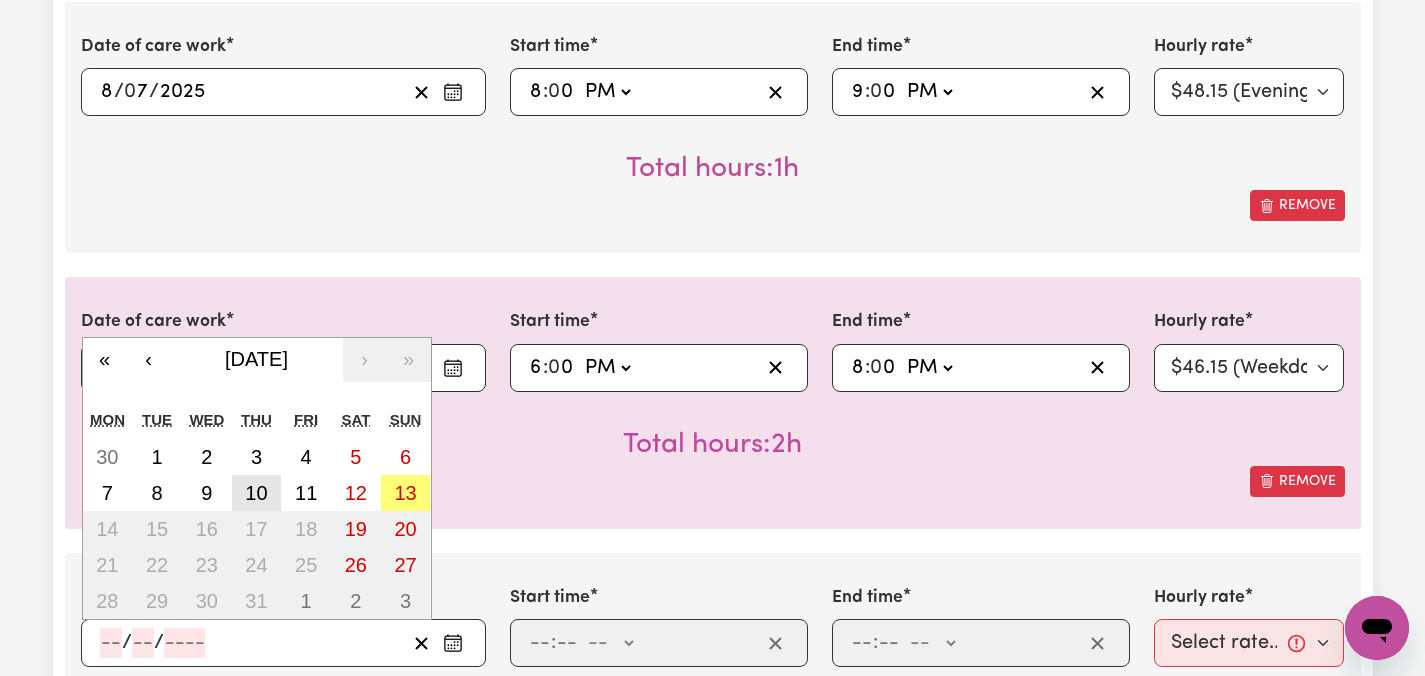 click on "10" at bounding box center (256, 493) 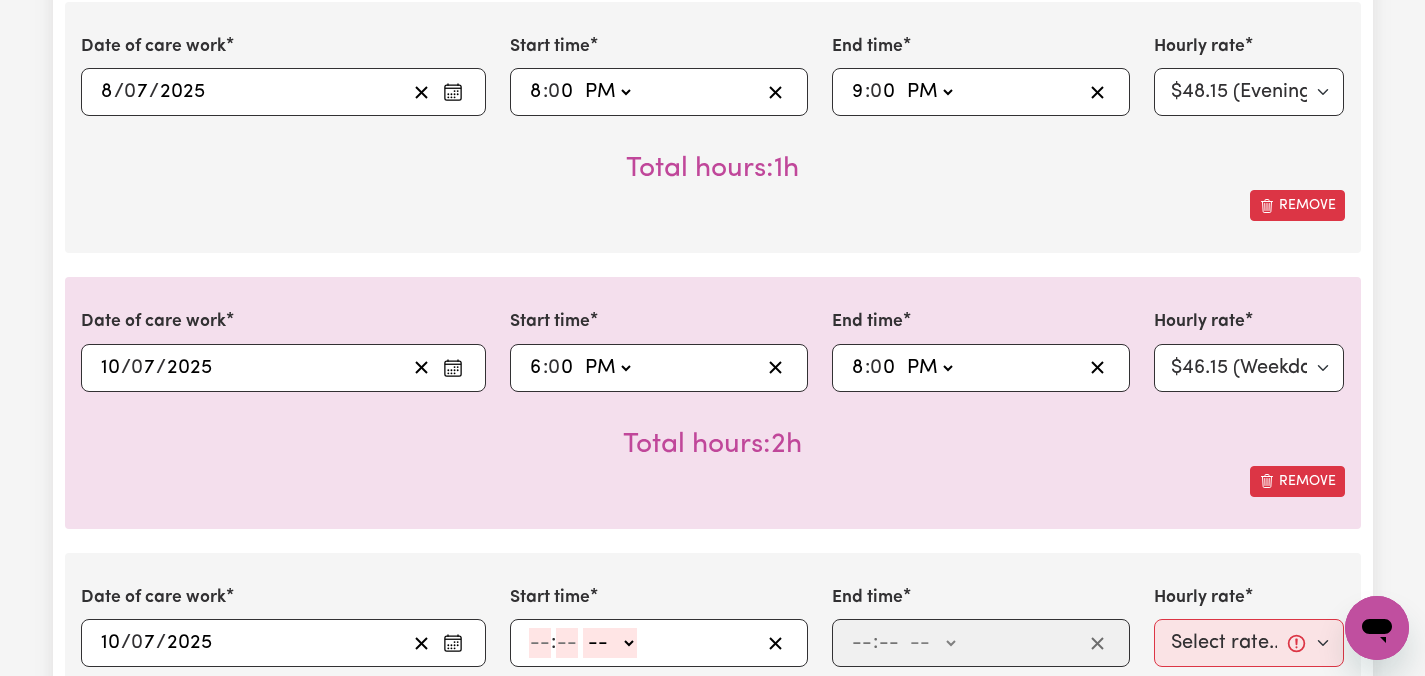 click 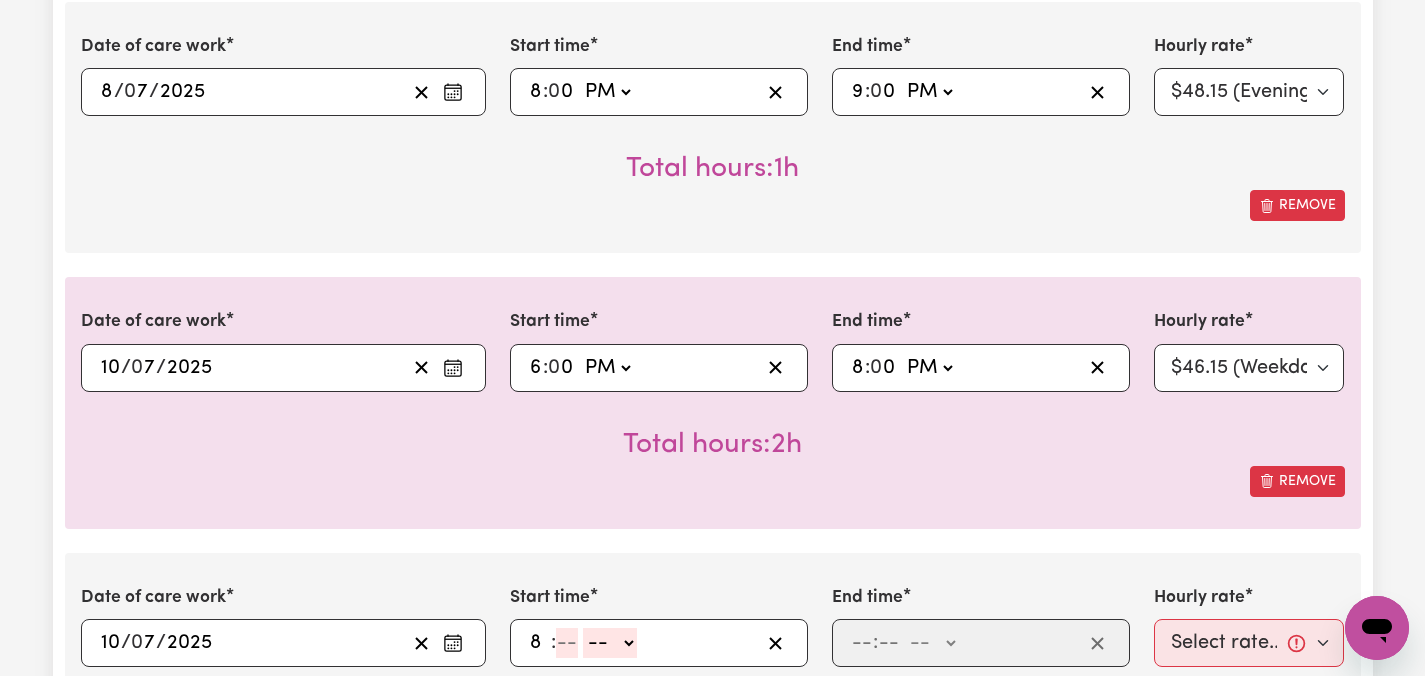 type on "8" 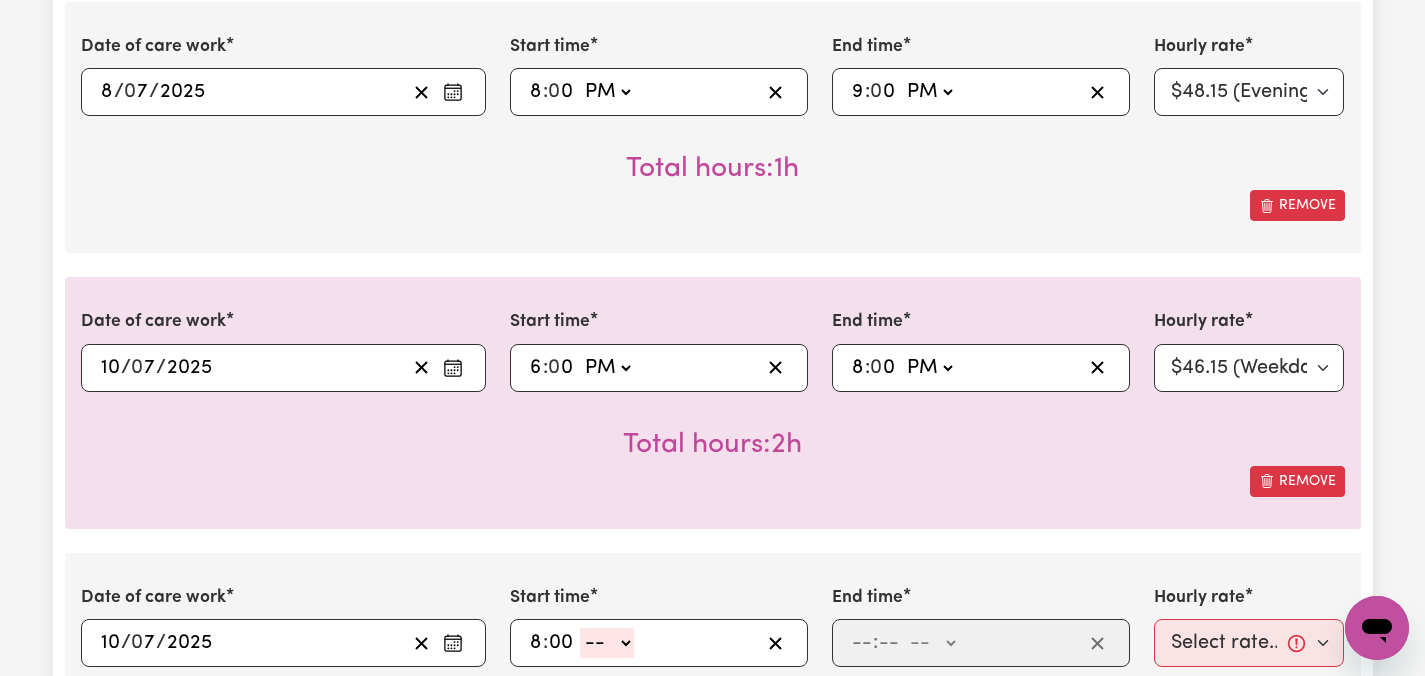 type on "00" 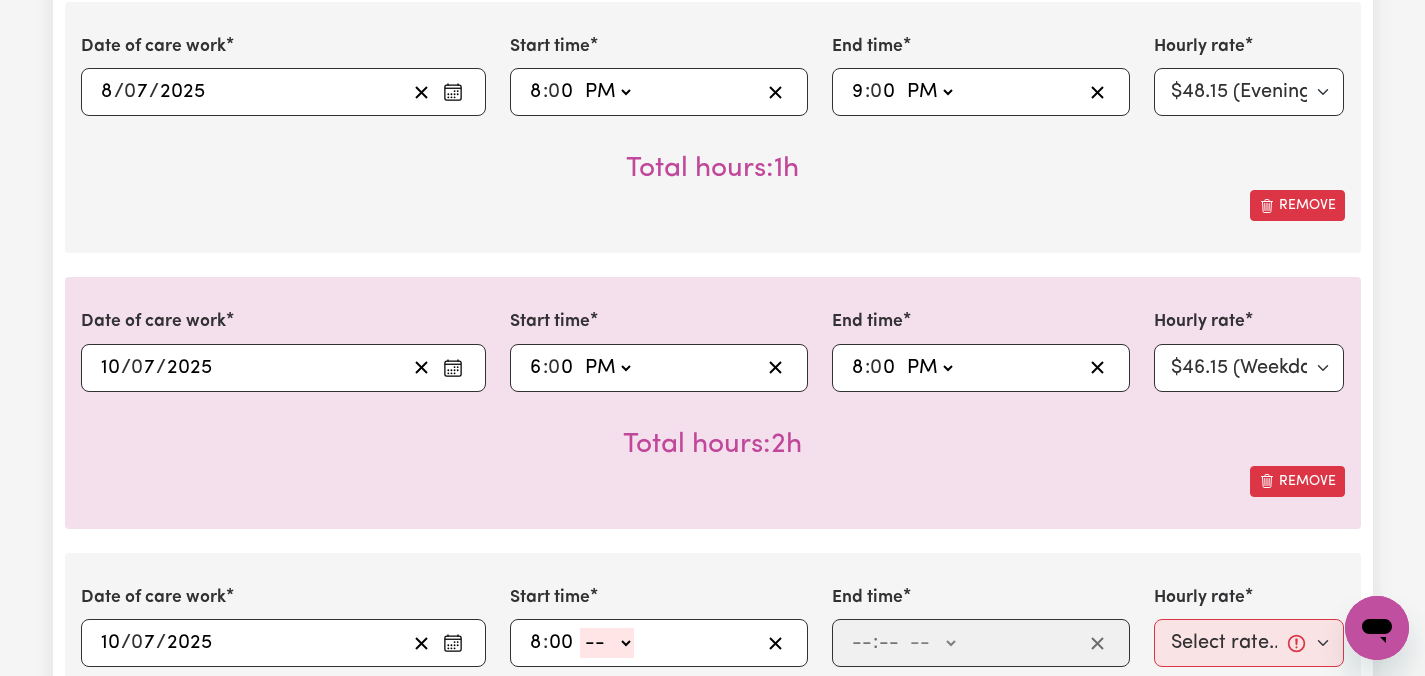 click on "-- AM PM" 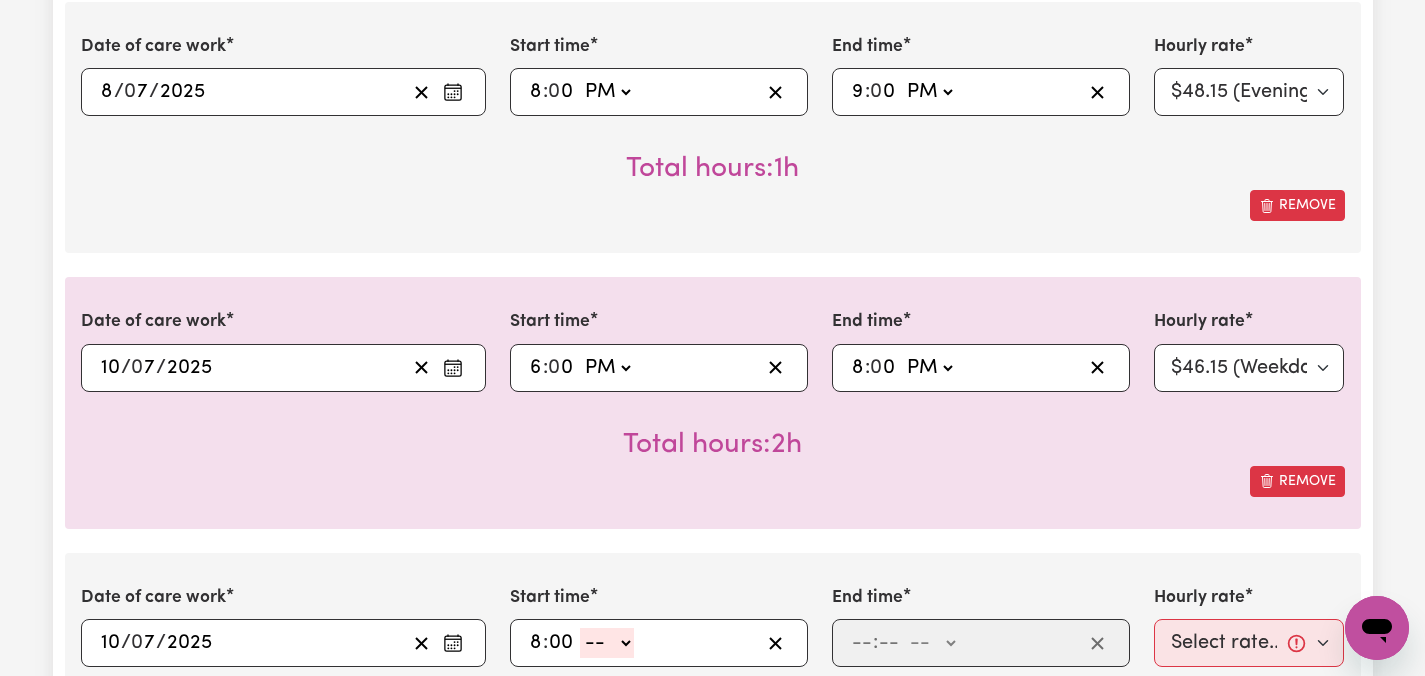 select on "pm" 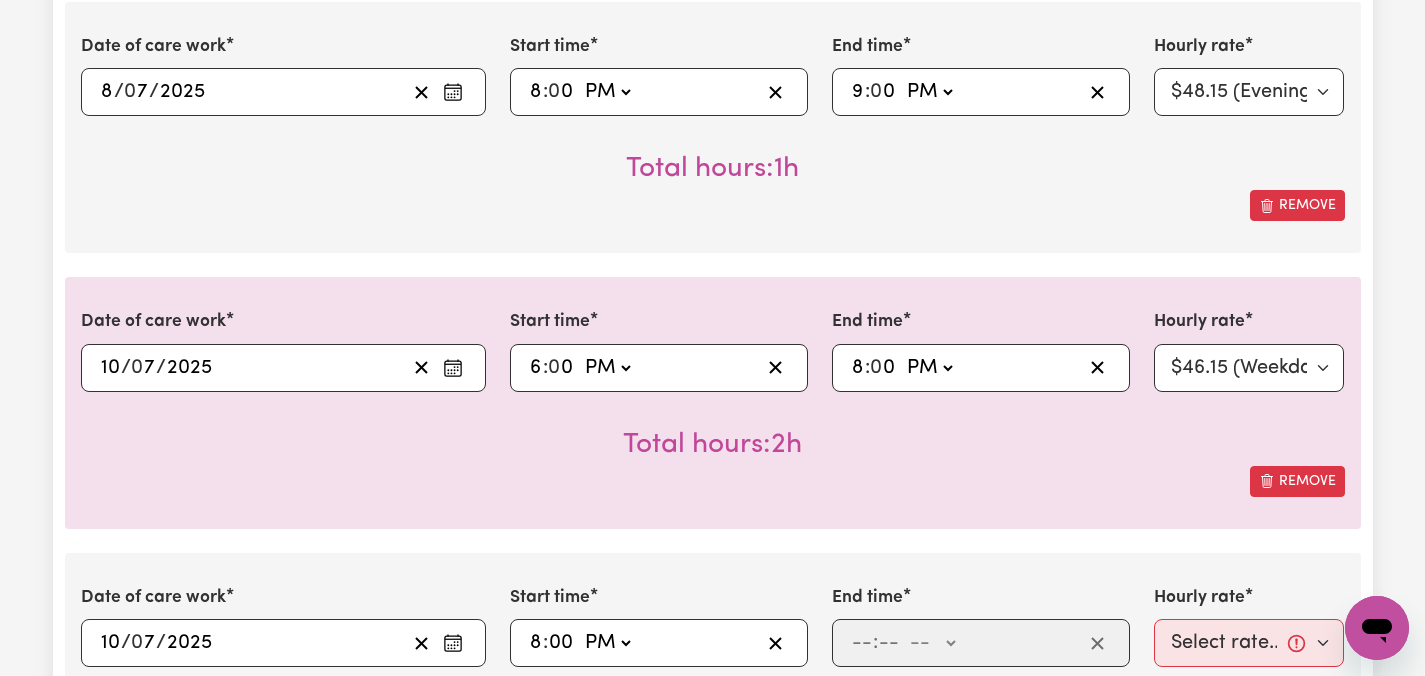 type on "20:00" 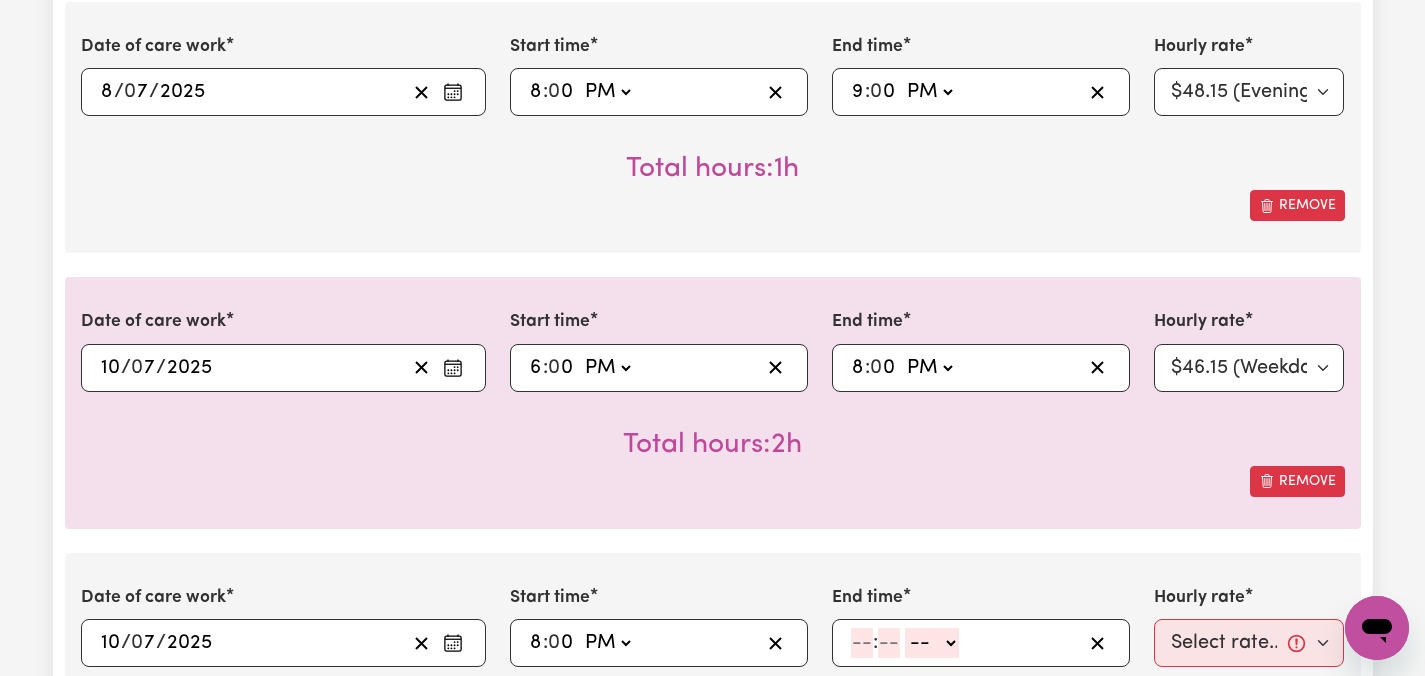 click 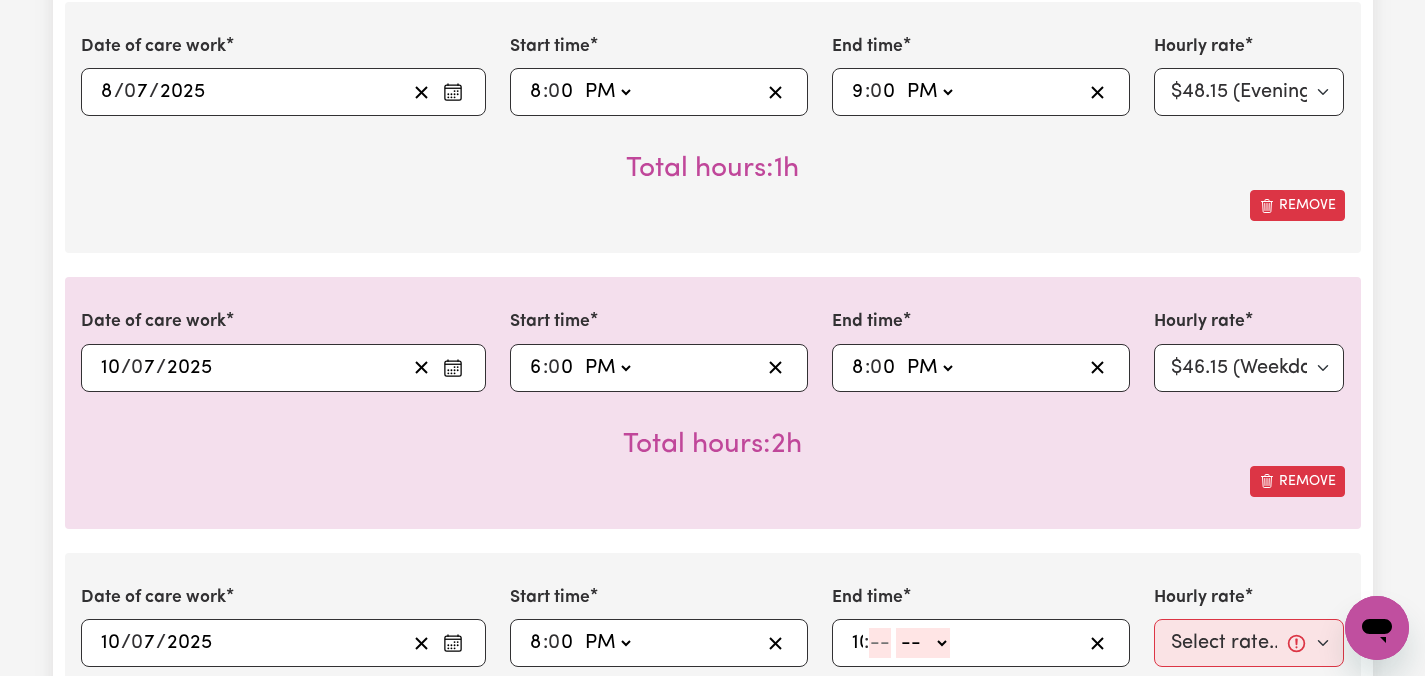 type on "10" 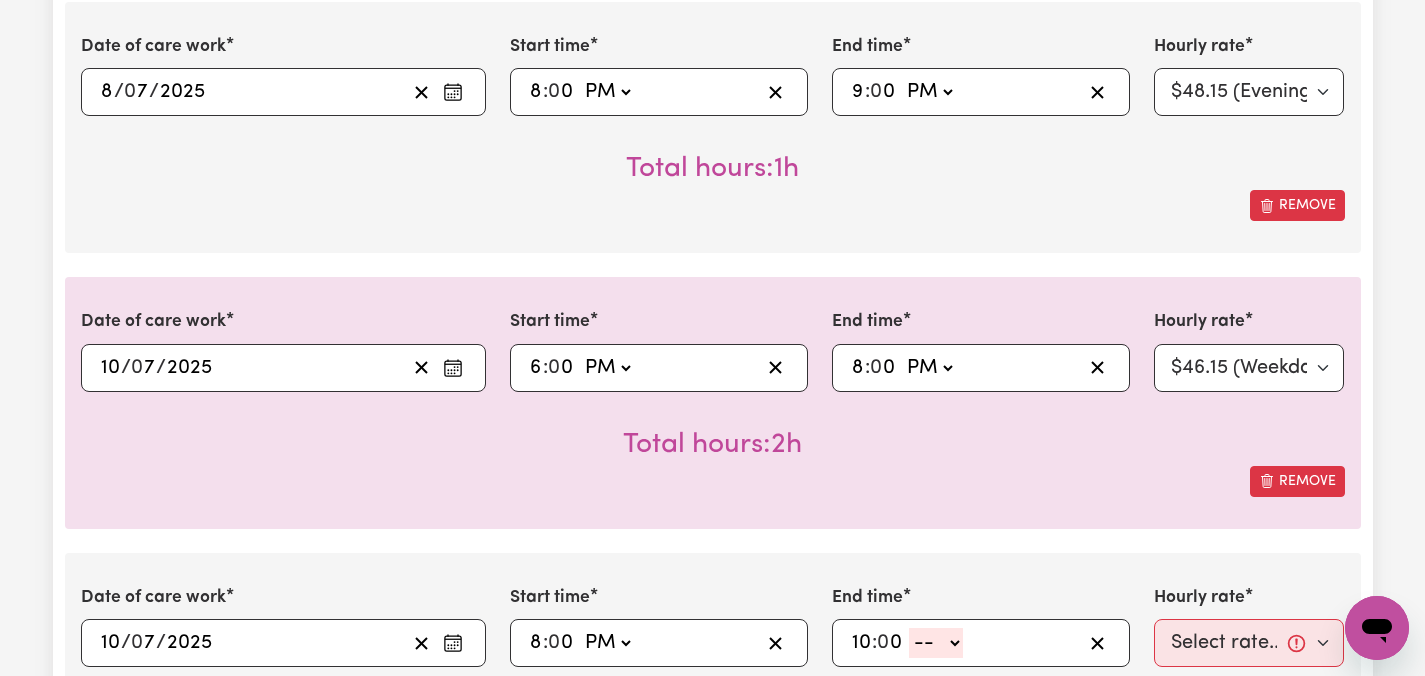 type on "0" 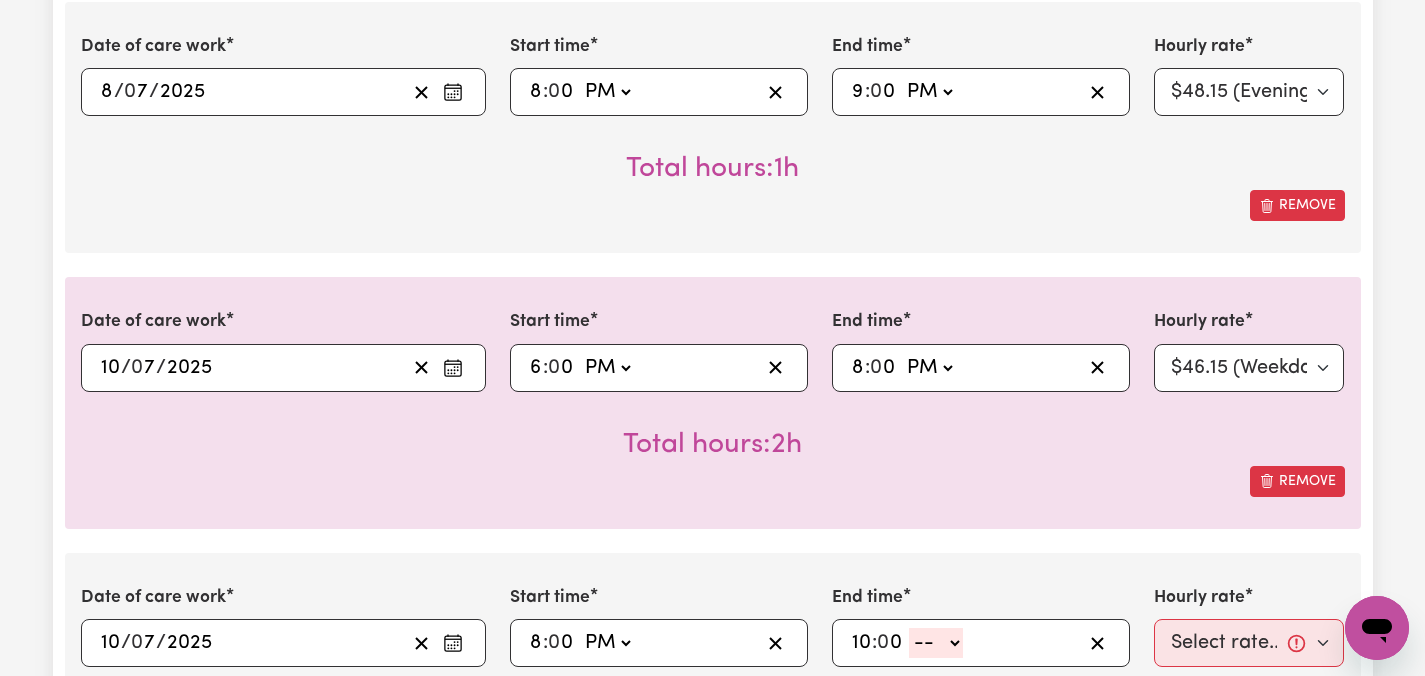 click on "-- AM PM" 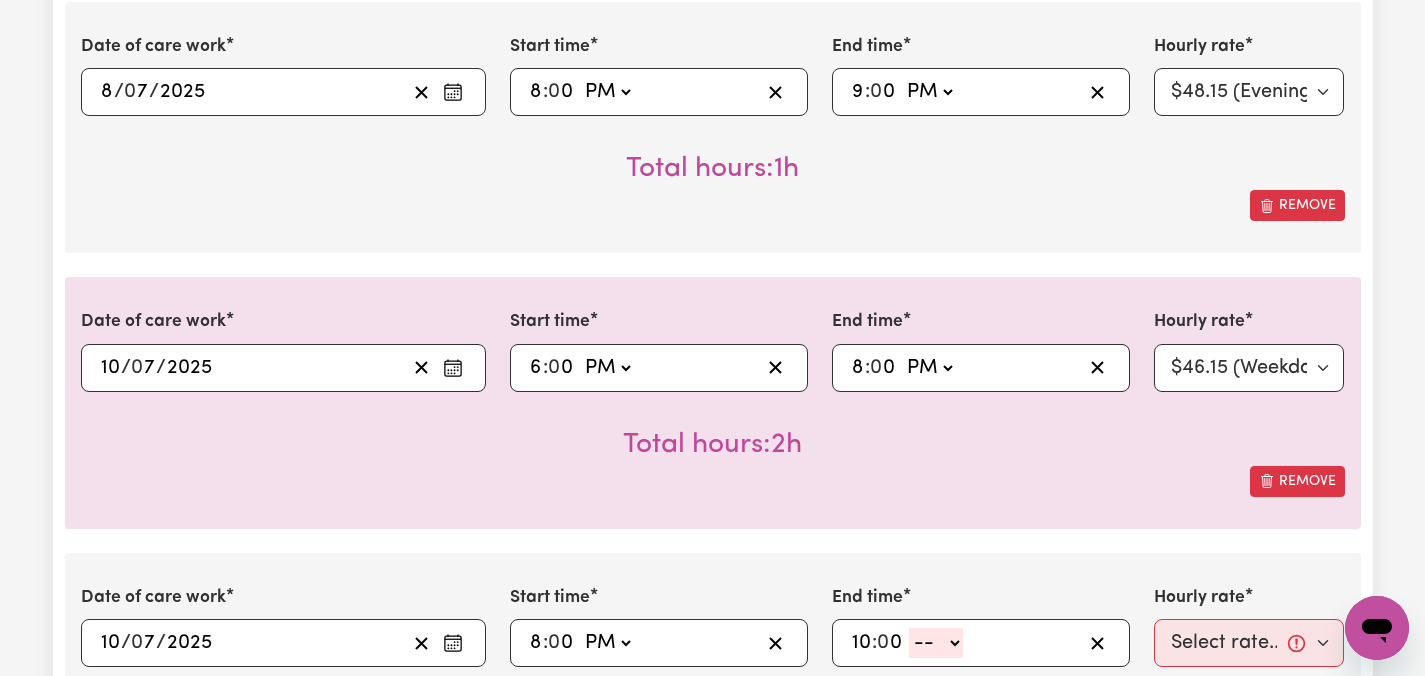 select on "pm" 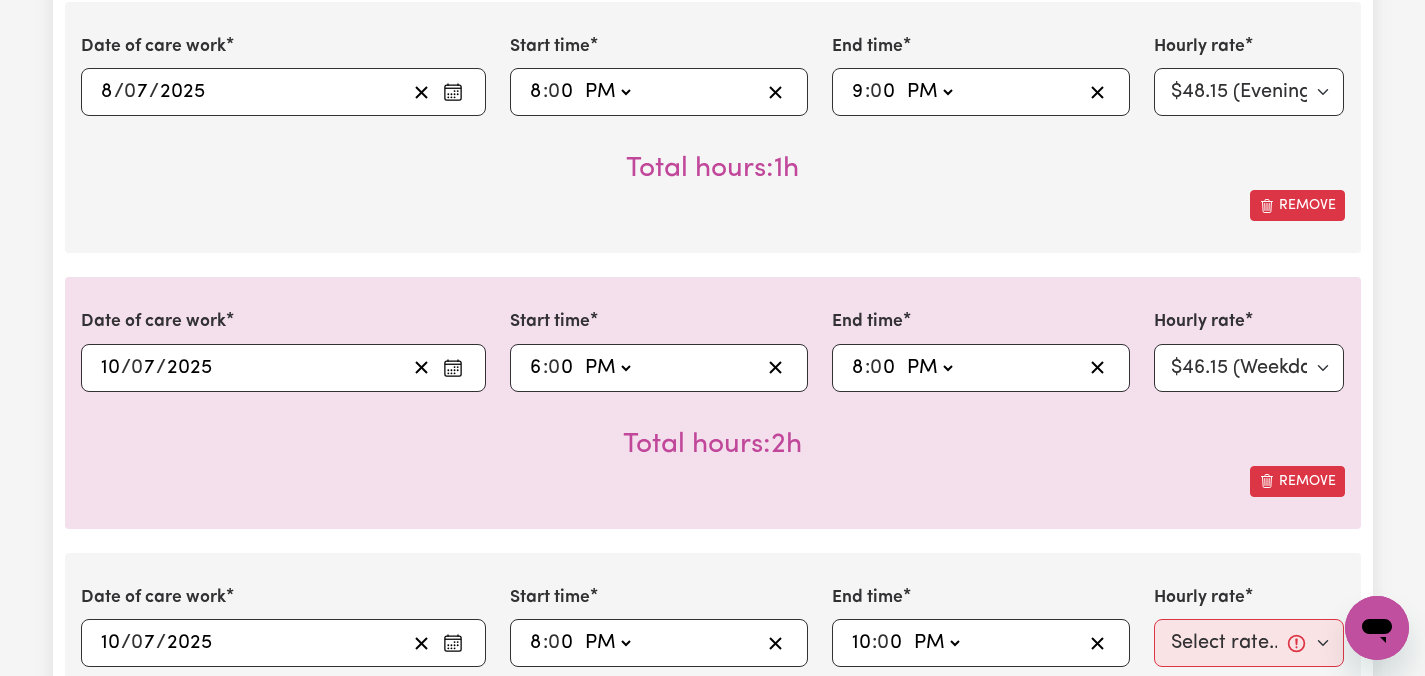 type on "22:00" 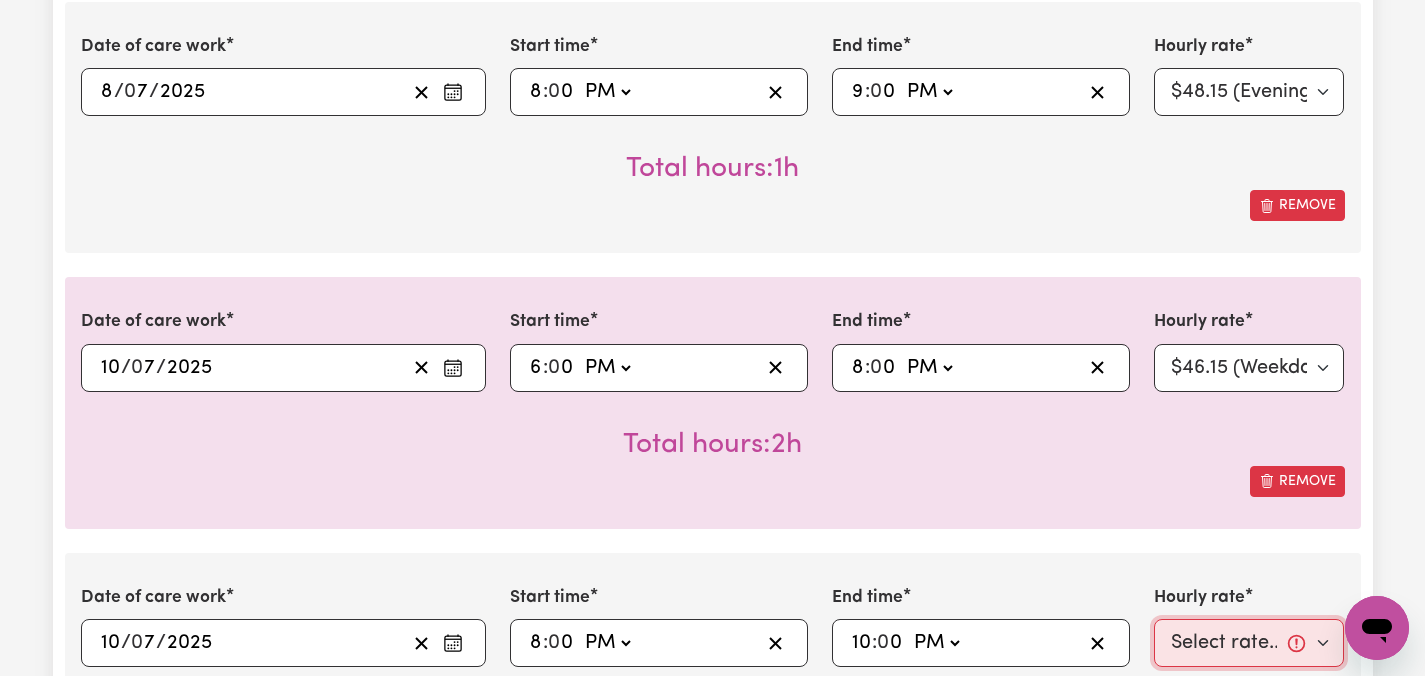 click on "Select rate... $46.15 (Weekday) $68.13 ([DATE]) $84.62 ([DATE]) $84.62 (Public Holiday) $48.15 (Evening Care) $28.31 (Overnight)" at bounding box center [1249, 643] 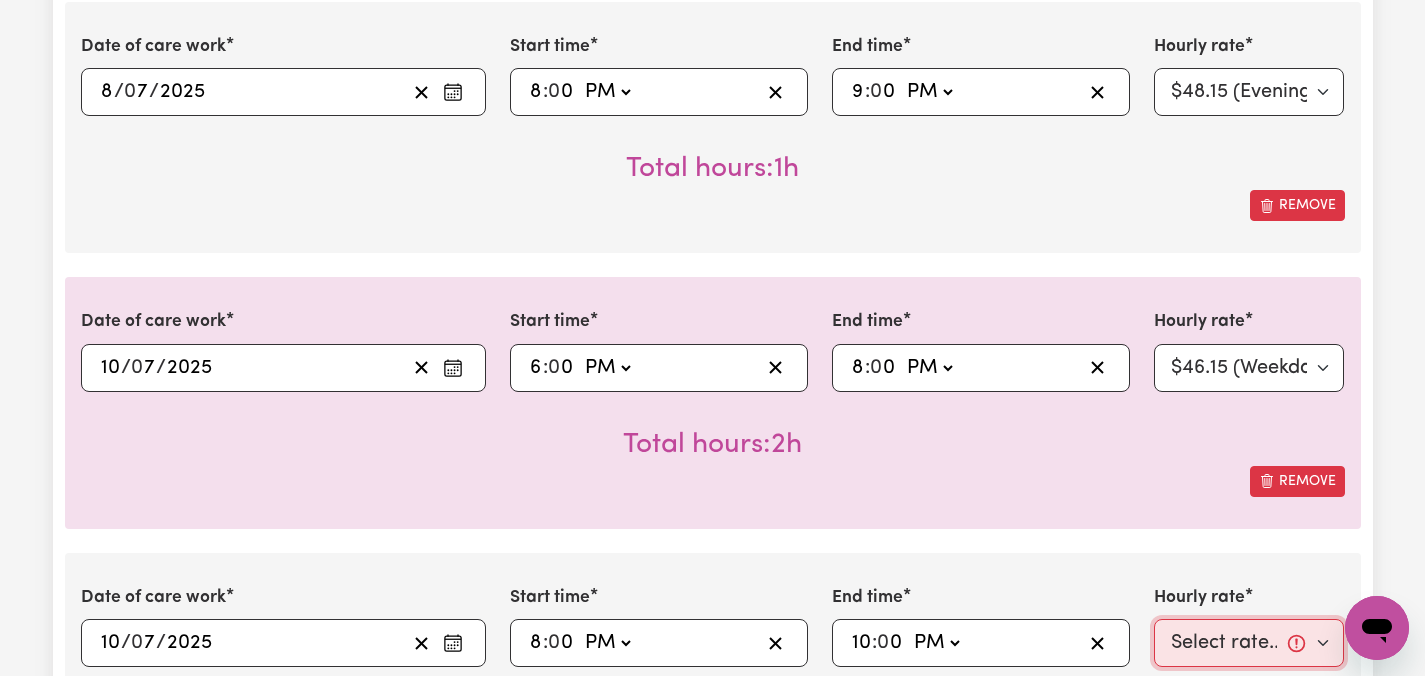select on "48.15-EveningCare" 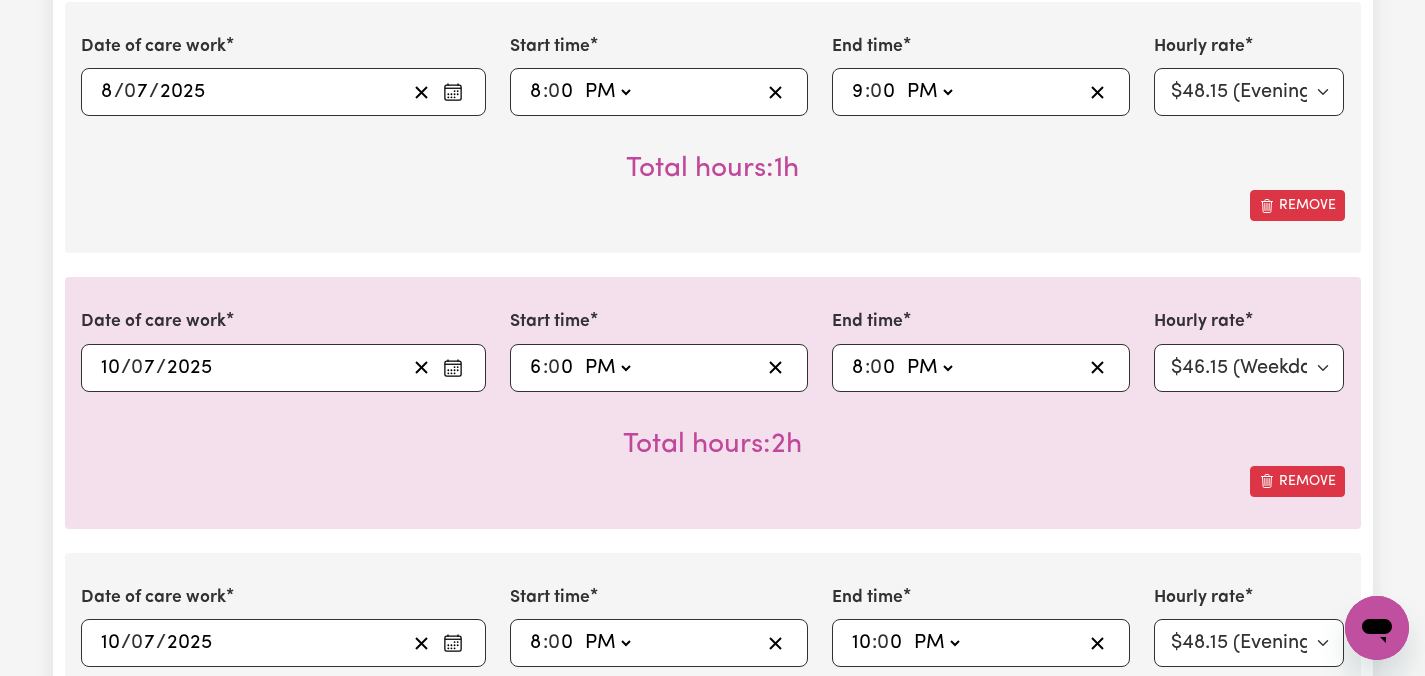 click on "Submit Hours 1. Fill in your details below to claim your payment Job title Select the job you're submitting hours for... [[PERSON_NAME]] Care worker needed in [GEOGRAPHIC_DATA] [GEOGRAPHIC_DATA] [[PERSON_NAME] [PERSON_NAME]] Care worker needed in [GEOGRAPHIC_DATA] [[GEOGRAPHIC_DATA] (Han) Vu - NDIS Number: 430921521] [DEMOGRAPHIC_DATA] Support workers with experience in Behaviour Support Plans Preview Job Your ABN 76571732818 To include or update your ABN,  update your profile . 2. Enter the details of your shift(s) Date of care work [DATE] 7 / 0 7 / 2025 « ‹ [DATE] › » Mon Tue Wed Thu Fri Sat Sun 30 1 2 3 4 5 6 7 8 9 10 11 12 13 14 15 16 17 18 19 20 21 22 23 24 25 26 27 28 29 30 31 1 2 3 Start time 14:00 2 : 0 0   AM PM End time 20:00 8 : 0 0   AM PM Hourly rate Select rate... $46.15 (Weekday) $68.13 ([DATE]) $84.62 ([DATE]) $84.62 (Public Holiday) $48.15 (Evening Care) $28.31 (Overnight) Total hours:  6h  Remove Date of care work [DATE] 7 / 0 7 / 2025 « ‹ [DATE] › » Mon Tue Wed Thu Fri Sat Sun 30 1 2 3 4 5 6 7 8 9 10 11 12 13 14 15 16" at bounding box center (712, 664) 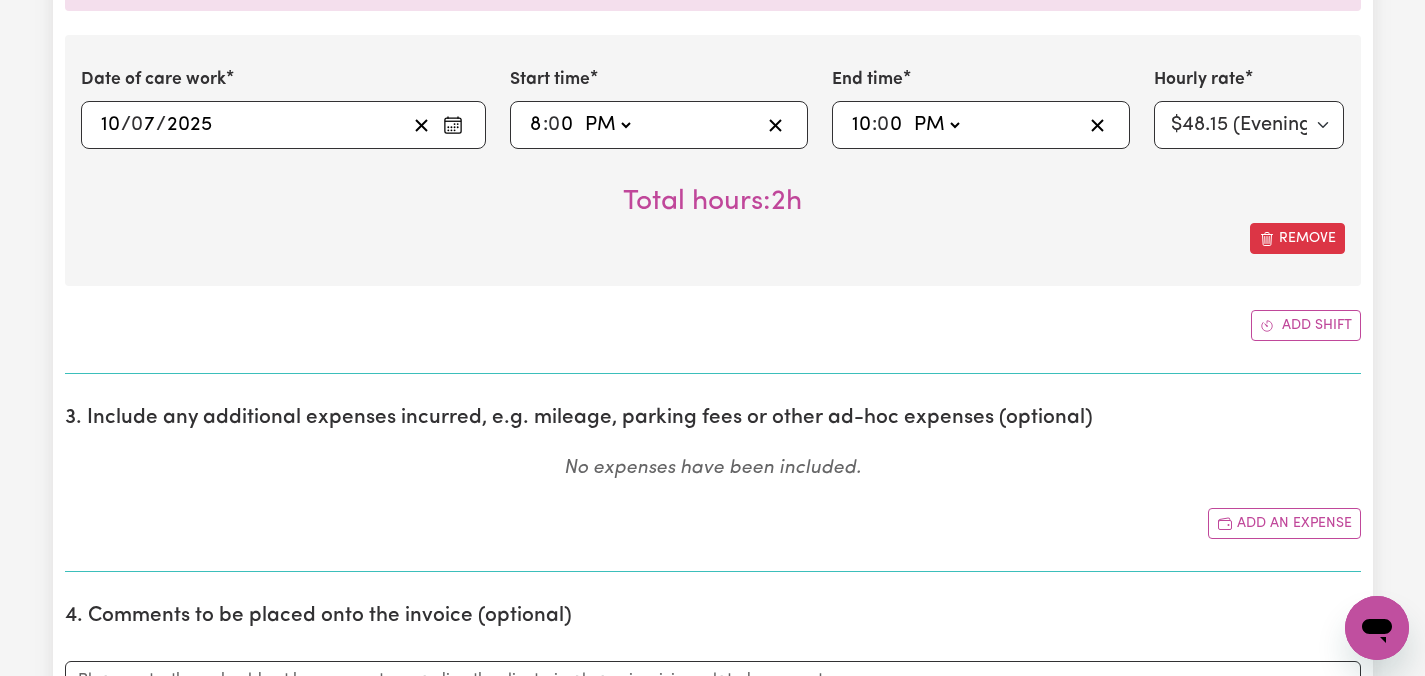 scroll, scrollTop: 2009, scrollLeft: 0, axis: vertical 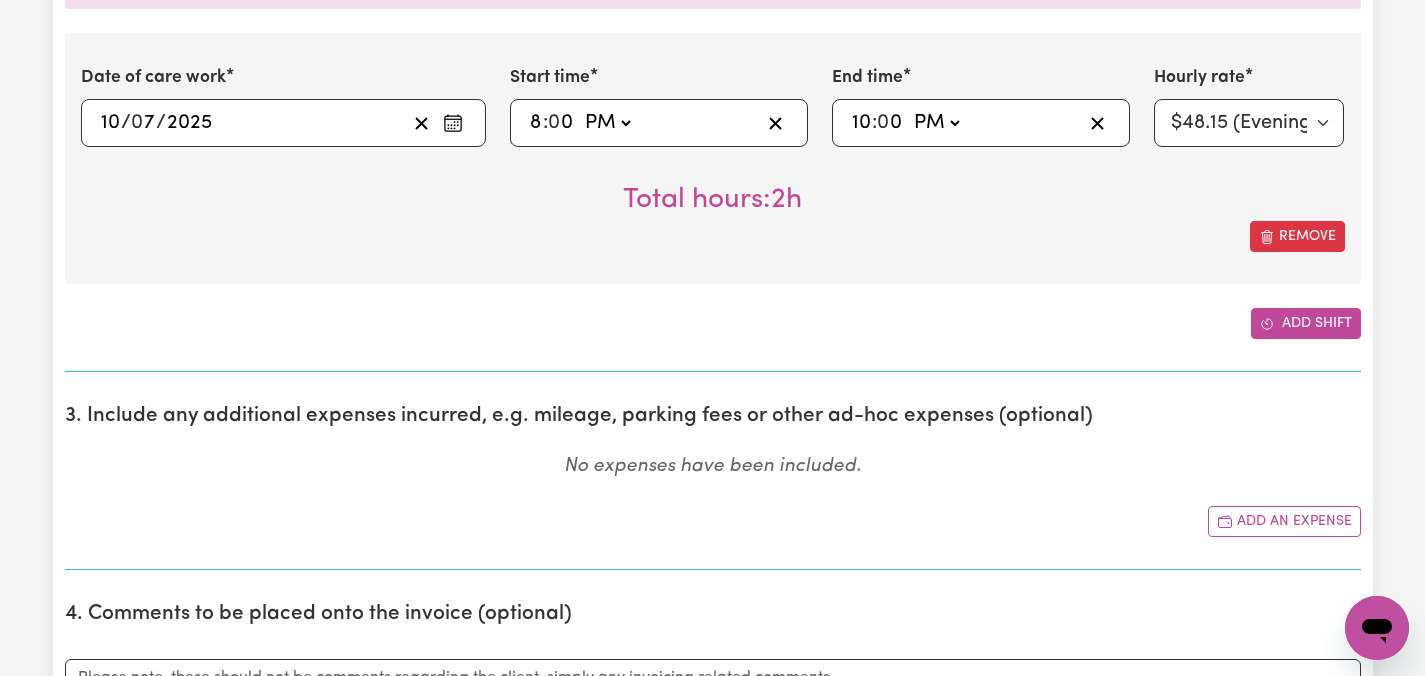 click on "Add shift" at bounding box center [1306, 323] 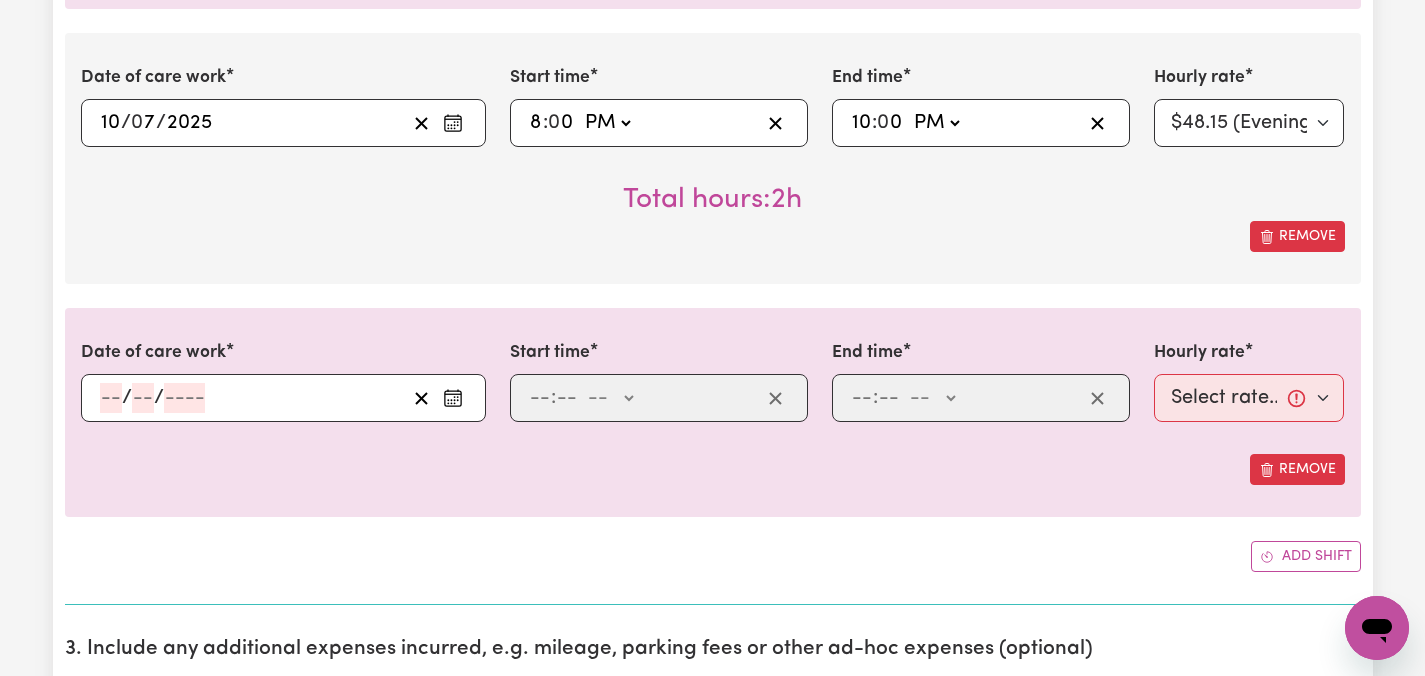 click 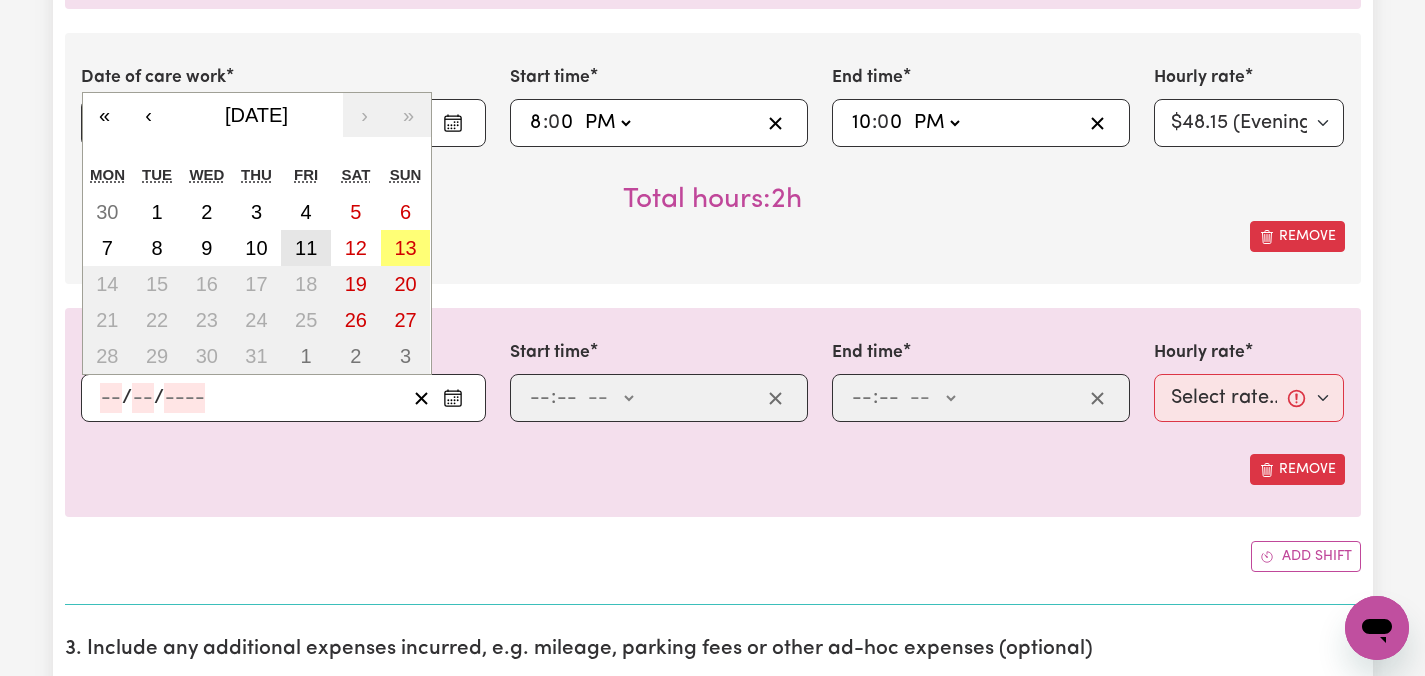 click on "11" at bounding box center (306, 248) 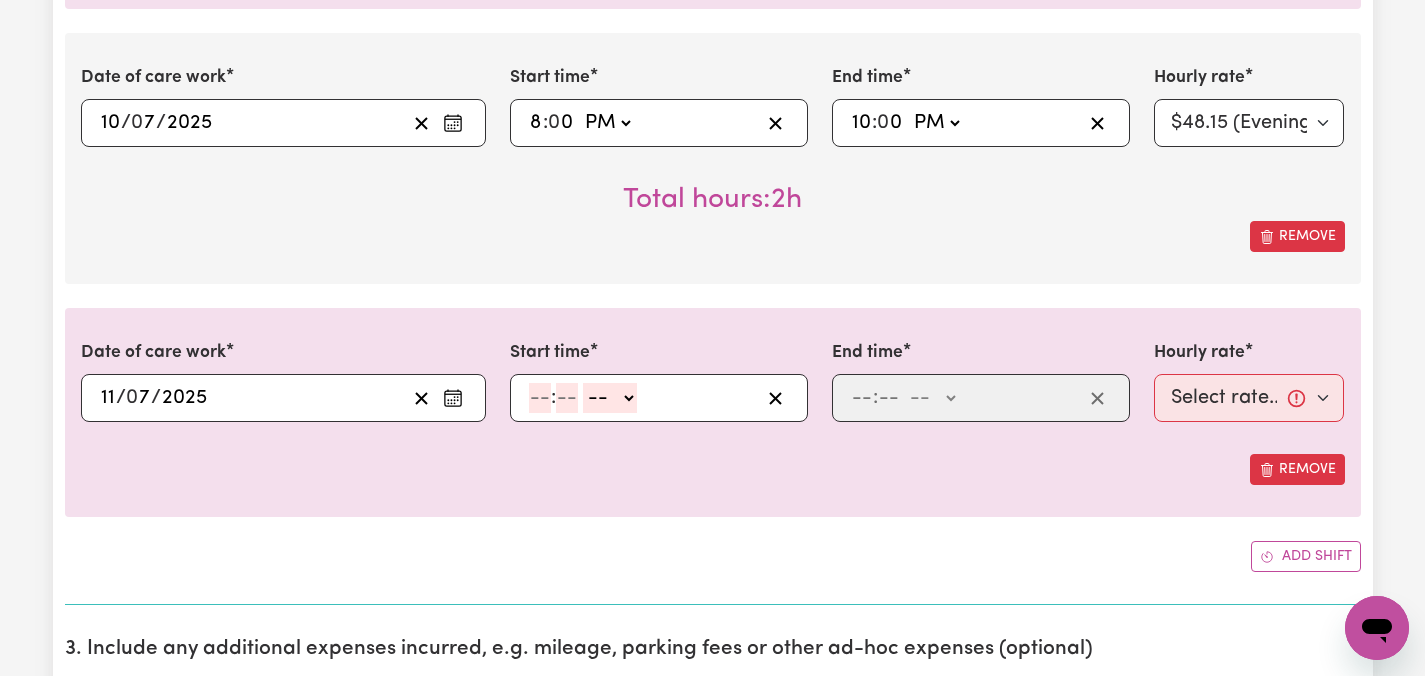 type on "[DATE]" 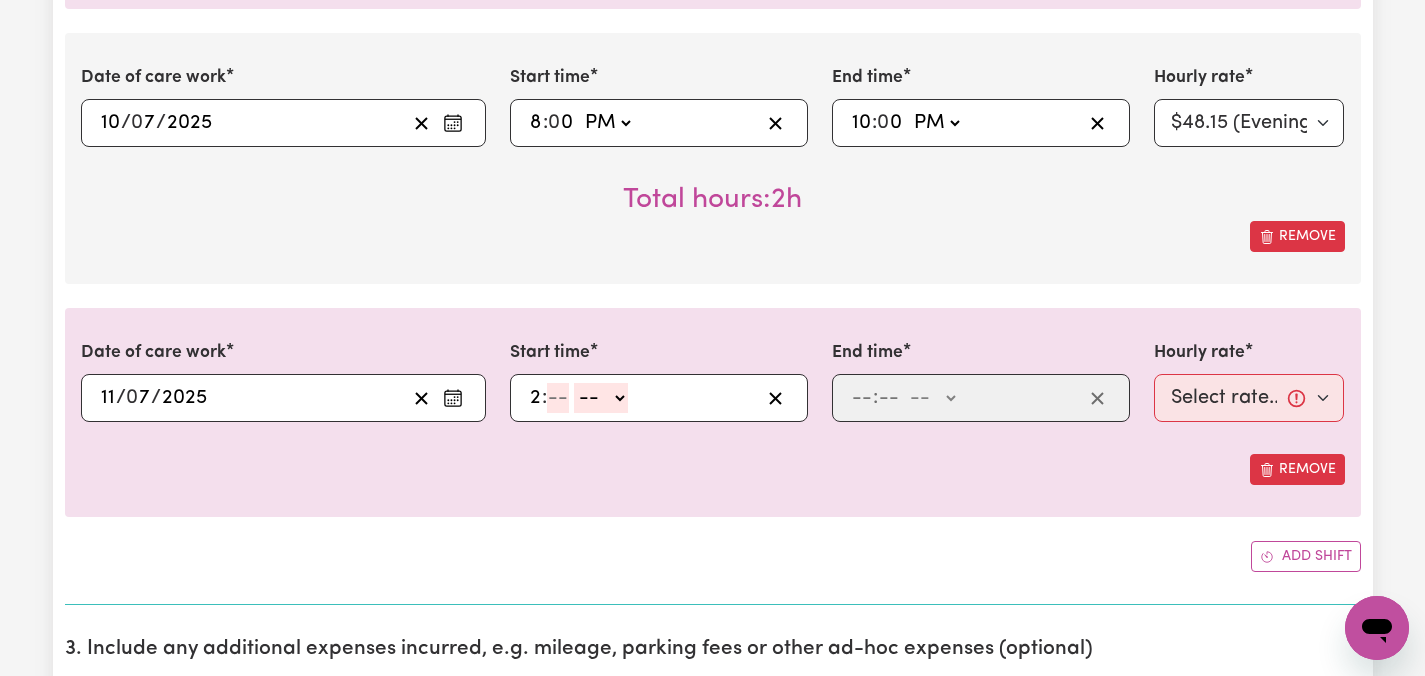 type on "2" 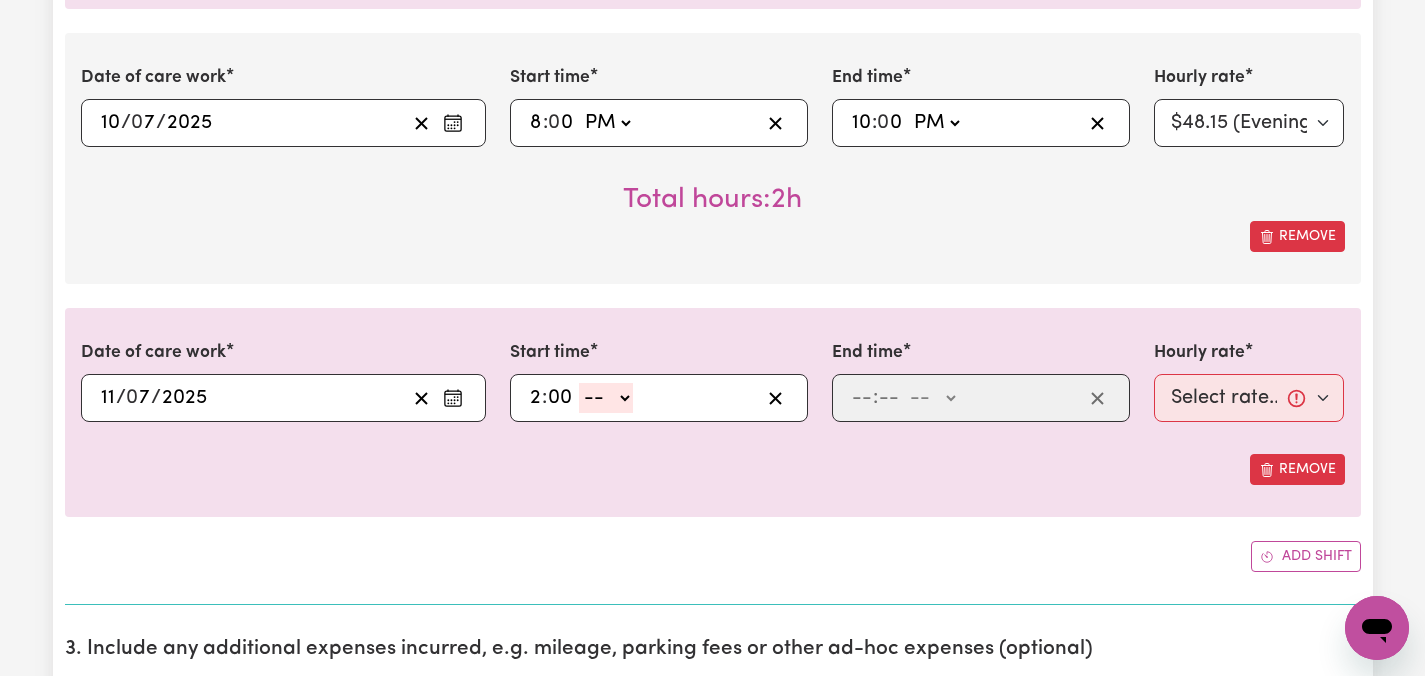 type on "00" 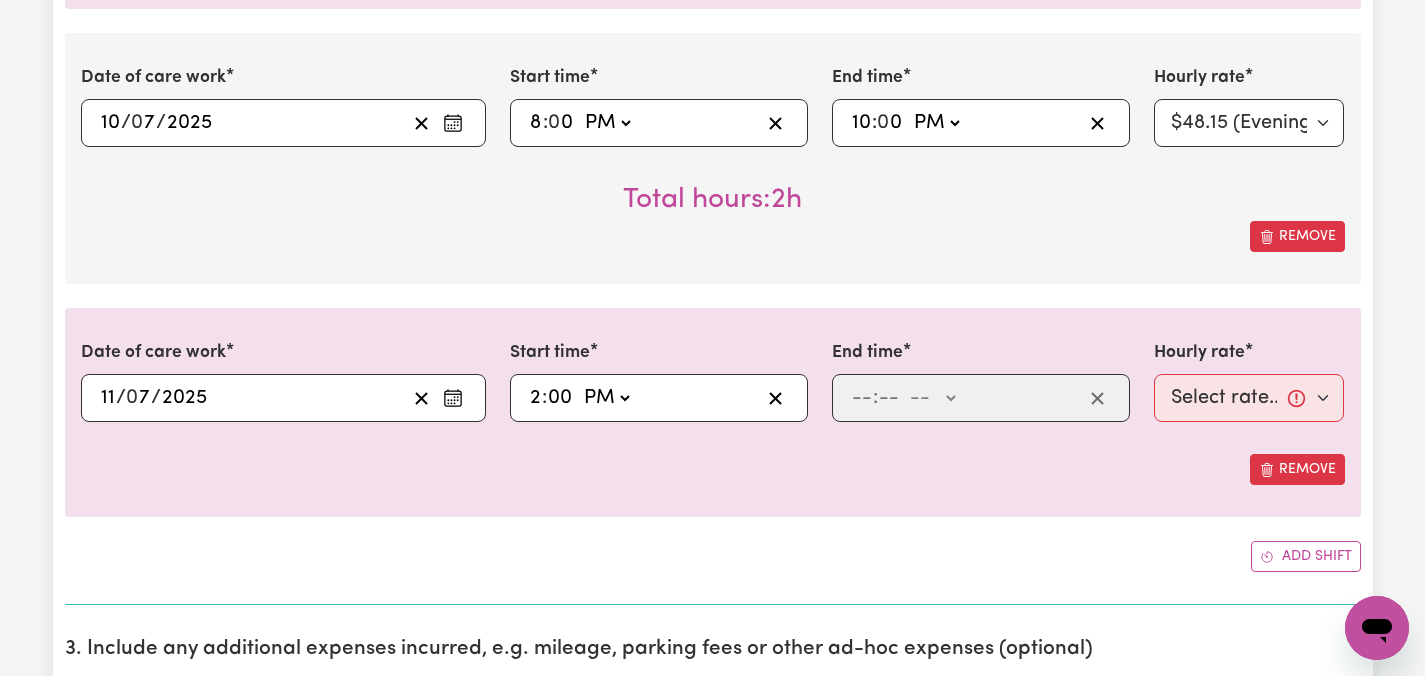 type on "14:00" 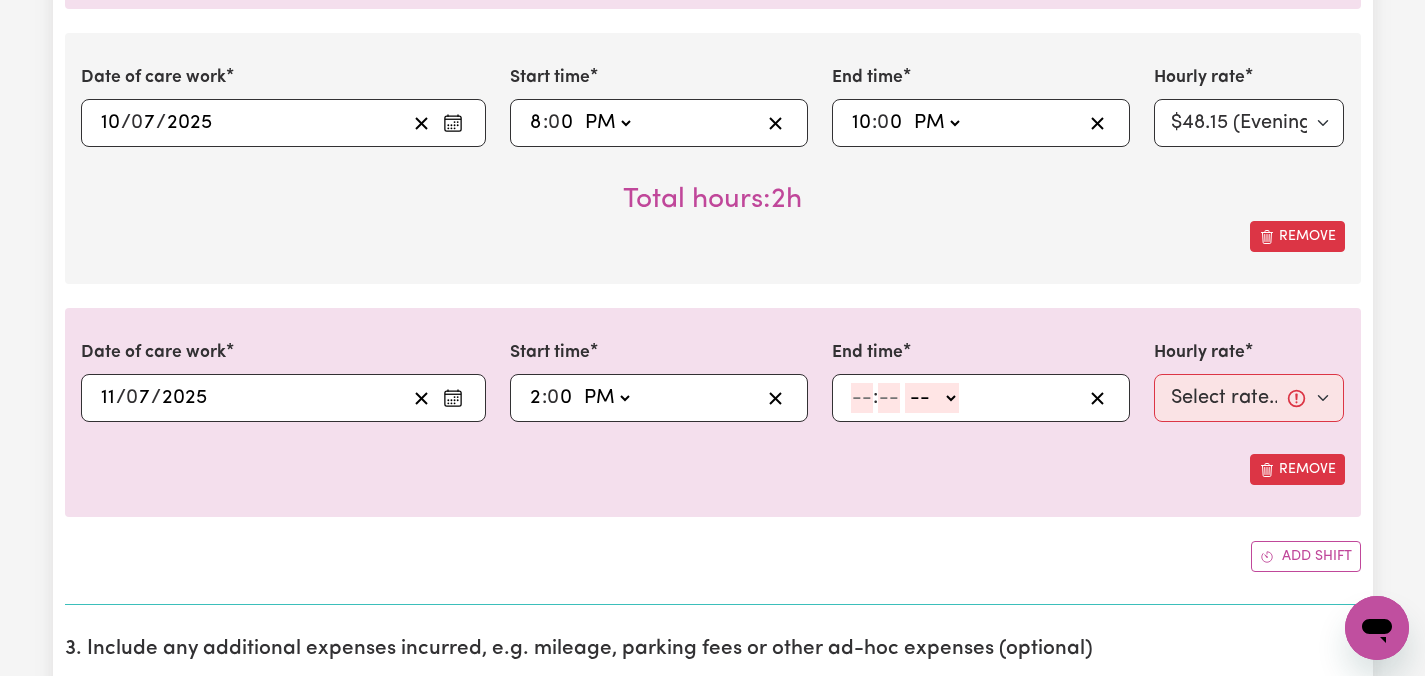 click 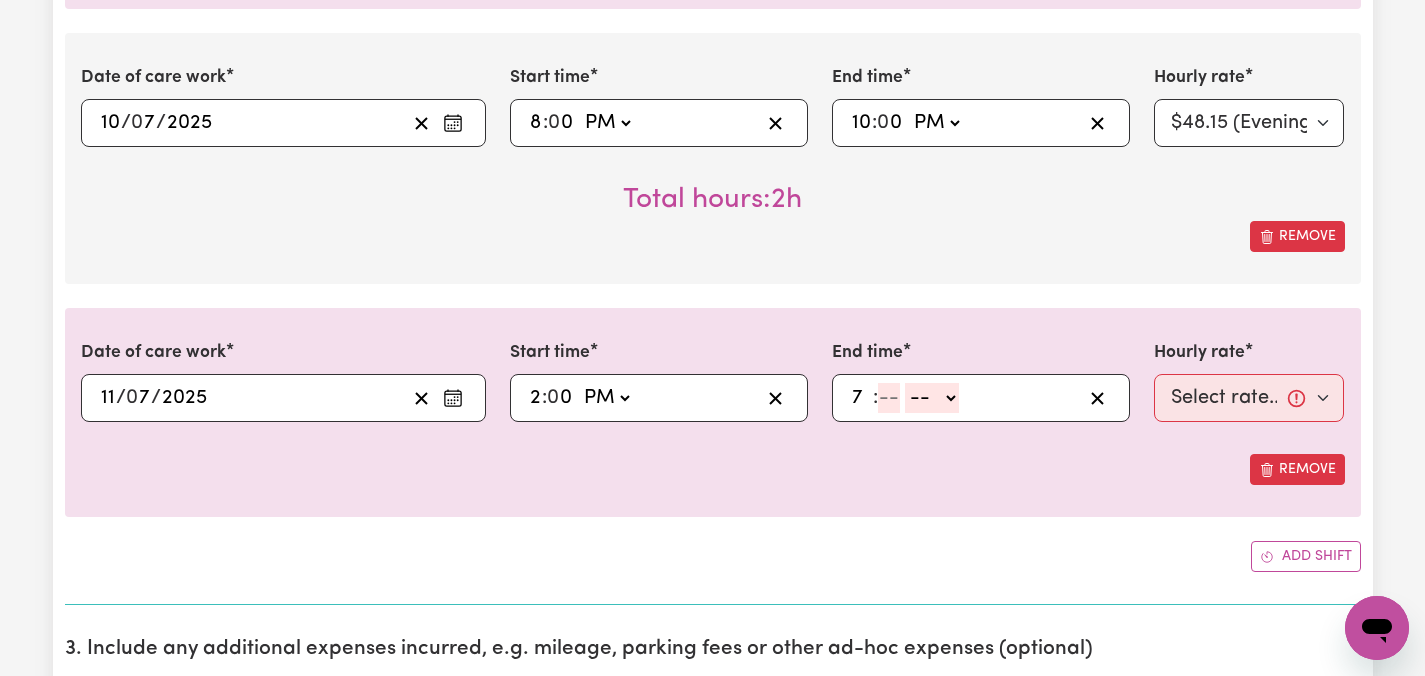 type on "7" 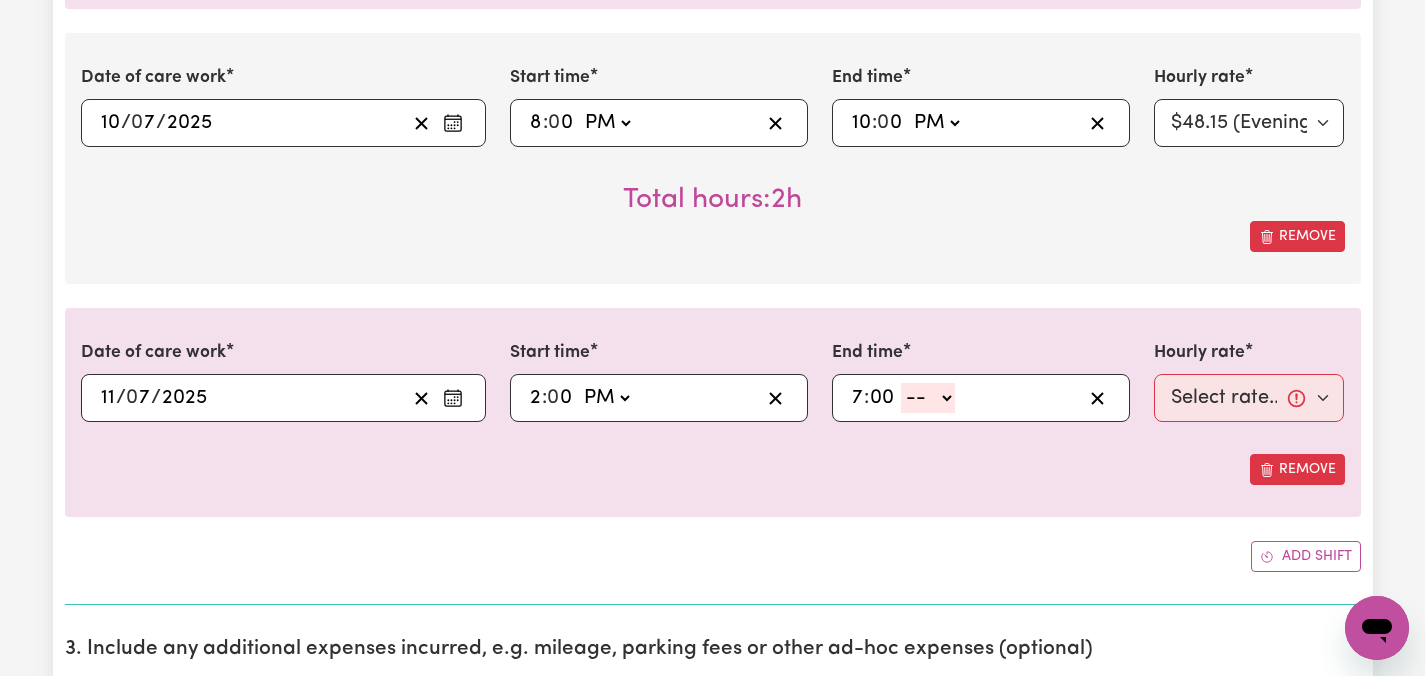 type on "00" 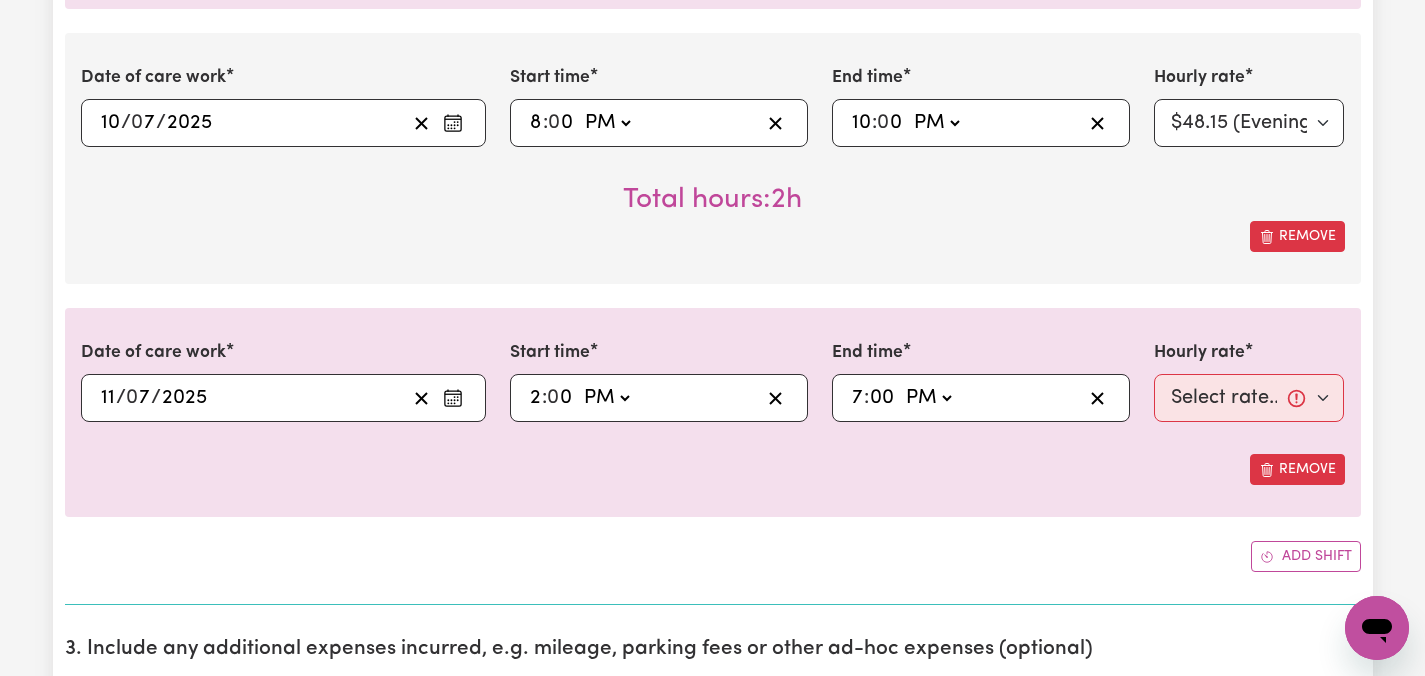 type on "19:00" 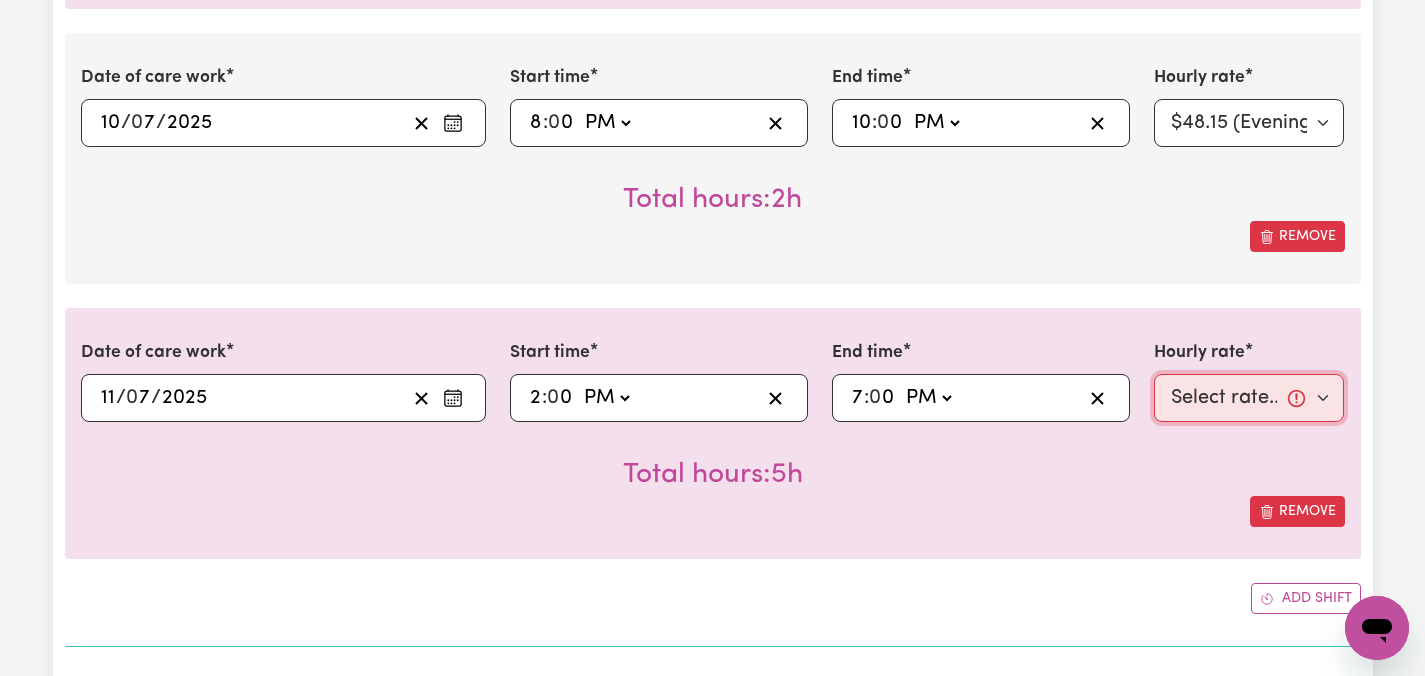 click on "Select rate... $46.15 (Weekday) $68.13 ([DATE]) $84.62 ([DATE]) $84.62 (Public Holiday) $48.15 (Evening Care) $28.31 (Overnight)" at bounding box center (1249, 398) 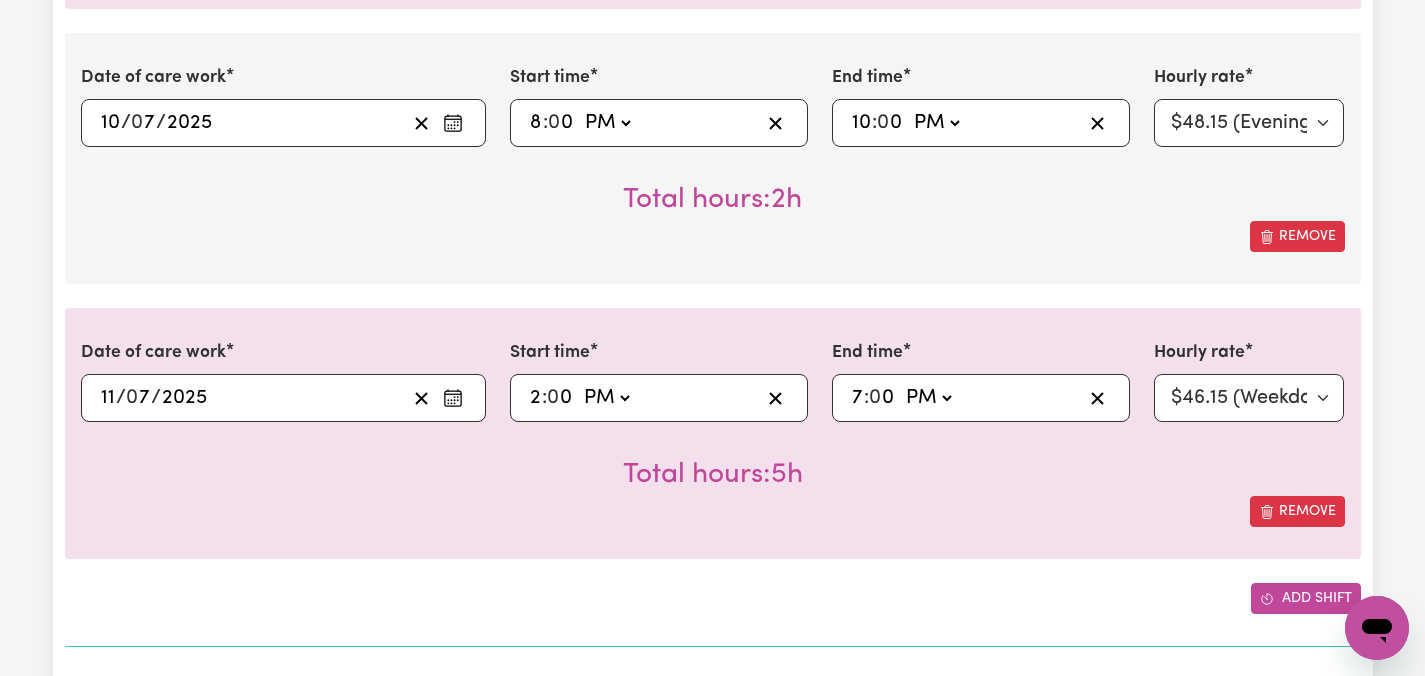 click on "Add shift" at bounding box center (1306, 598) 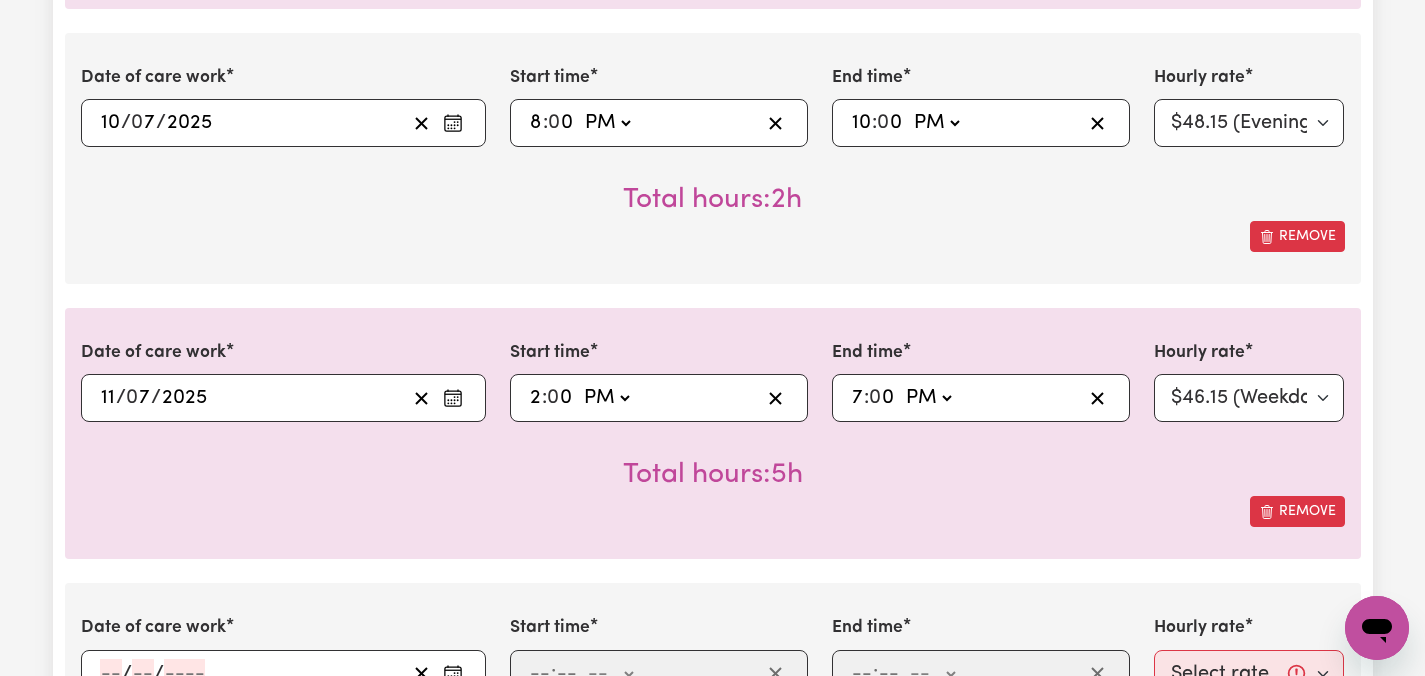 type 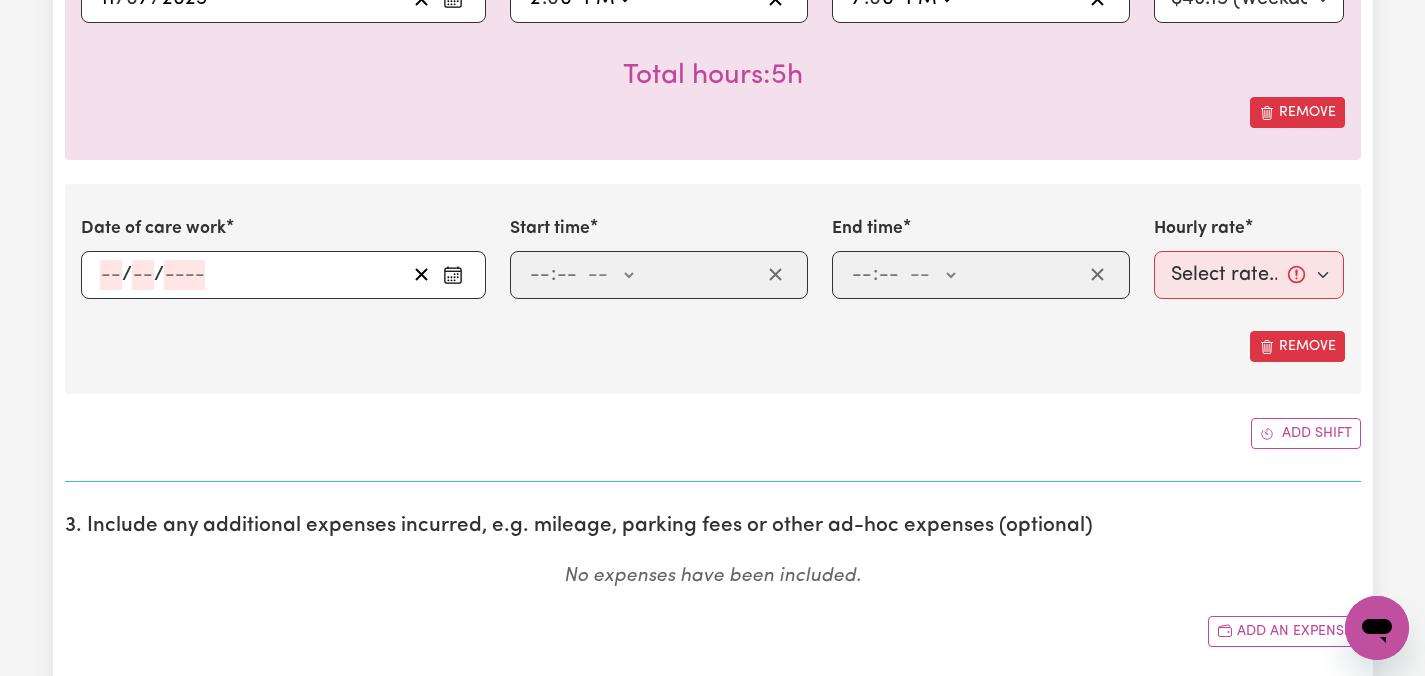 scroll, scrollTop: 2449, scrollLeft: 0, axis: vertical 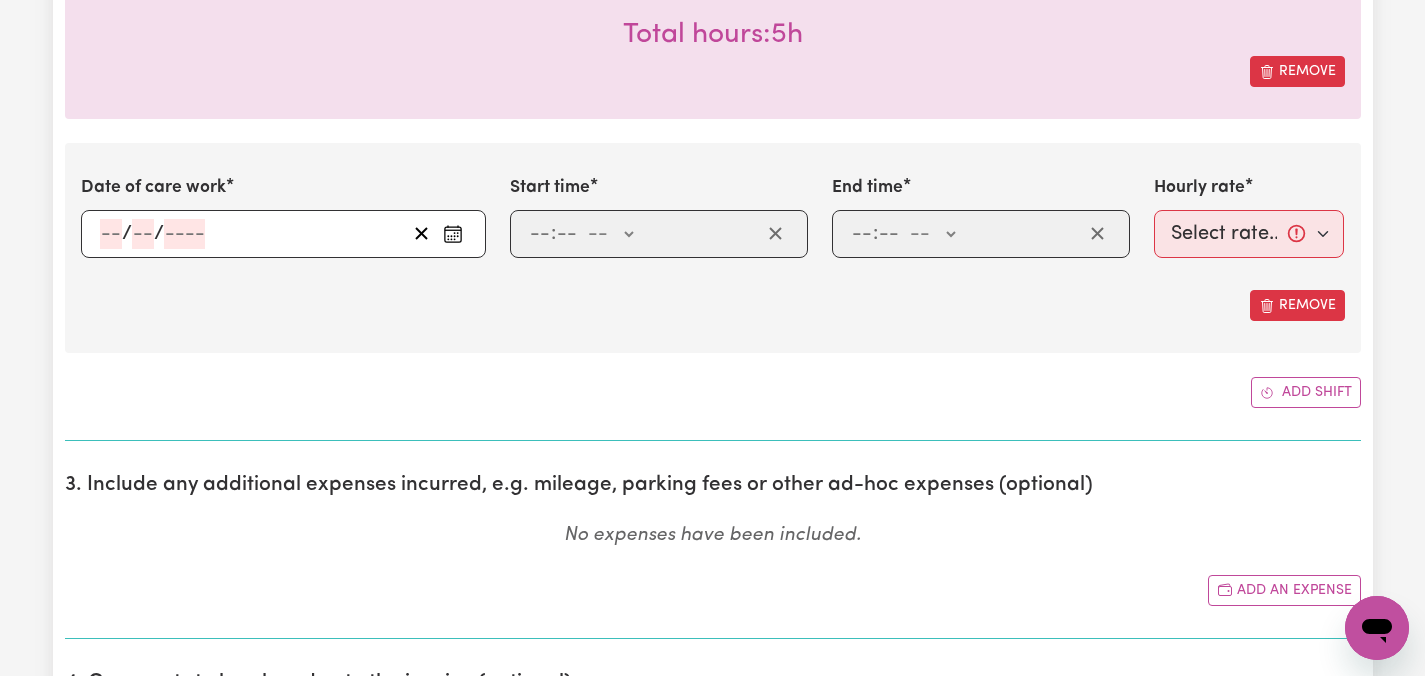 click 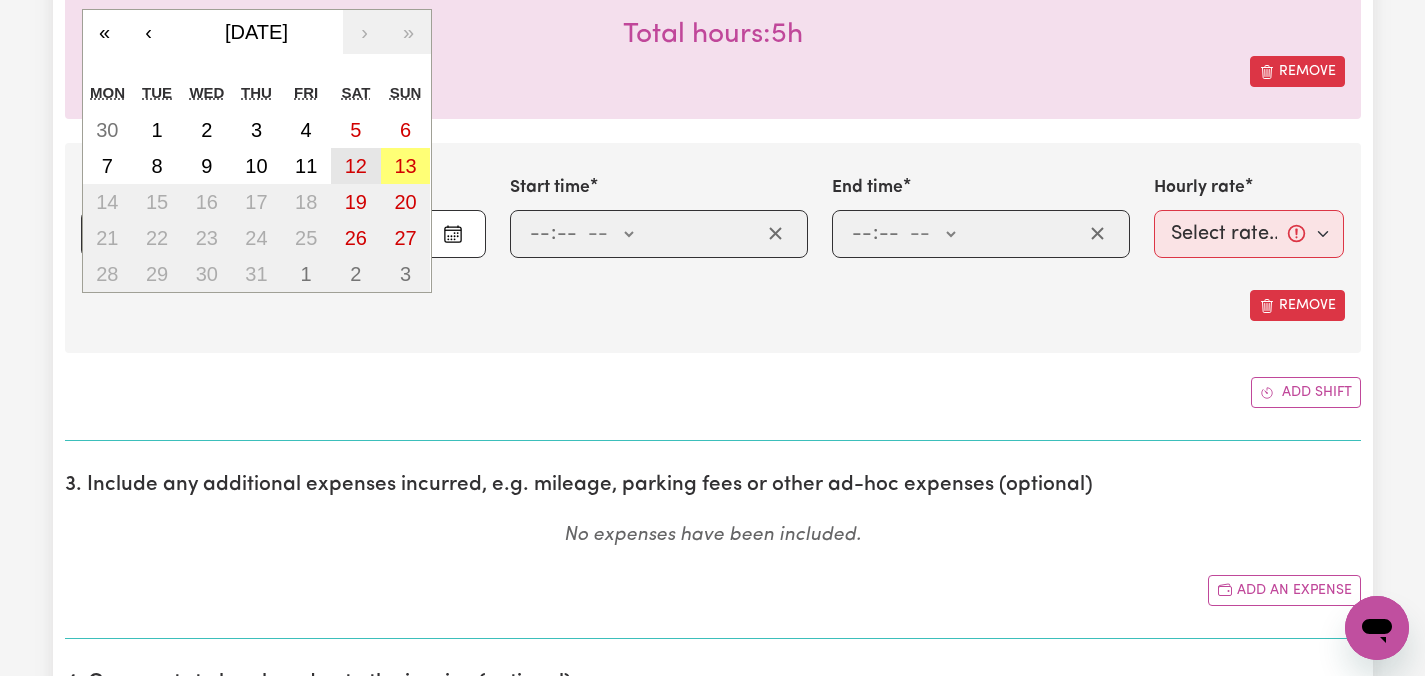 click on "12" at bounding box center (356, 166) 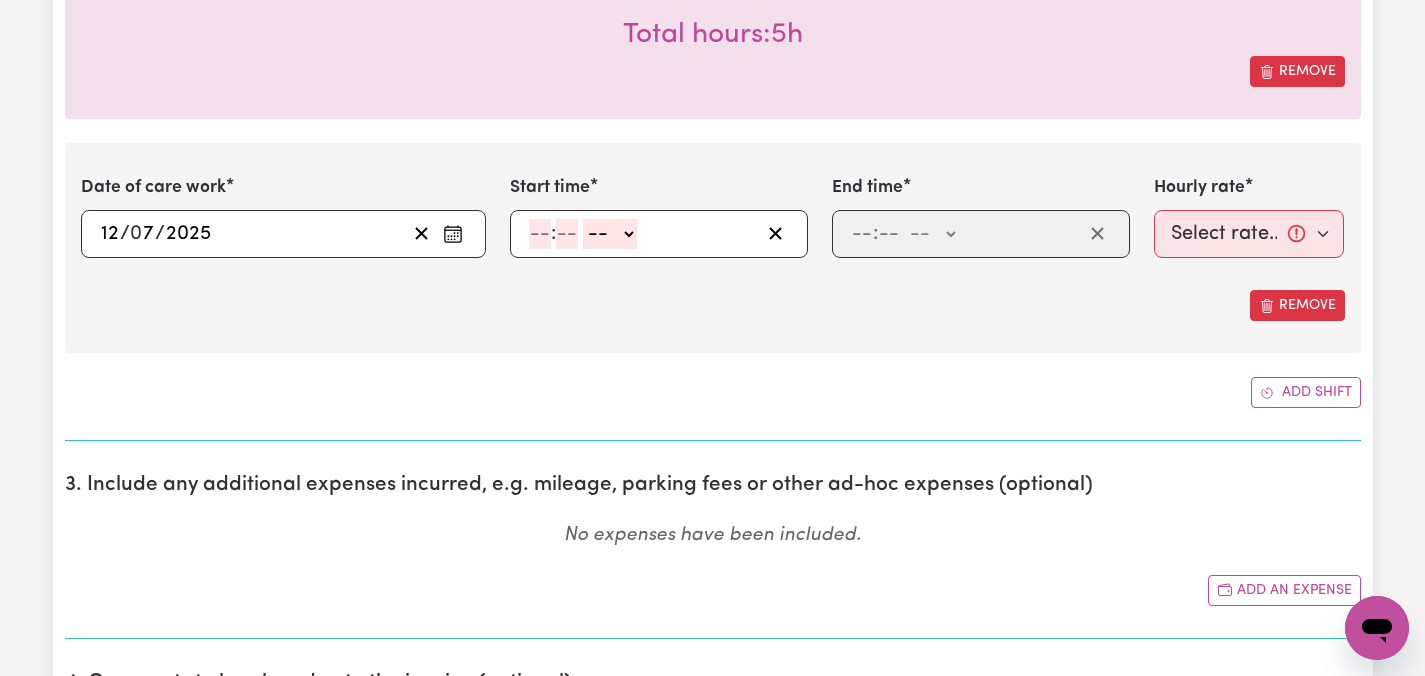 click 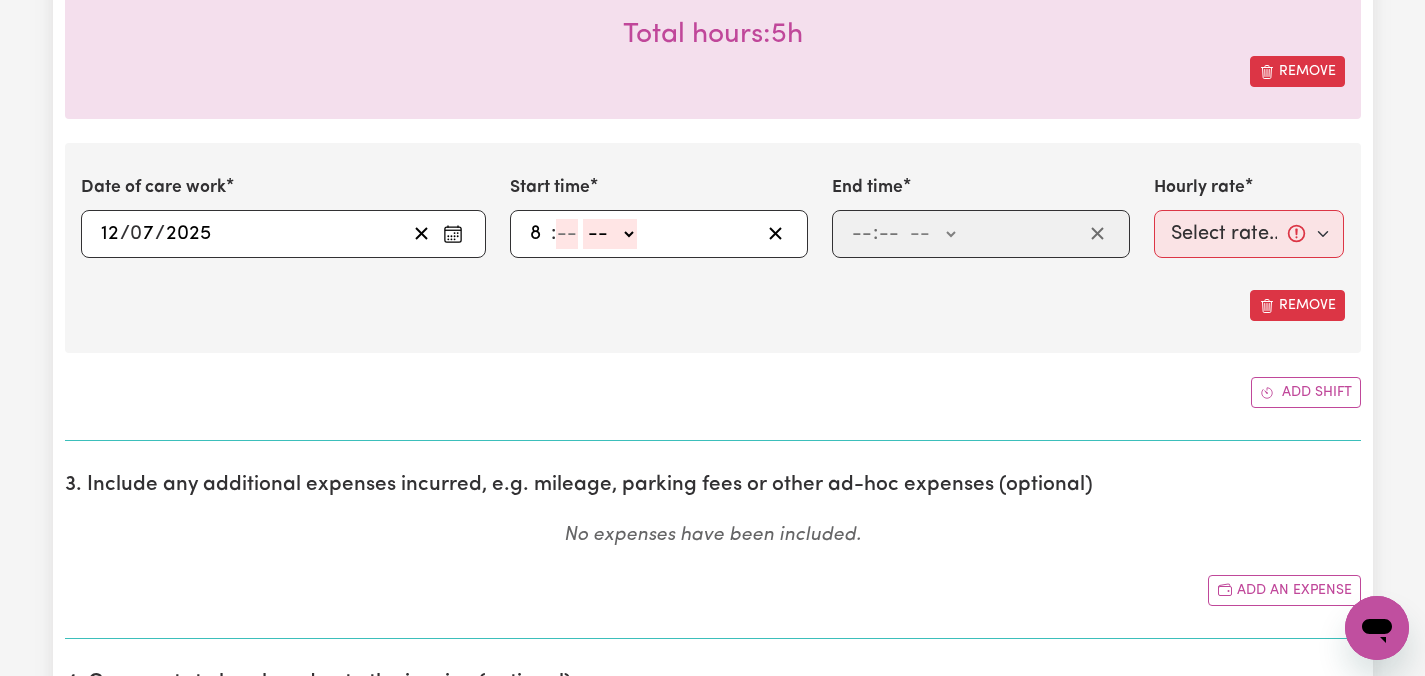 type on "8" 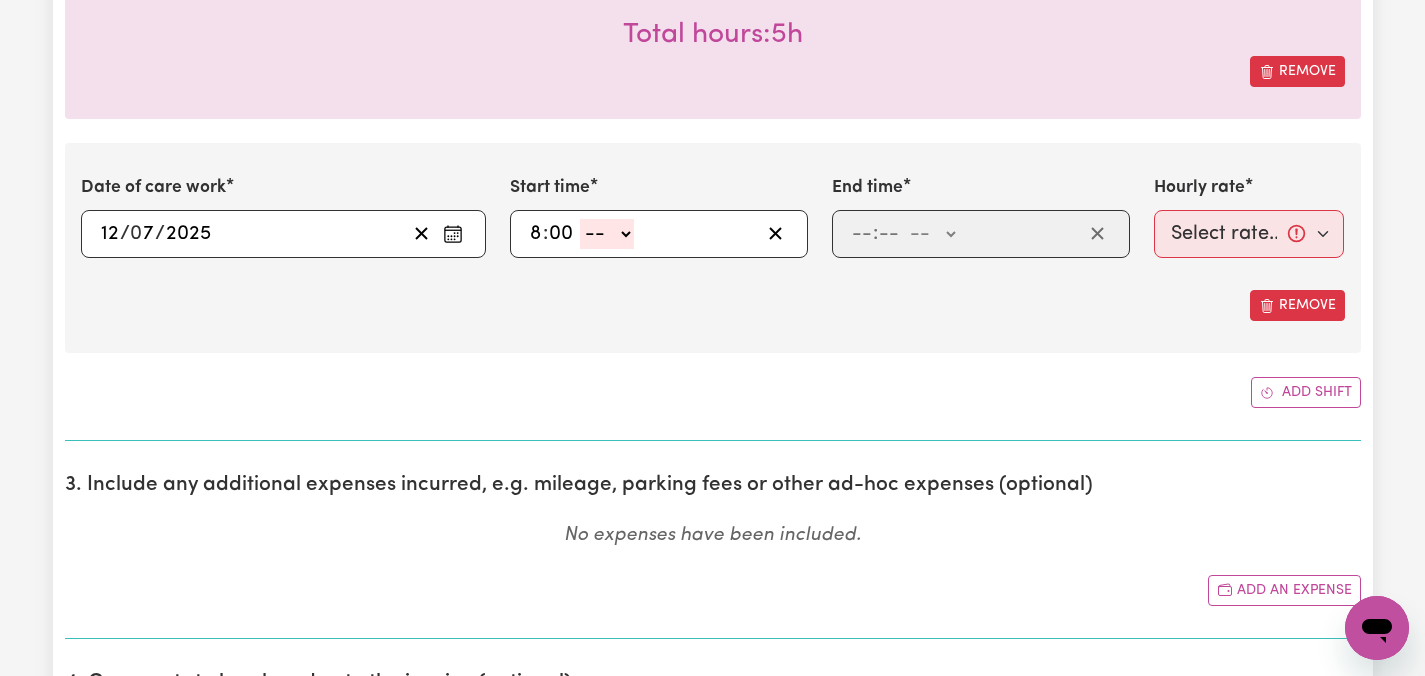 type on "00" 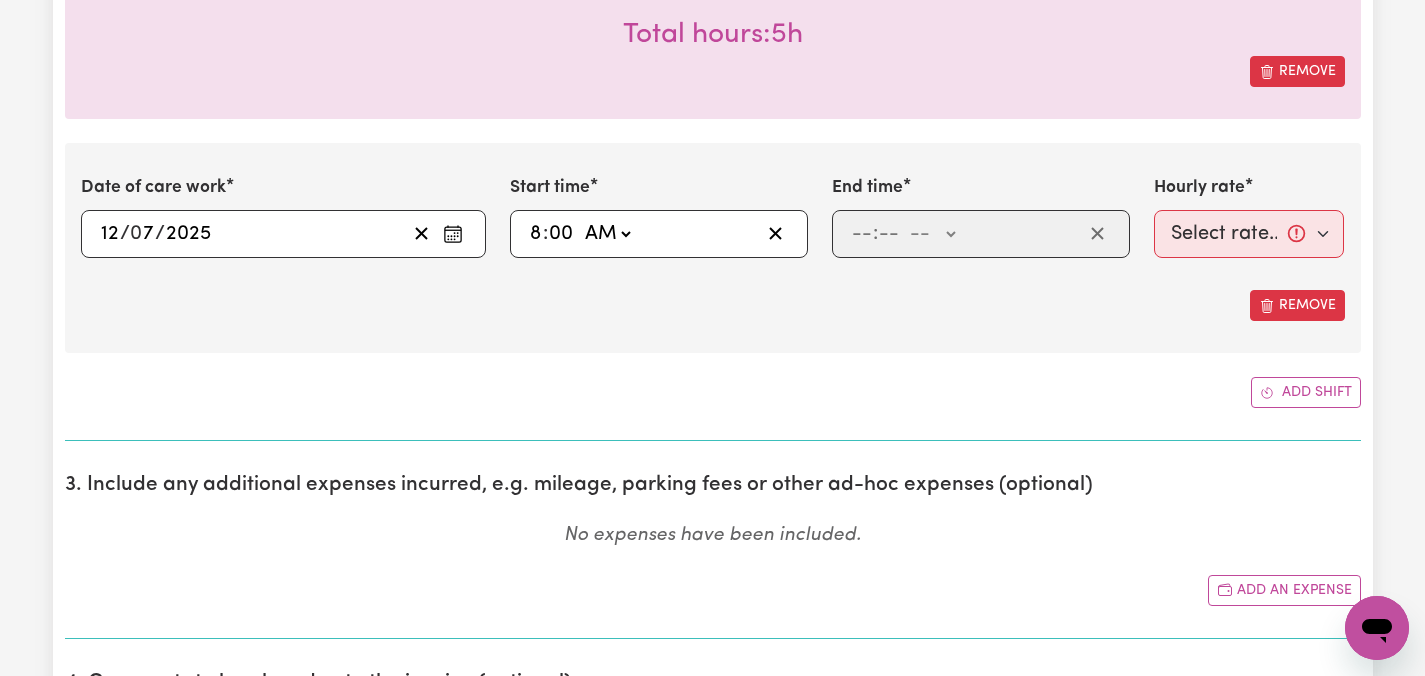 type on "08:00" 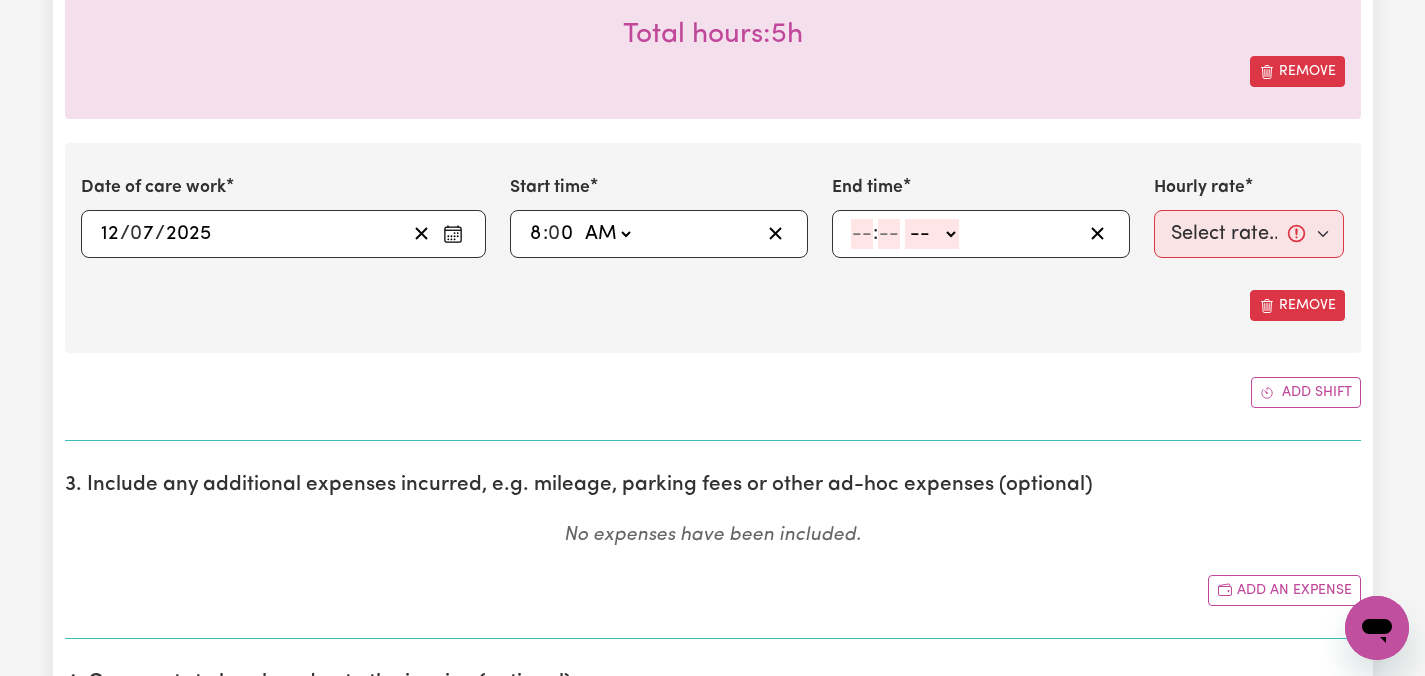click 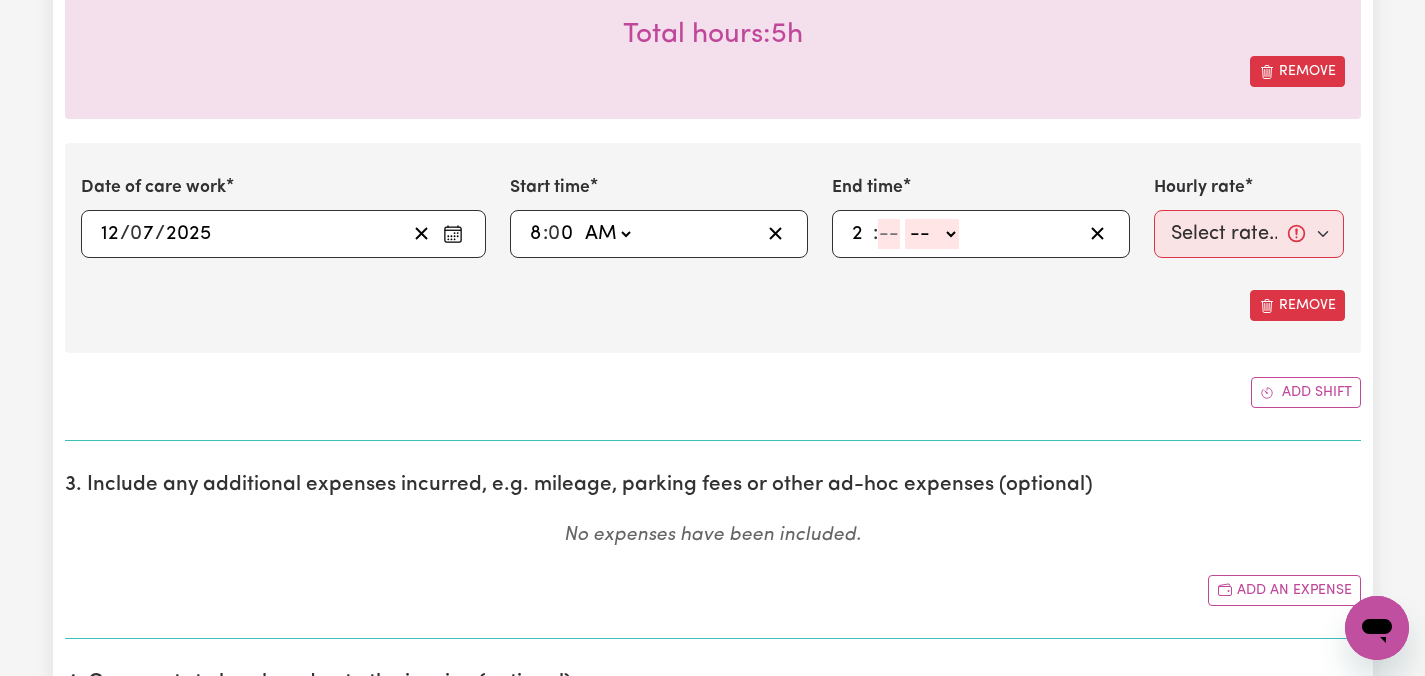 type on "2" 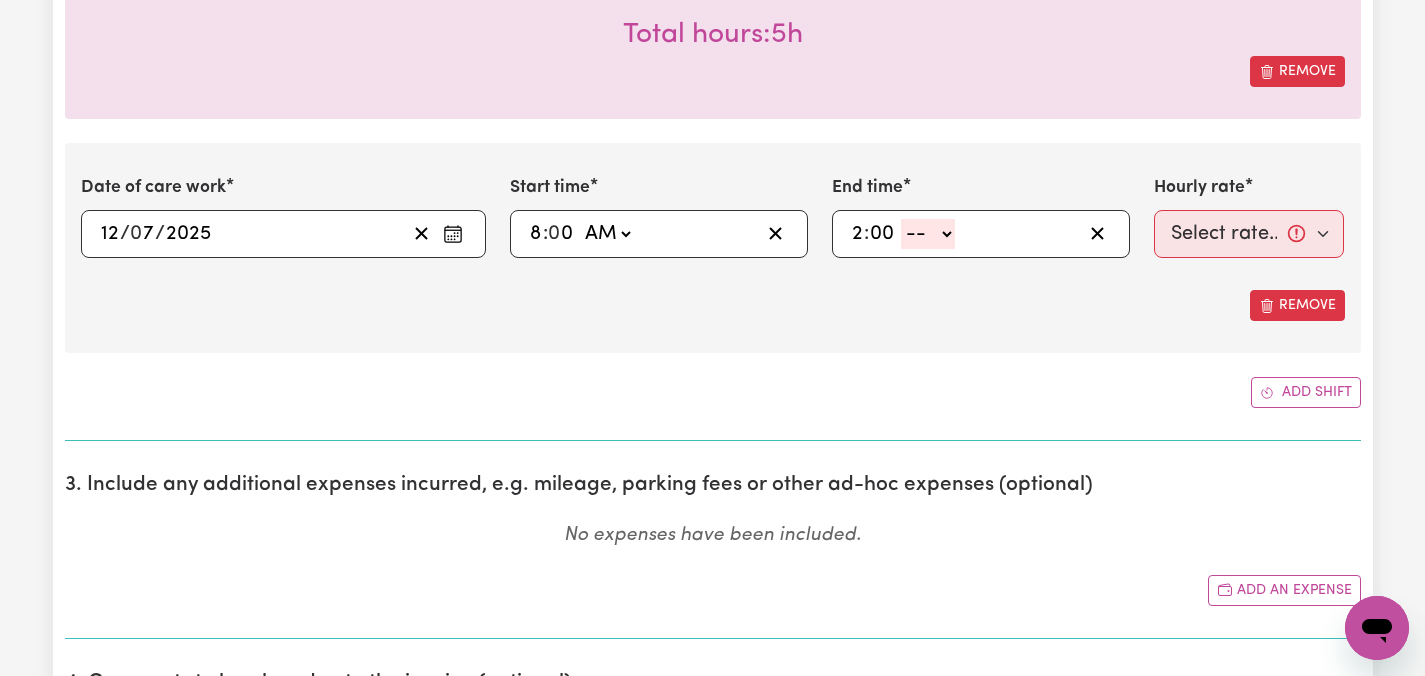 type on "00" 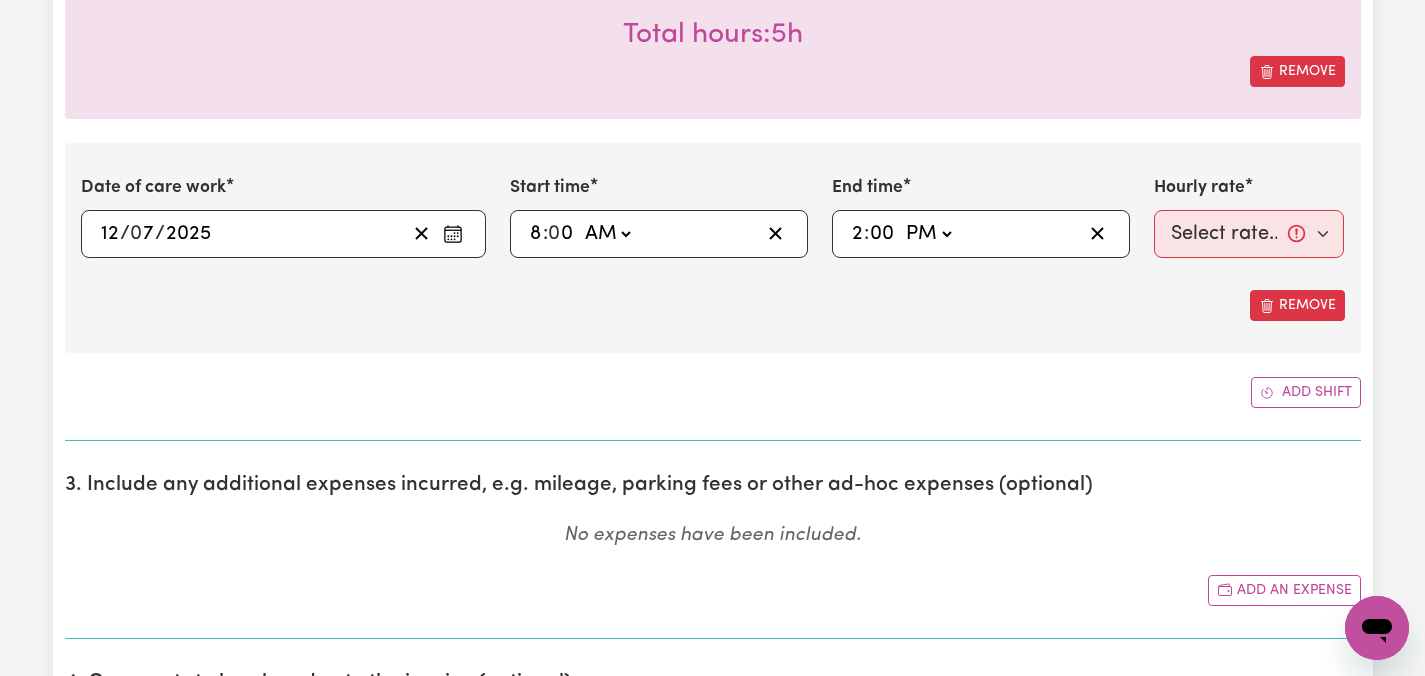 type on "14:00" 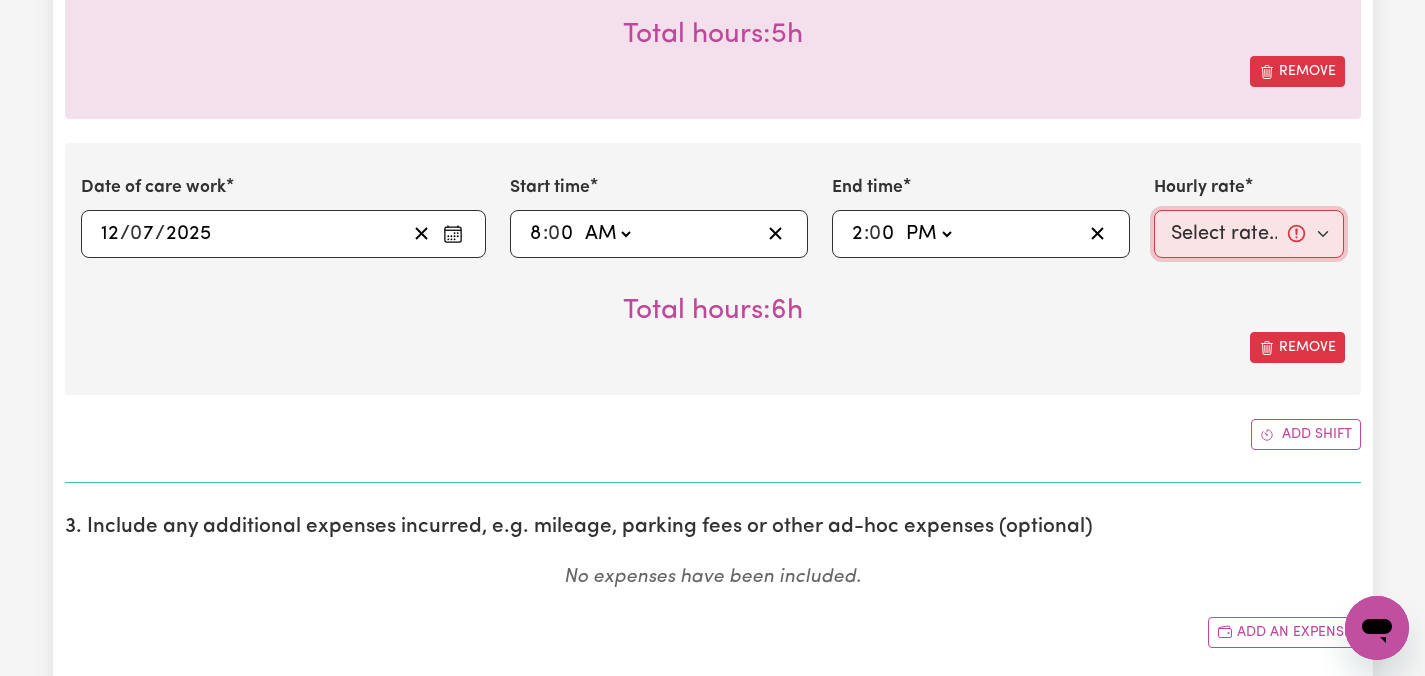 click on "Select rate... $46.15 (Weekday) $68.13 ([DATE]) $84.62 ([DATE]) $84.62 (Public Holiday) $48.15 (Evening Care) $28.31 (Overnight)" at bounding box center (1249, 234) 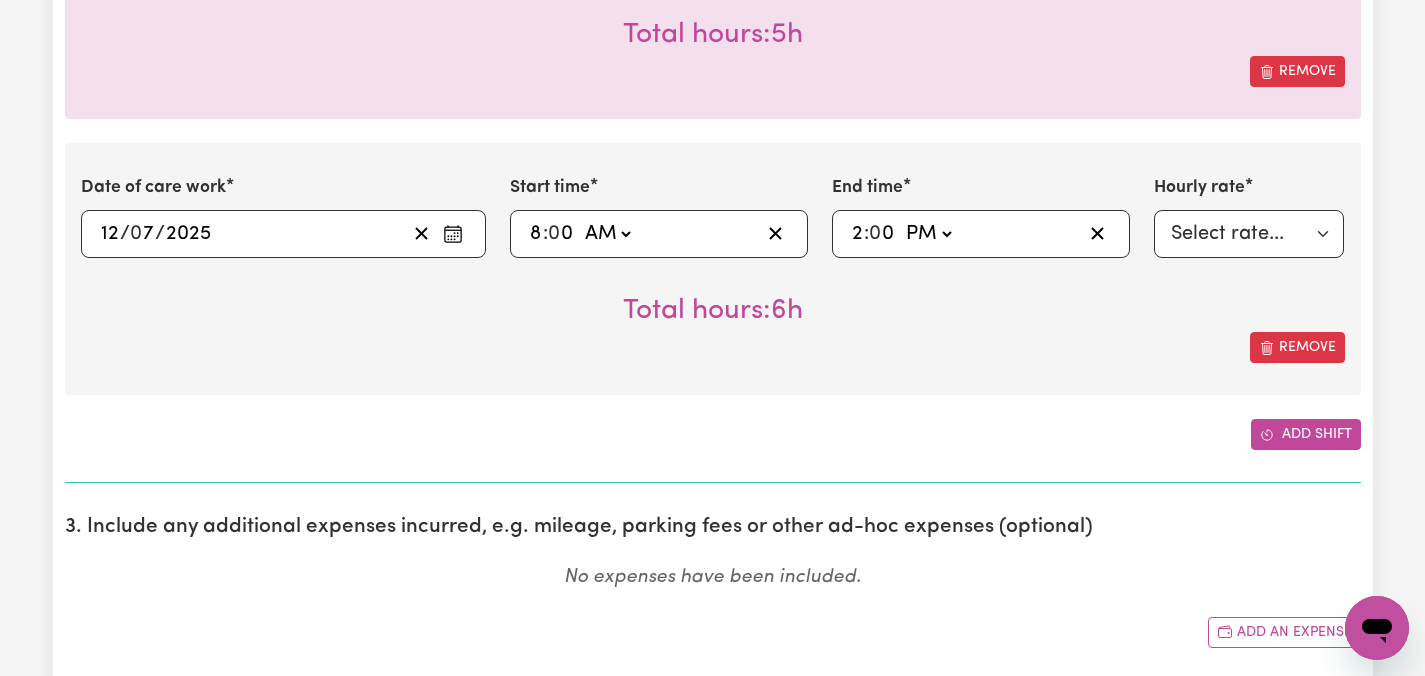 click on "Add shift" at bounding box center (1306, 434) 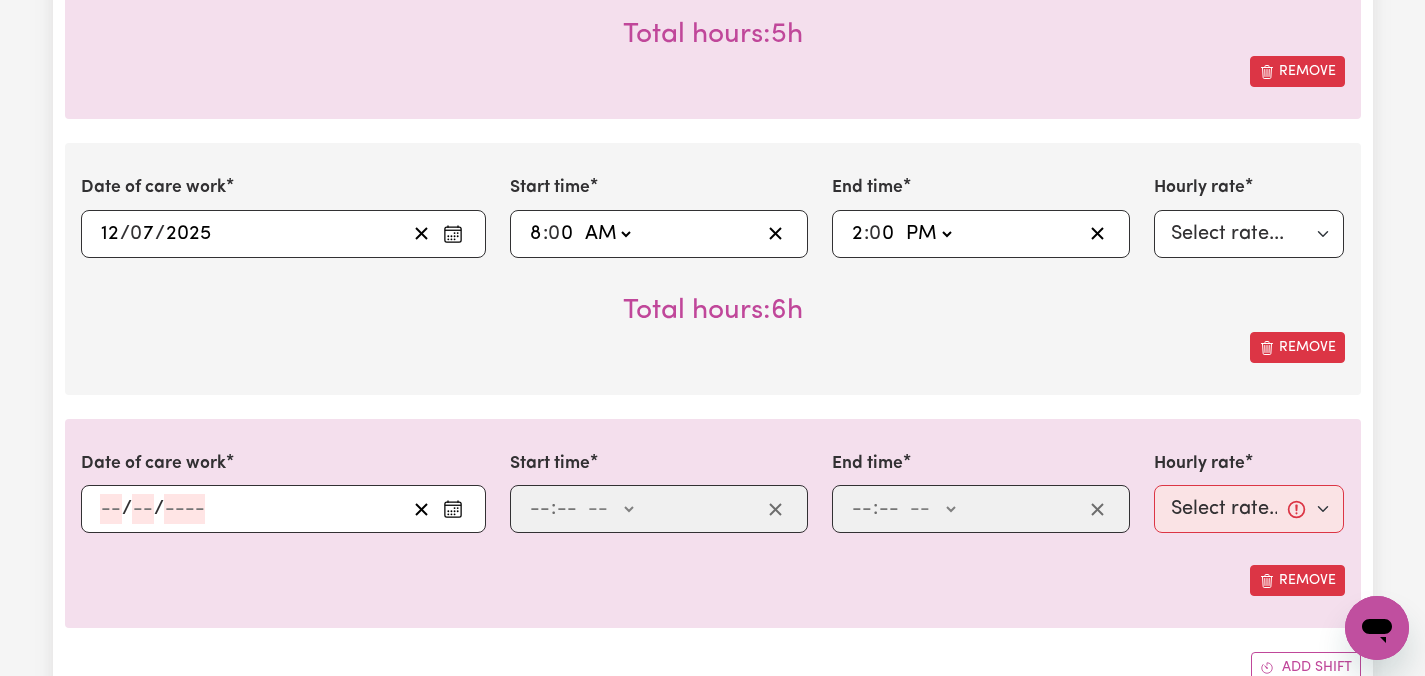 click 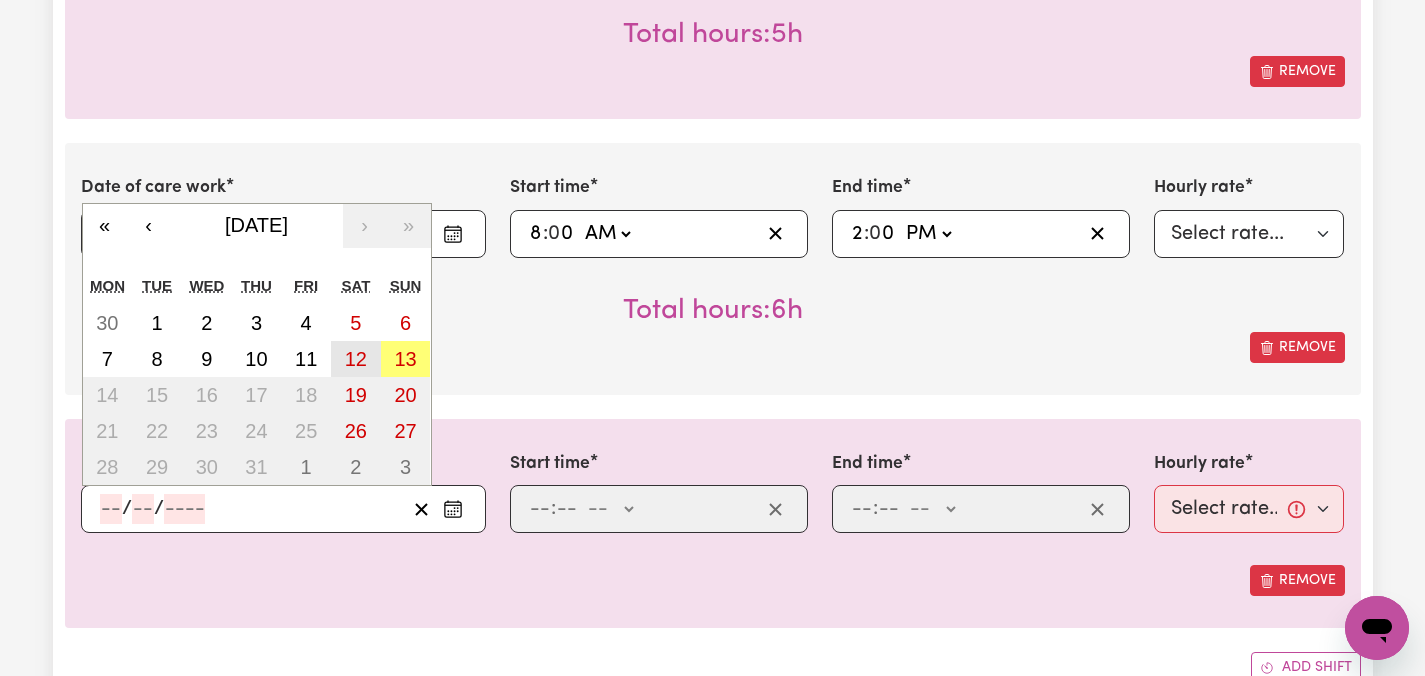 click on "12" at bounding box center [356, 359] 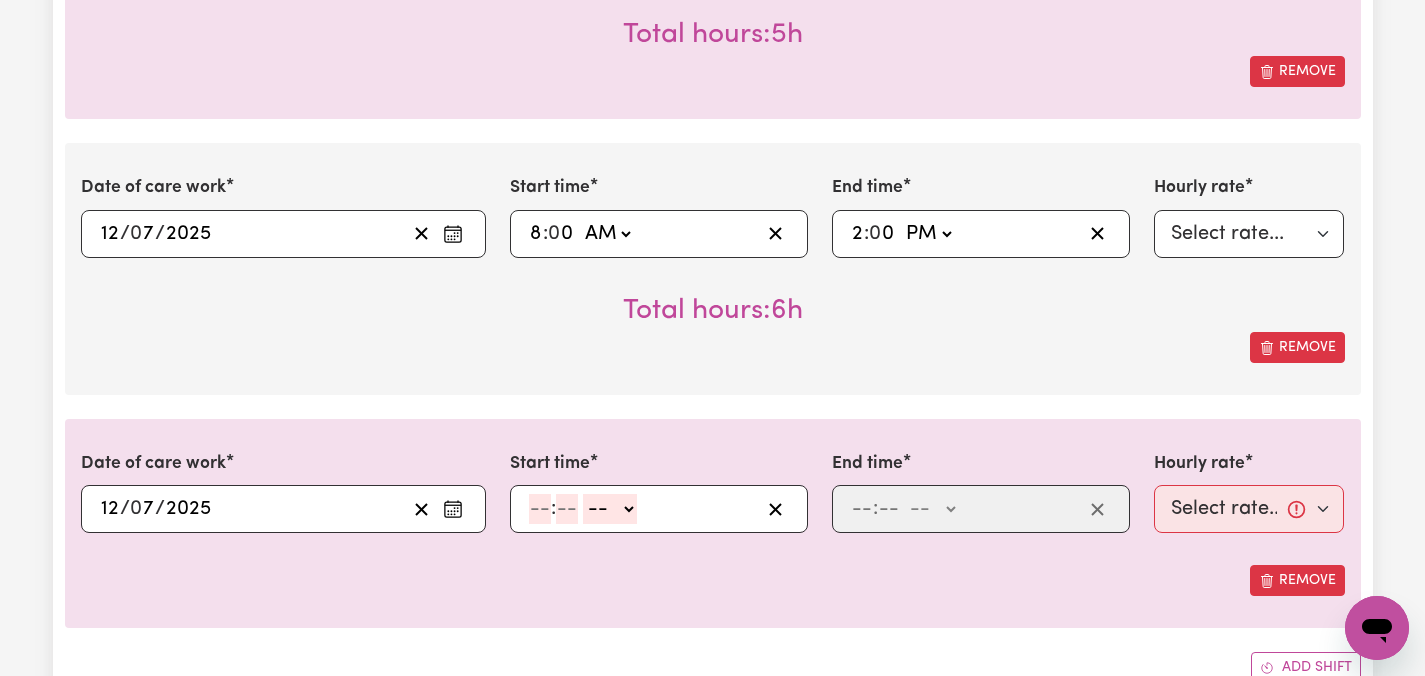click 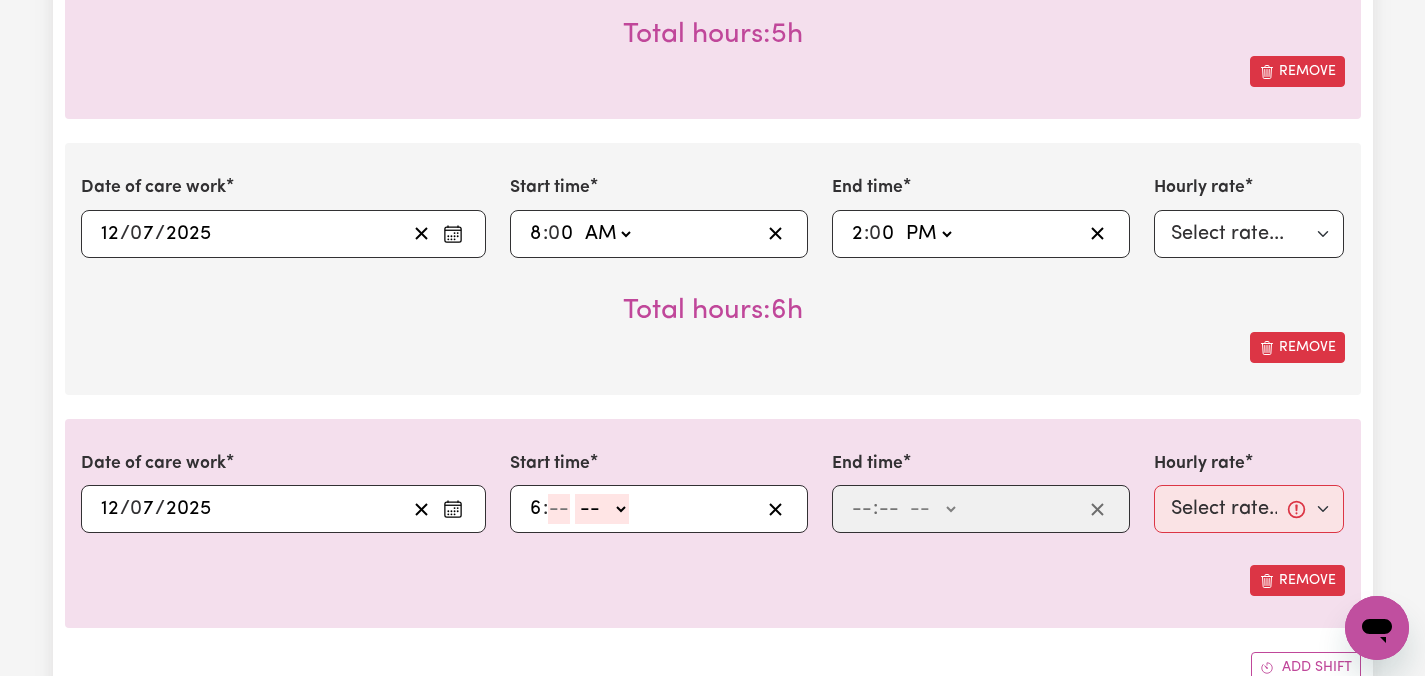 type on "6" 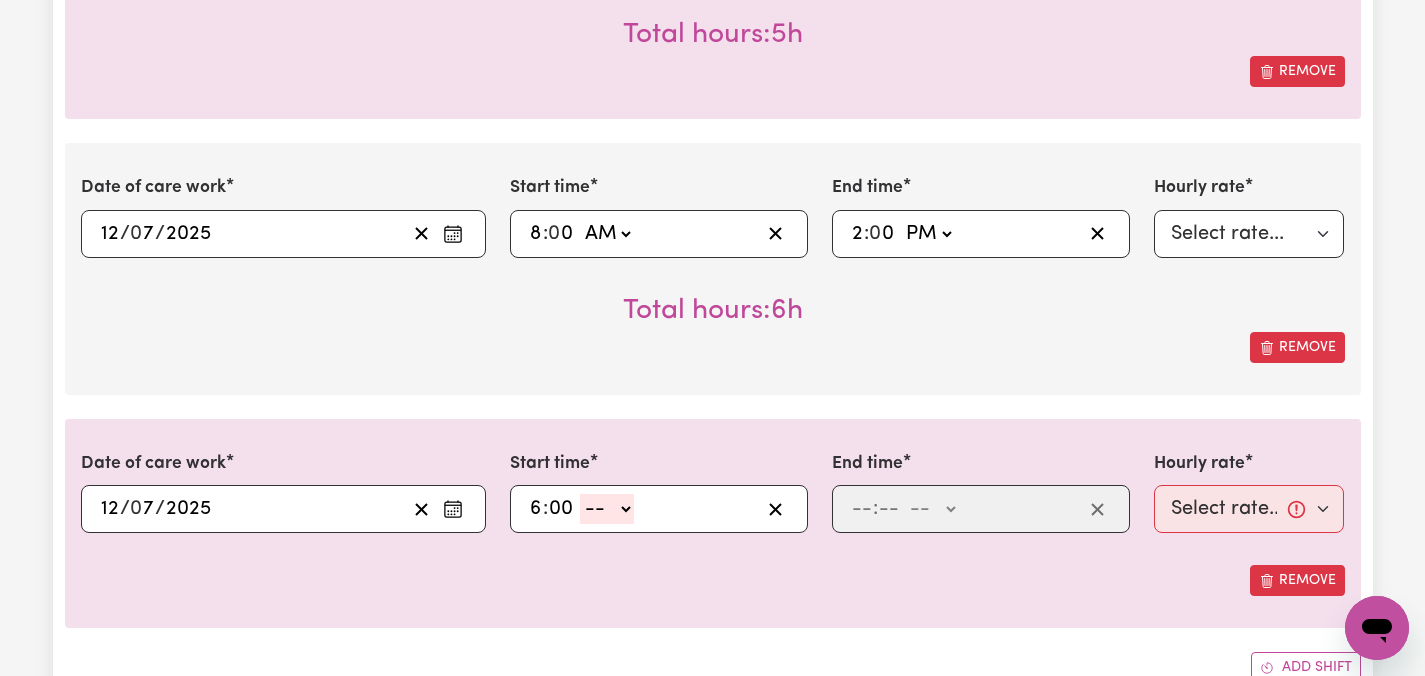 type on "00" 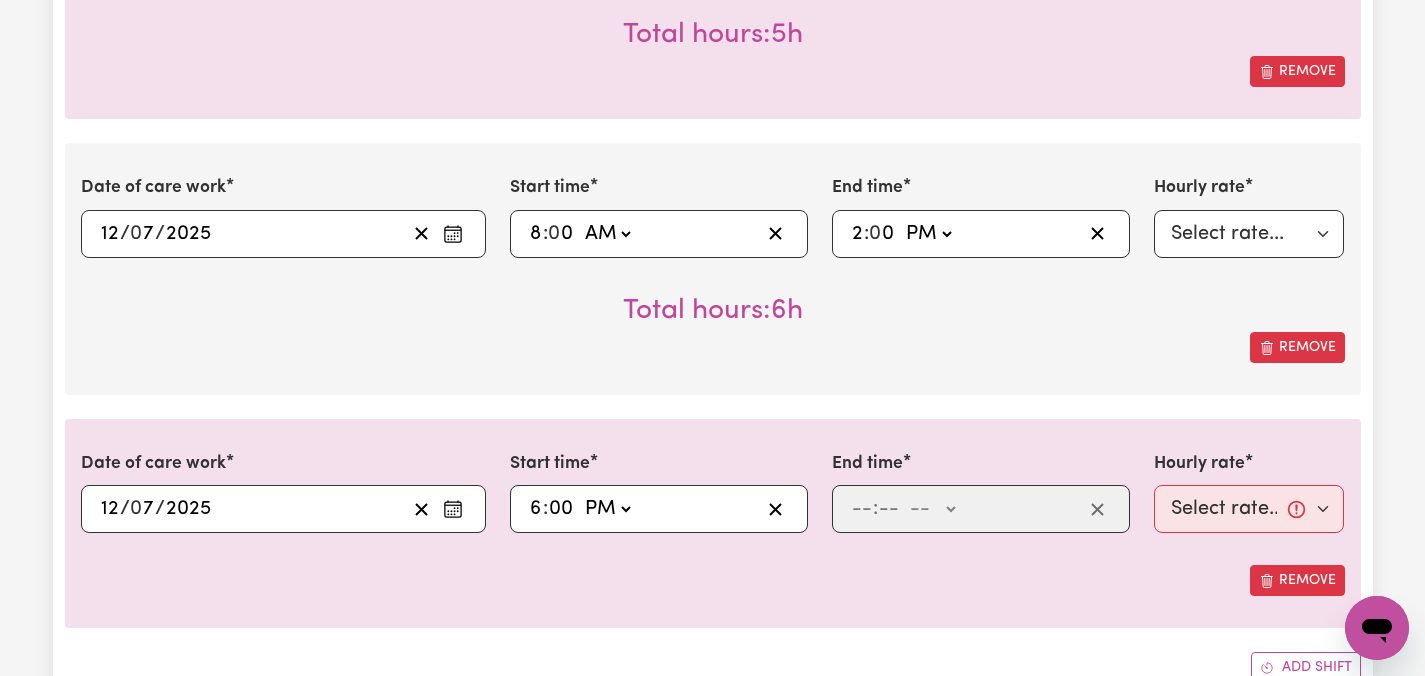 type on "18:00" 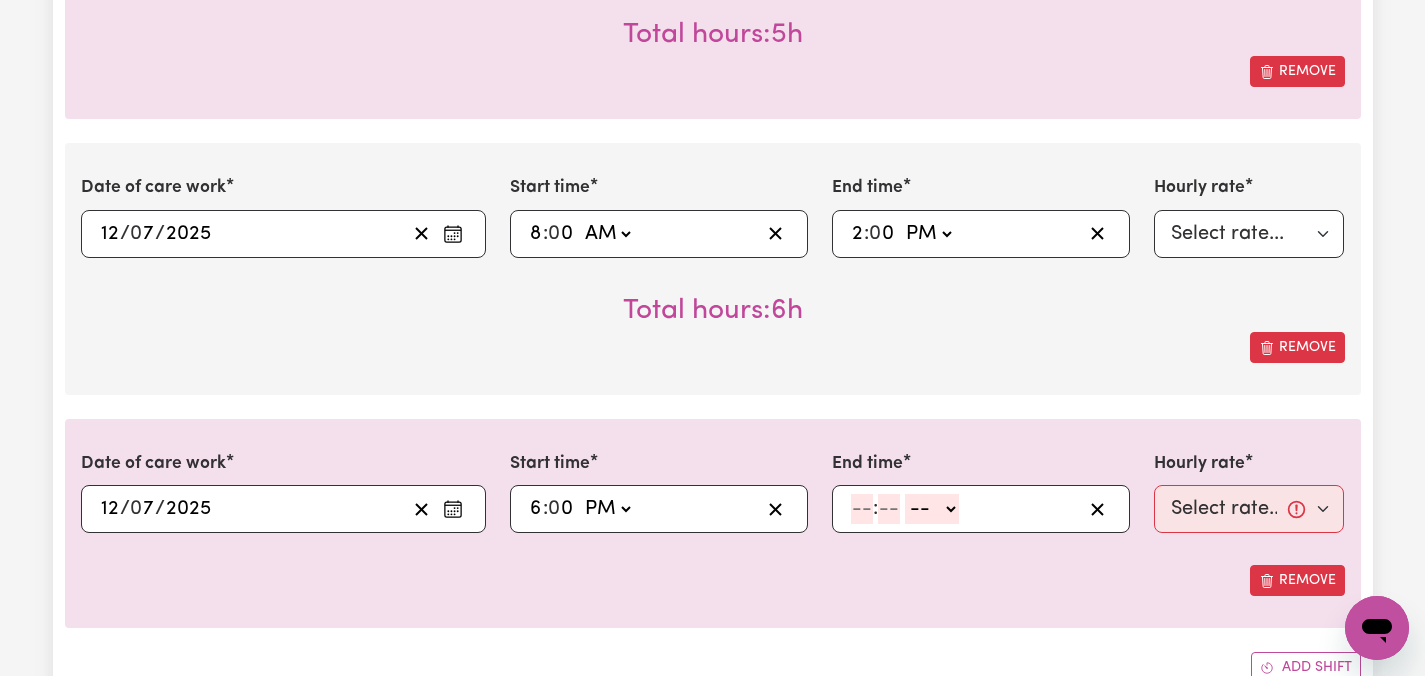click 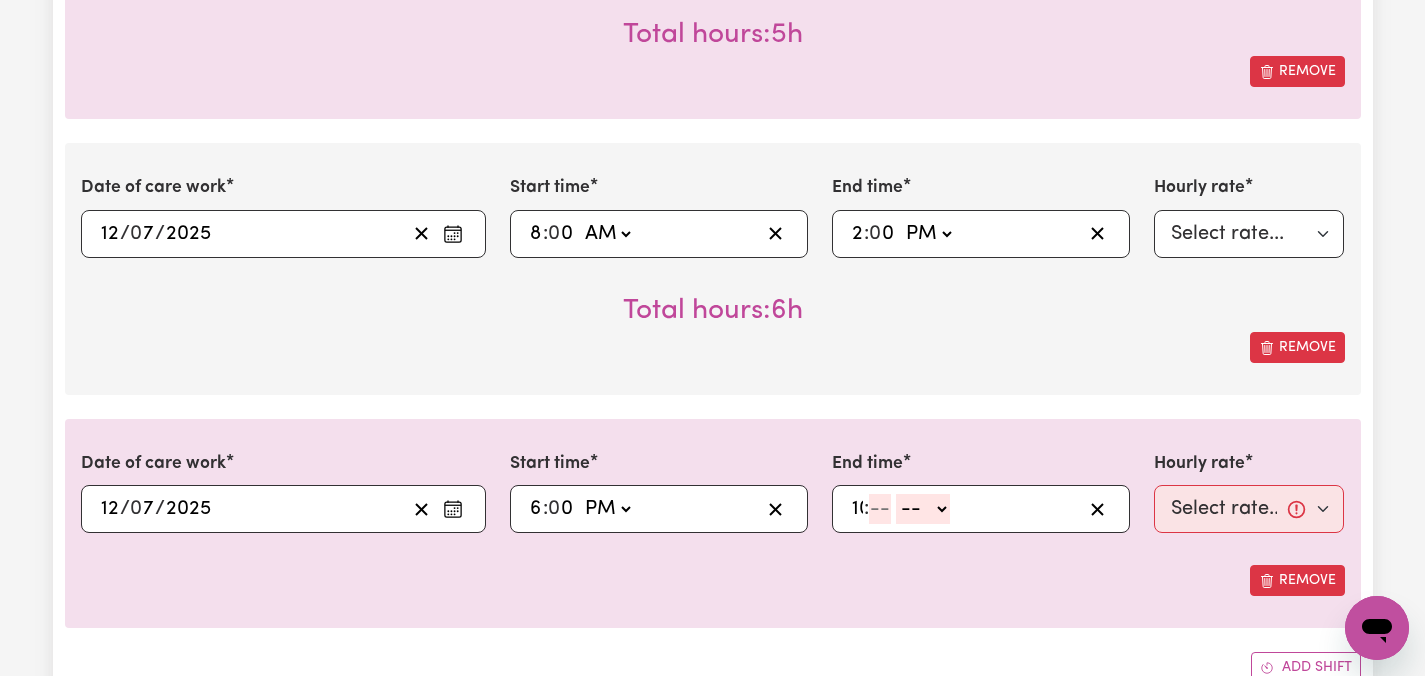 type on "10" 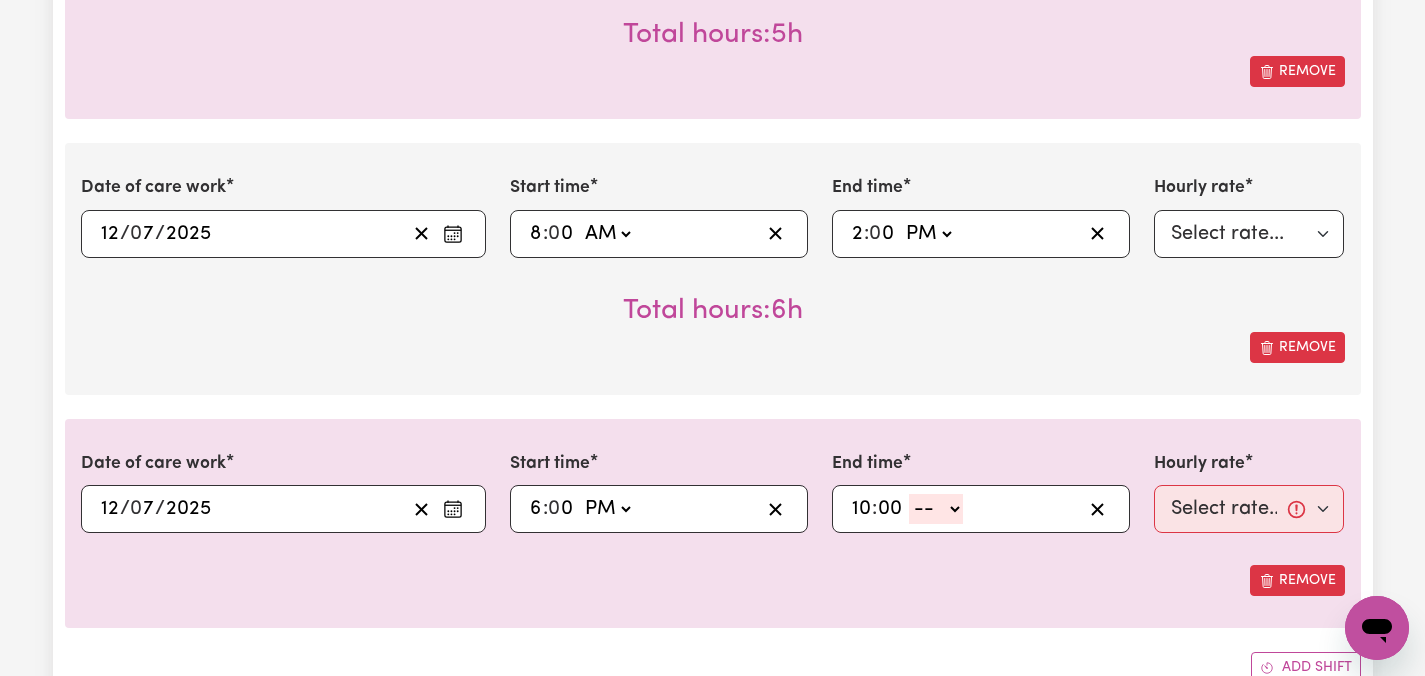 type on "00" 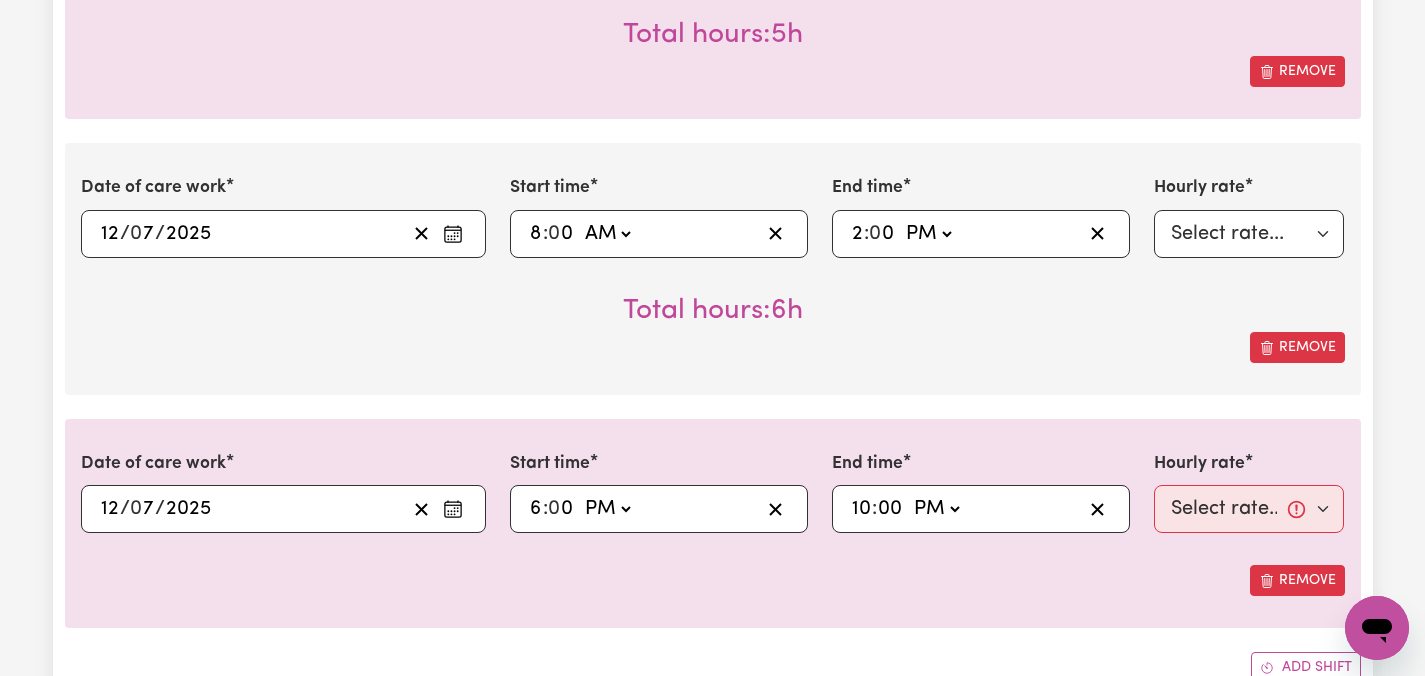 type on "22:00" 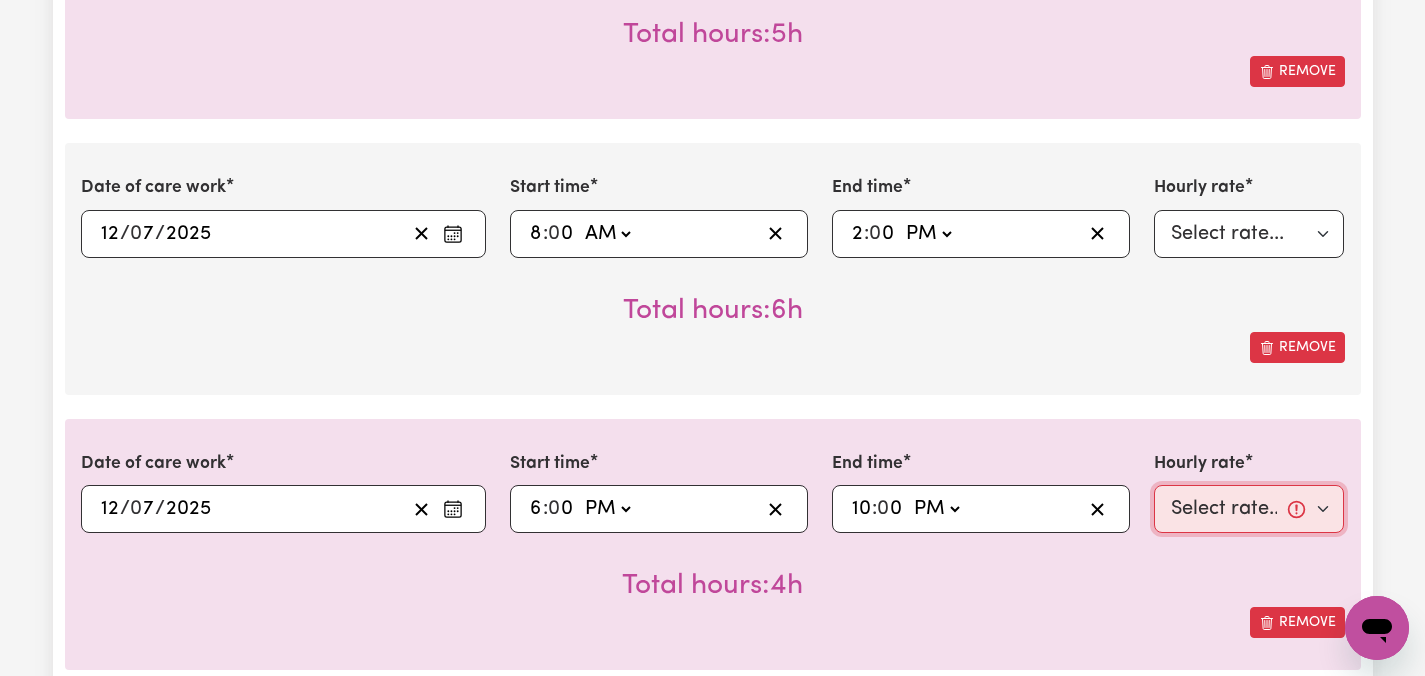 click on "Select rate... $46.15 (Weekday) $68.13 ([DATE]) $84.62 ([DATE]) $84.62 (Public Holiday) $48.15 (Evening Care) $28.31 (Overnight)" at bounding box center (1249, 509) 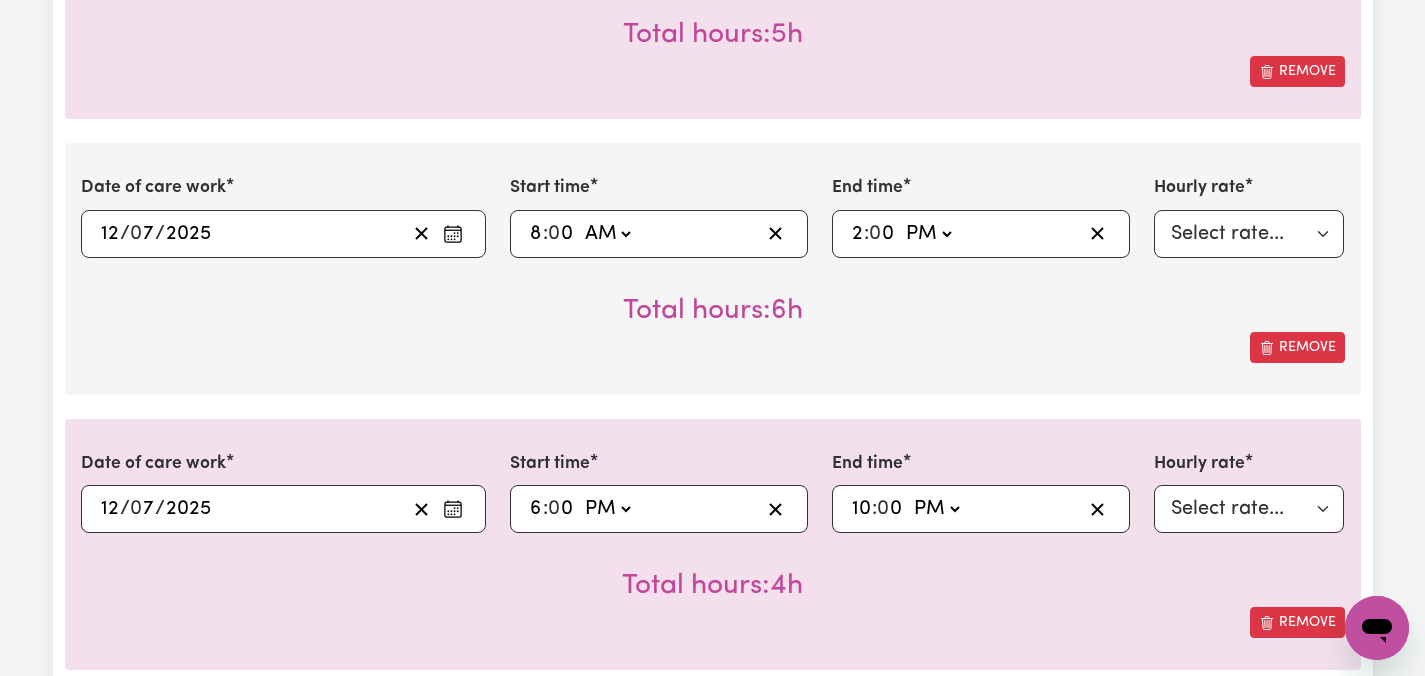 click on "Submit Hours 1. Fill in your details below to claim your payment Job title Select the job you're submitting hours for... [[PERSON_NAME]] Care worker needed in [GEOGRAPHIC_DATA] [GEOGRAPHIC_DATA] [[PERSON_NAME] [PERSON_NAME]] Care worker needed in [GEOGRAPHIC_DATA] [[GEOGRAPHIC_DATA] (Han) Vu - NDIS Number: 430921521] [DEMOGRAPHIC_DATA] Support workers with experience in Behaviour Support Plans Preview Job Your ABN 76571732818 To include or update your ABN,  update your profile . 2. Enter the details of your shift(s) Date of care work [DATE] 7 / 0 7 / 2025 « ‹ [DATE] › » Mon Tue Wed Thu Fri Sat Sun 30 1 2 3 4 5 6 7 8 9 10 11 12 13 14 15 16 17 18 19 20 21 22 23 24 25 26 27 28 29 30 31 1 2 3 Start time 14:00 2 : 0 0   AM PM End time 20:00 8 : 0 0   AM PM Hourly rate Select rate... $46.15 (Weekday) $68.13 ([DATE]) $84.62 ([DATE]) $84.62 (Public Holiday) $48.15 (Evening Care) $28.31 (Overnight) Total hours:  6h  Remove Date of care work [DATE] 7 / 0 7 / 2025 « ‹ [DATE] › » Mon Tue Wed Thu Fri Sat Sun 30 1 2 3 4 5 6 7 8 9 10 11 12 13 14 15 16" at bounding box center (712, 117) 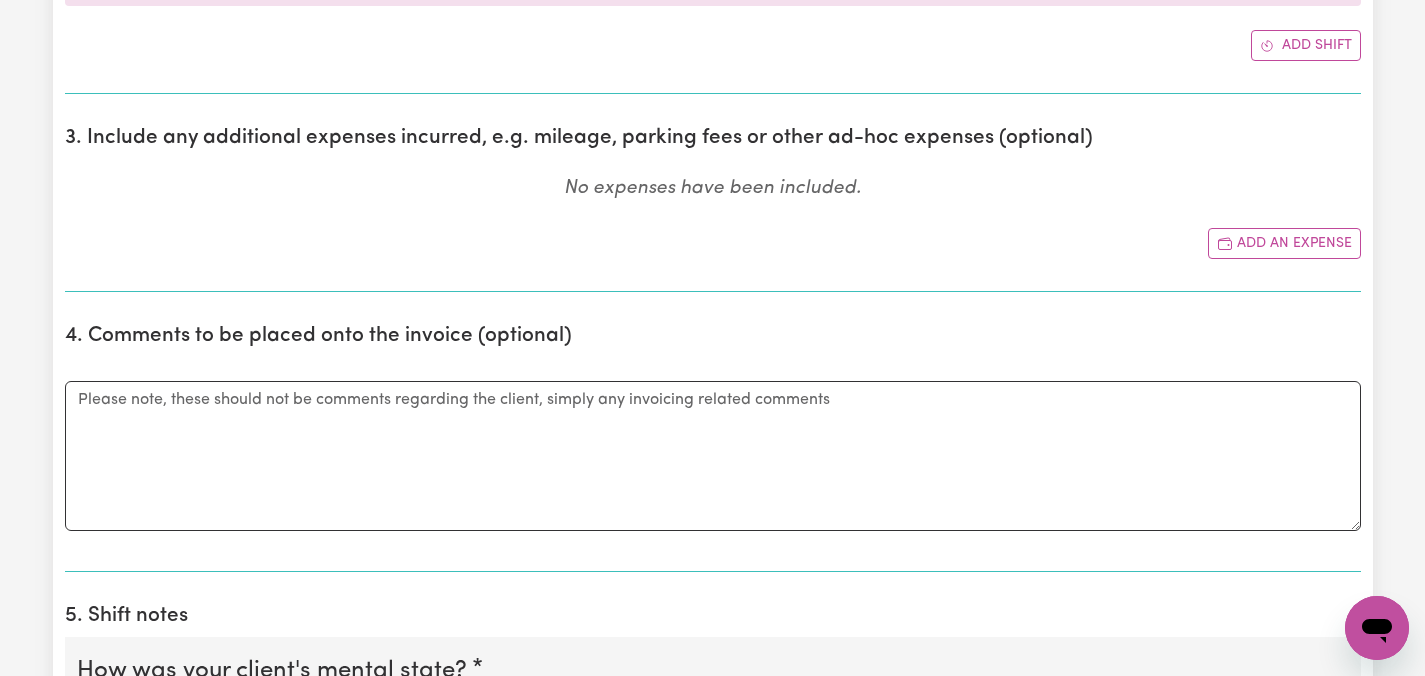 scroll, scrollTop: 3129, scrollLeft: 0, axis: vertical 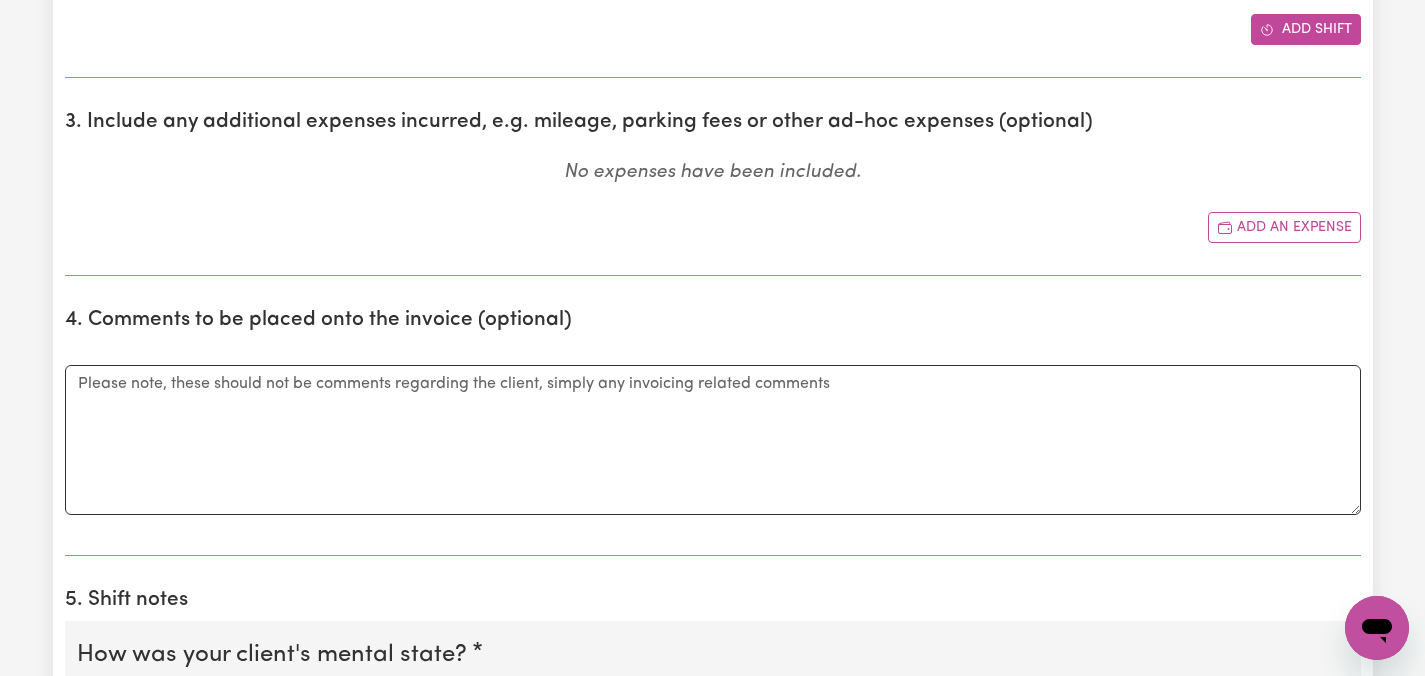click on "Add shift" at bounding box center (1306, 29) 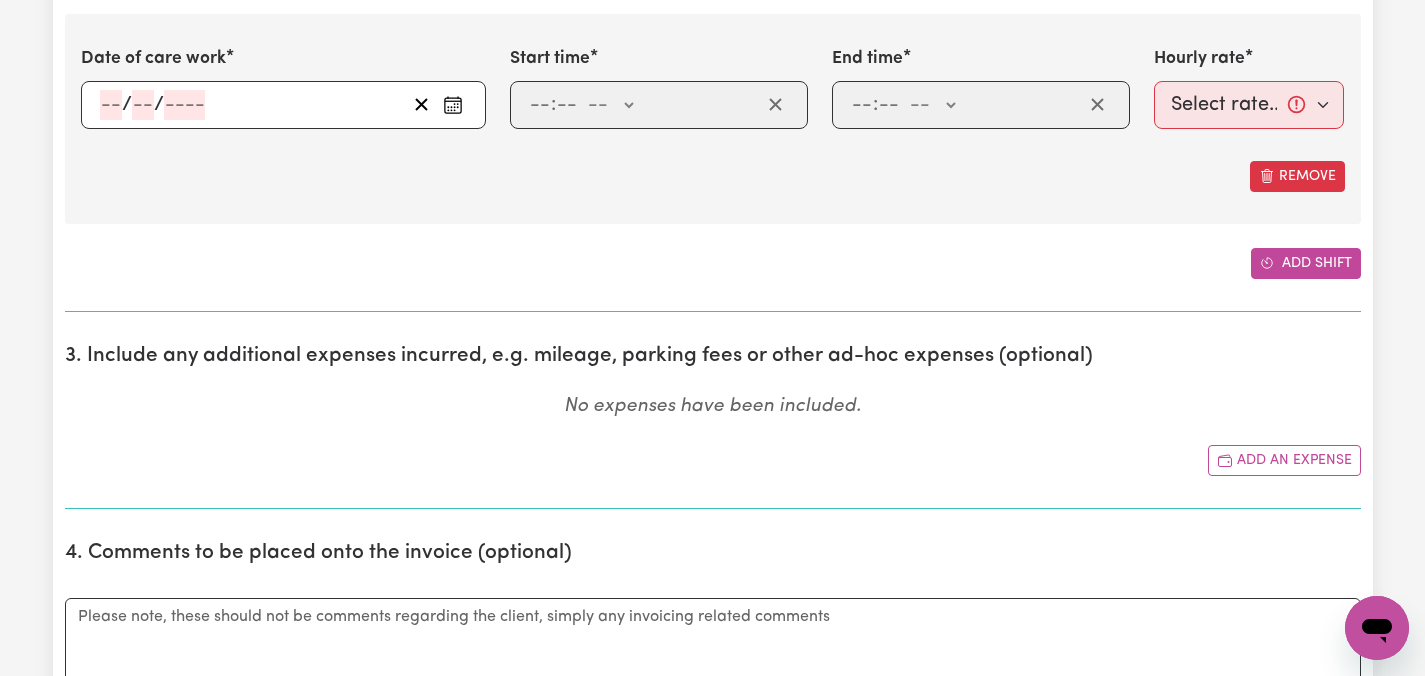 scroll, scrollTop: 3363, scrollLeft: 0, axis: vertical 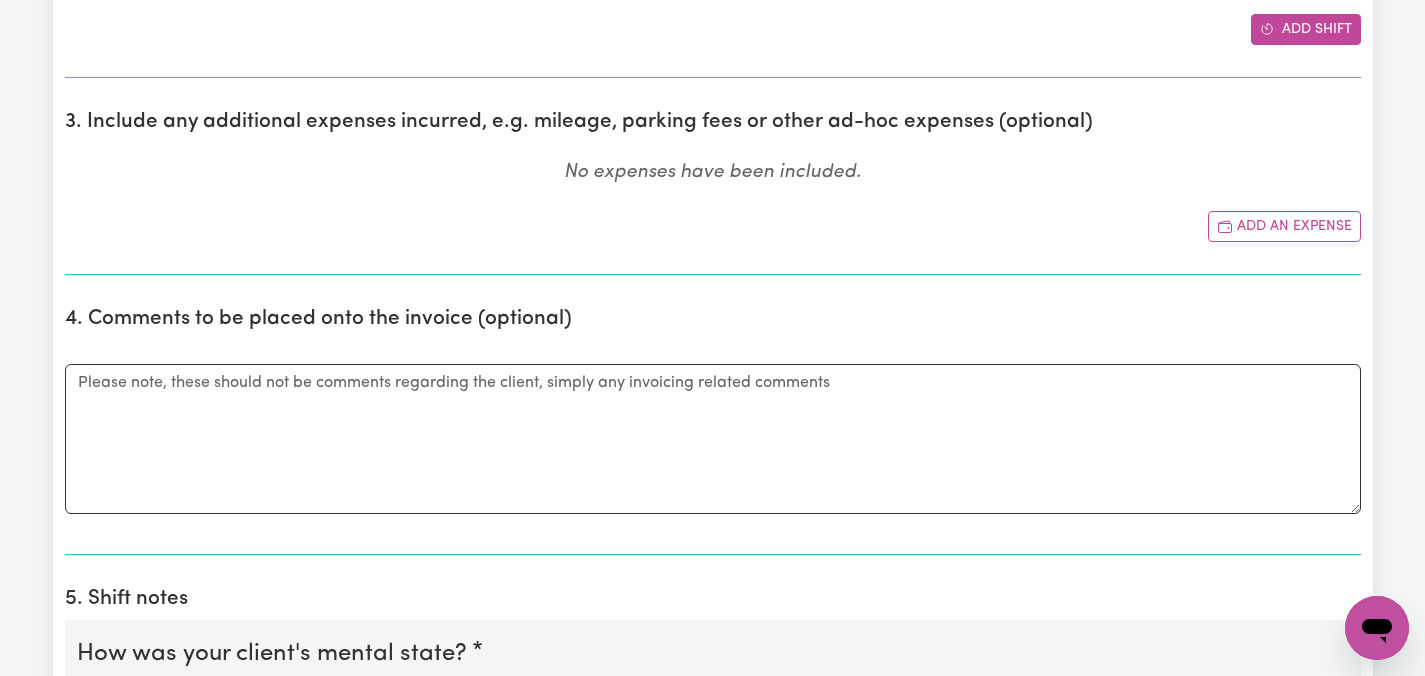 click on "Add shift" at bounding box center [1306, 29] 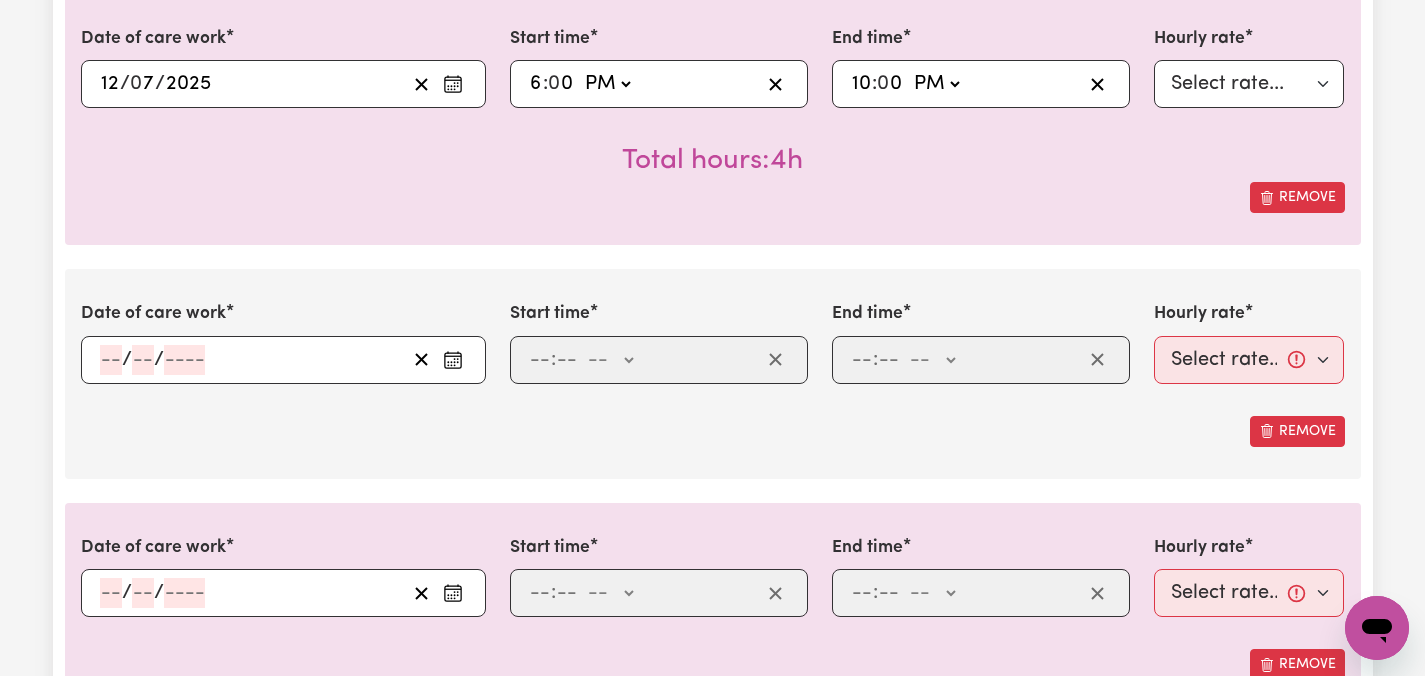 scroll, scrollTop: 2876, scrollLeft: 0, axis: vertical 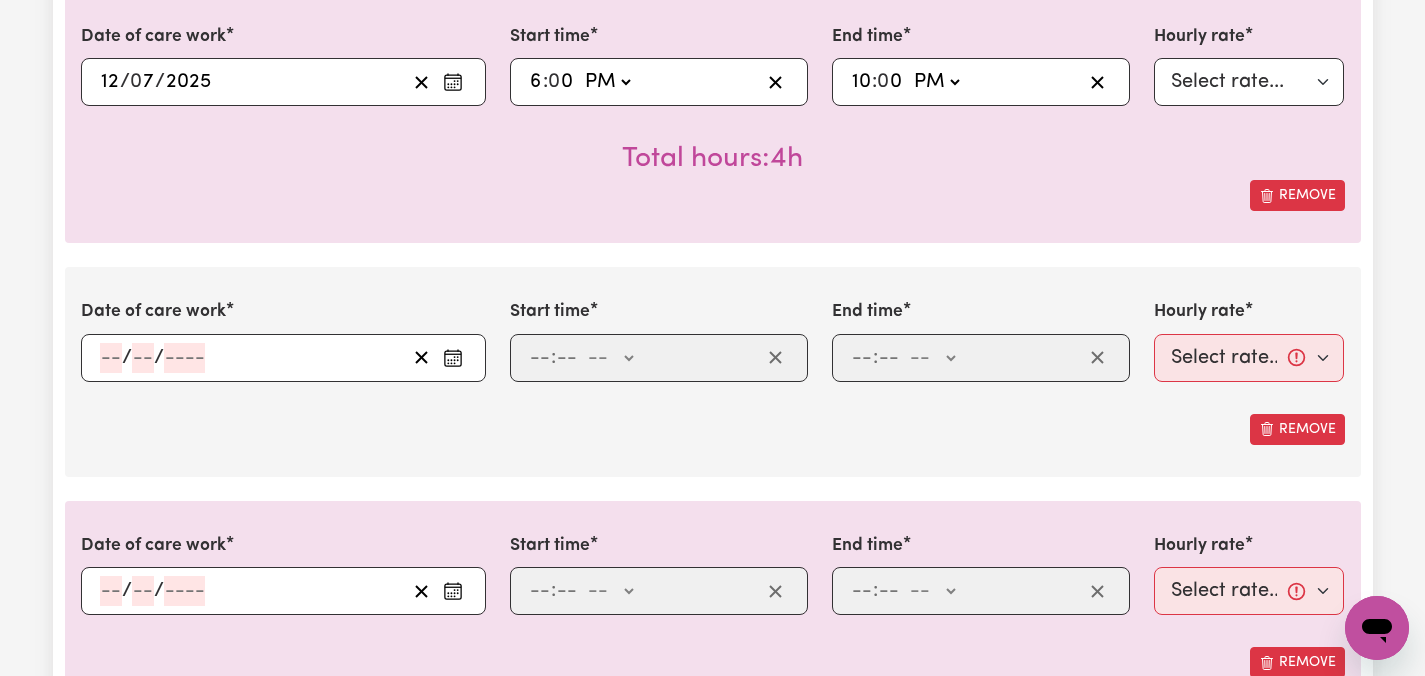 click 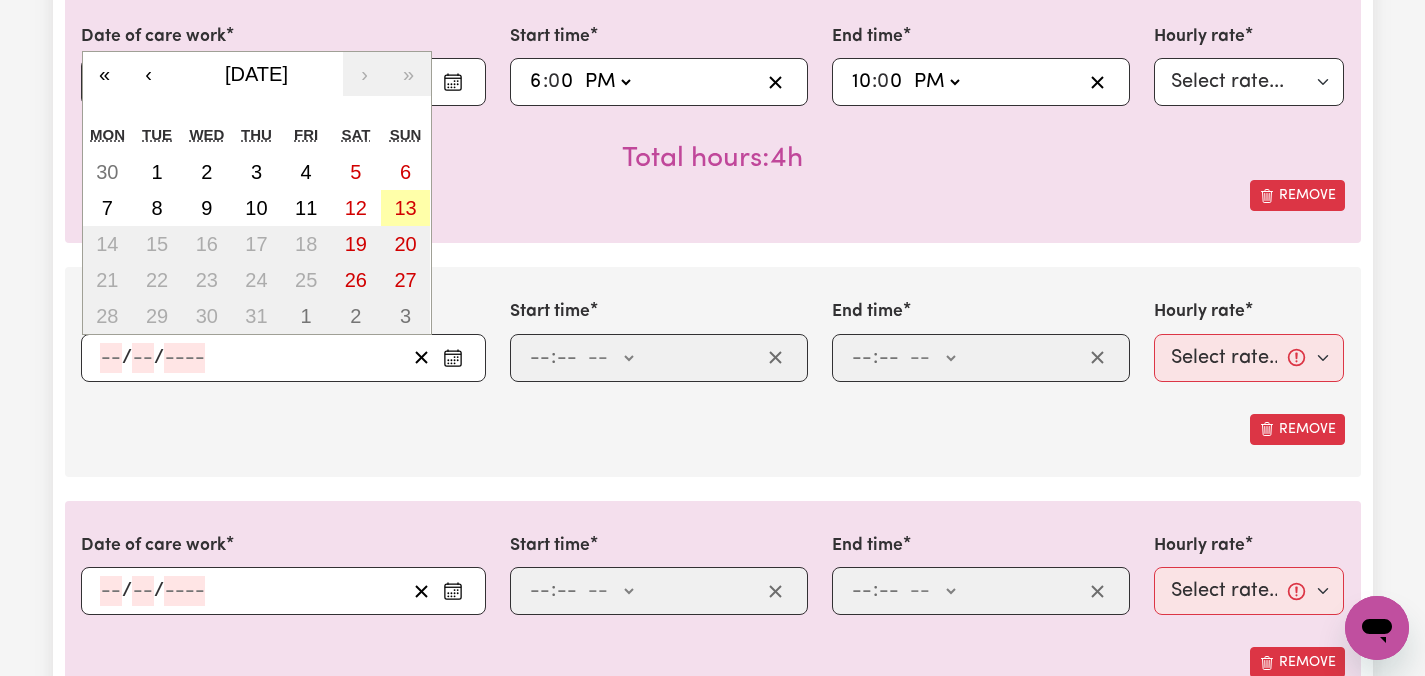 click on "13" at bounding box center [405, 208] 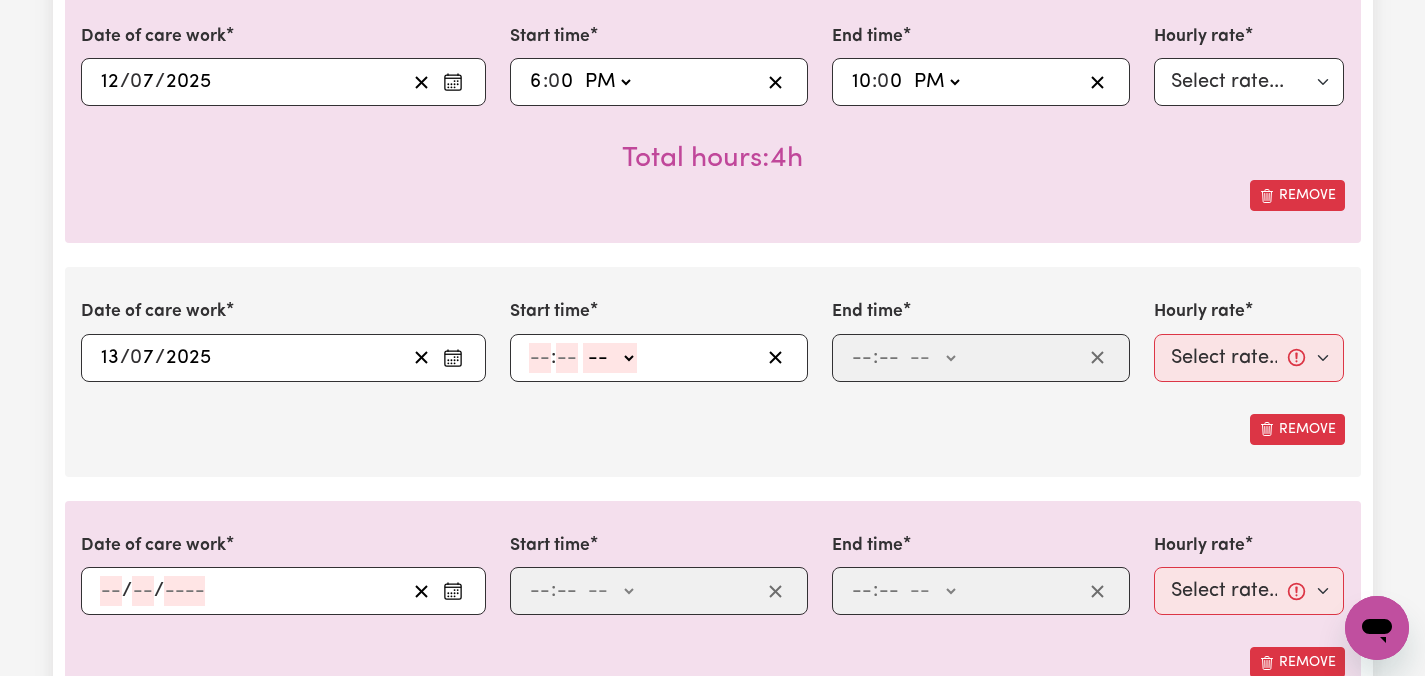 click 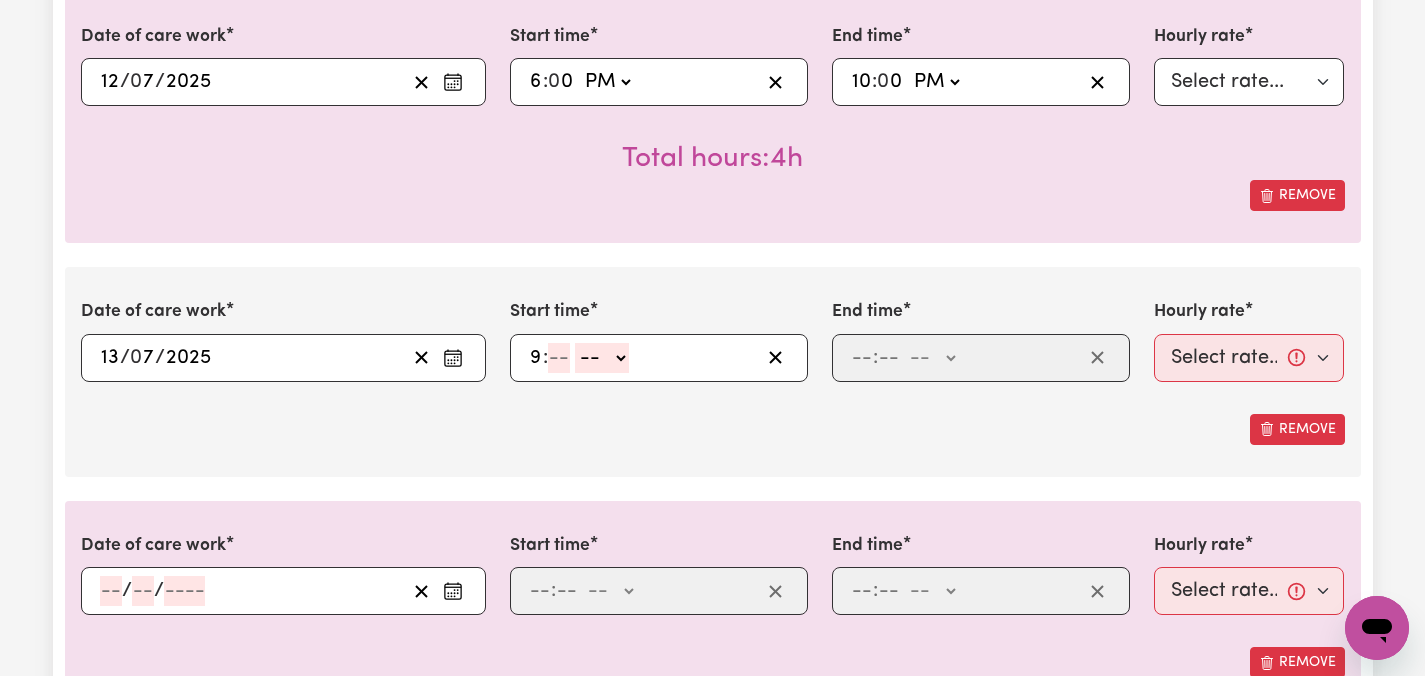 type on "9" 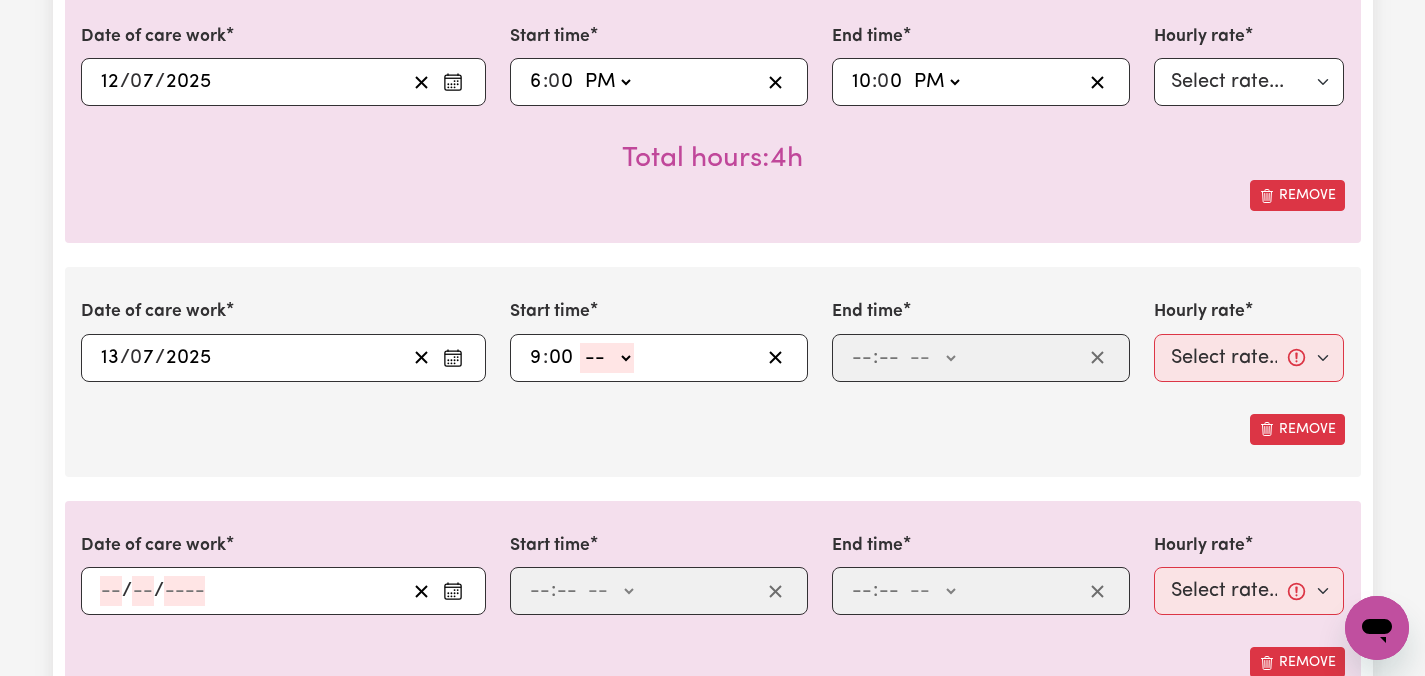 type on "00" 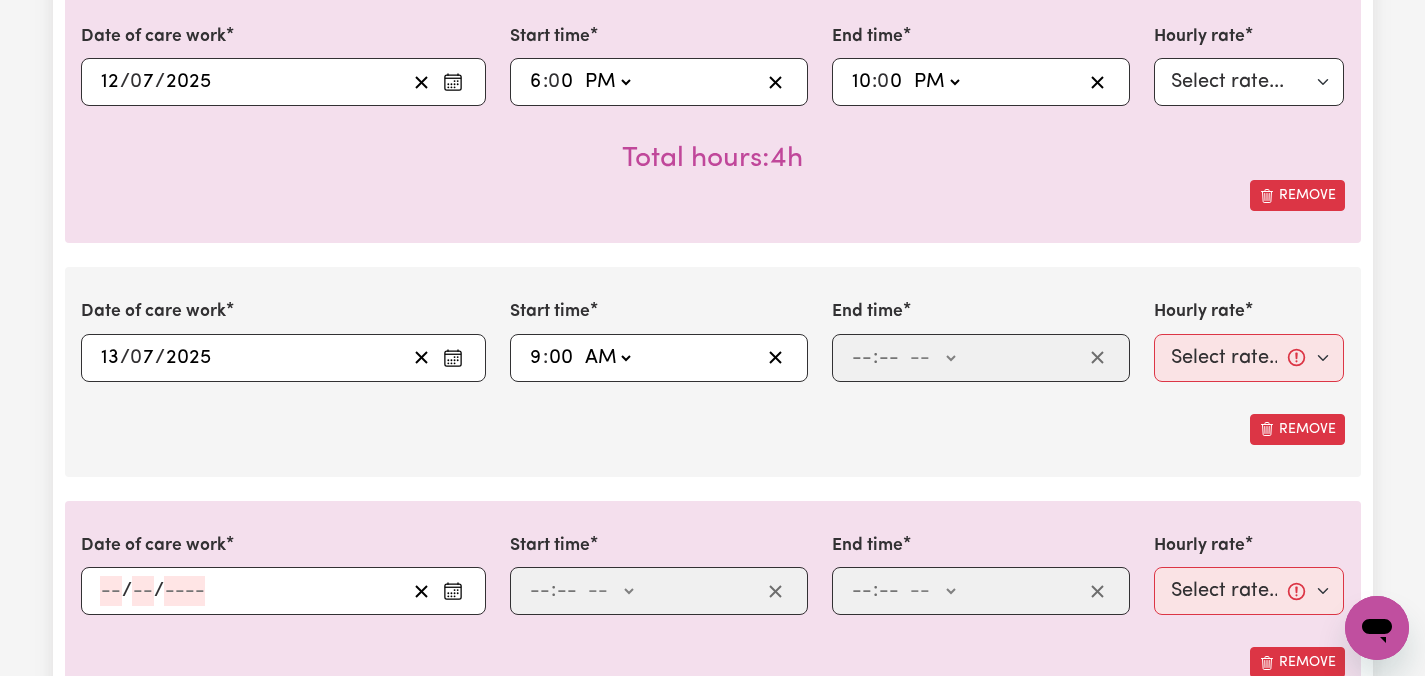 type on "09:00" 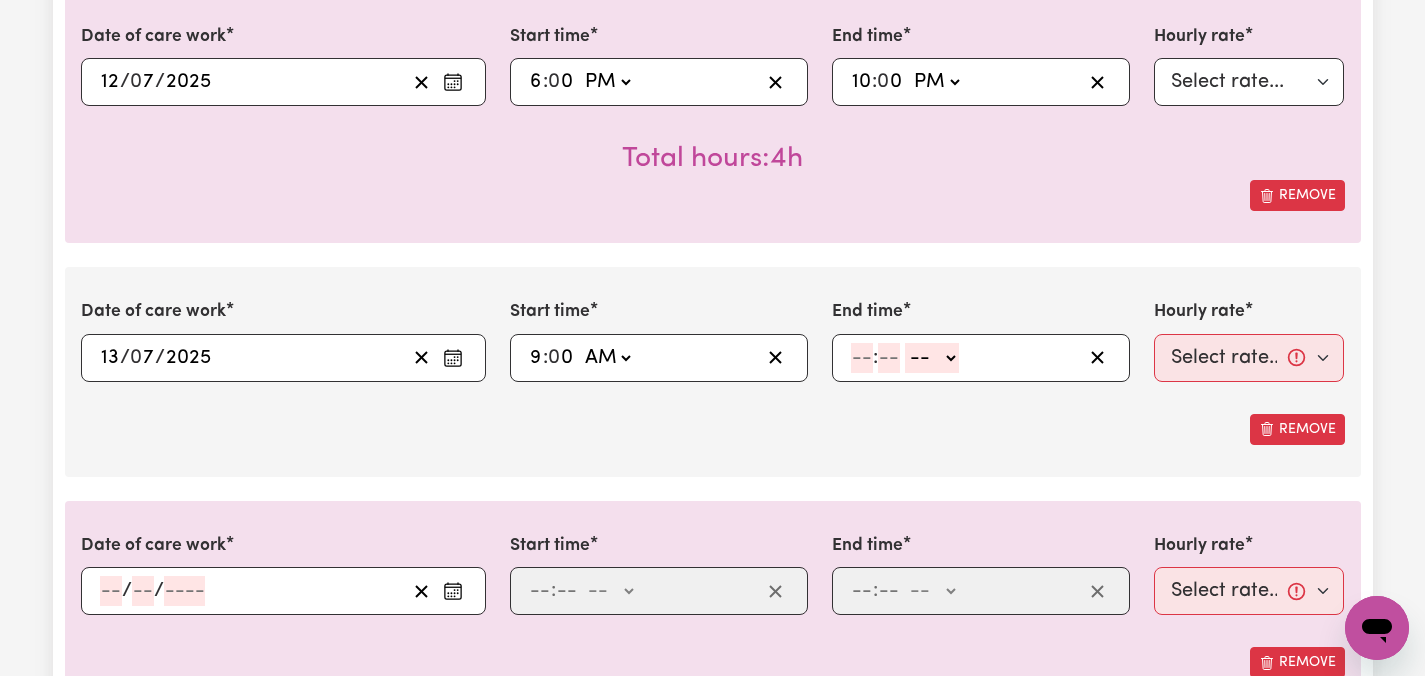 click 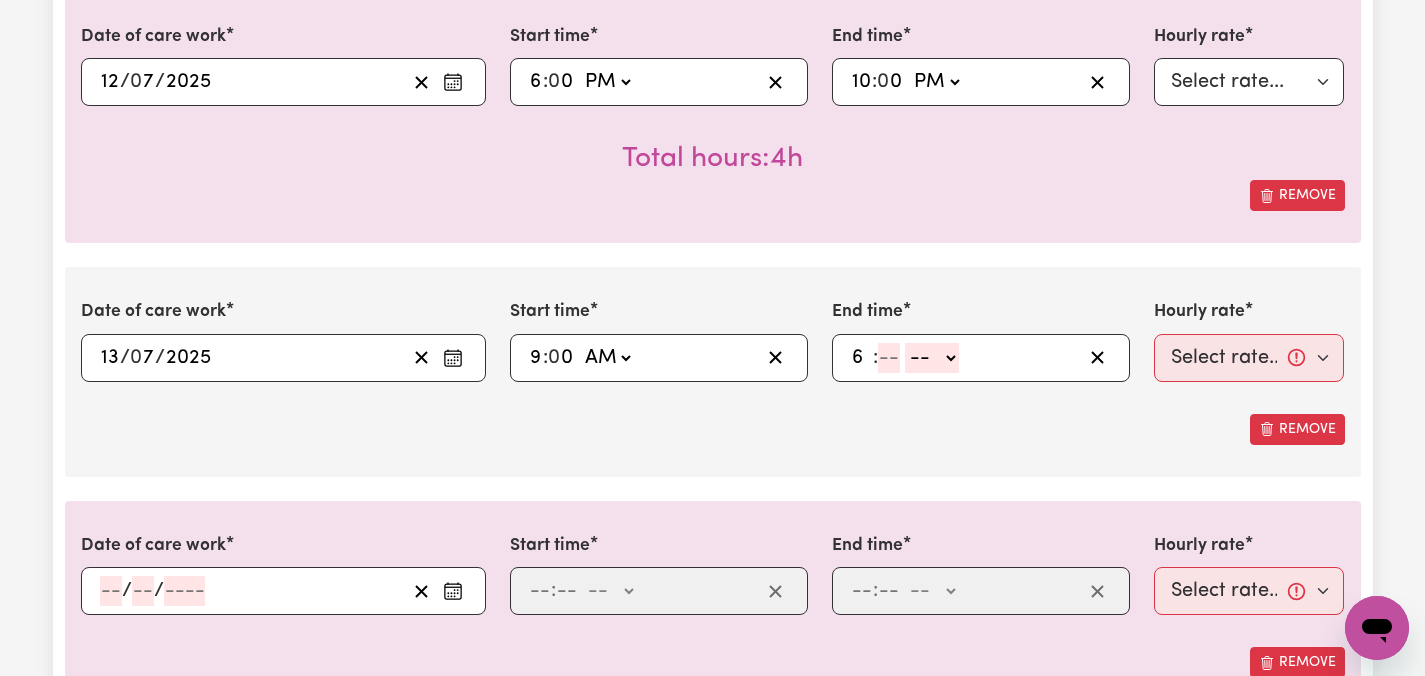 type on "6" 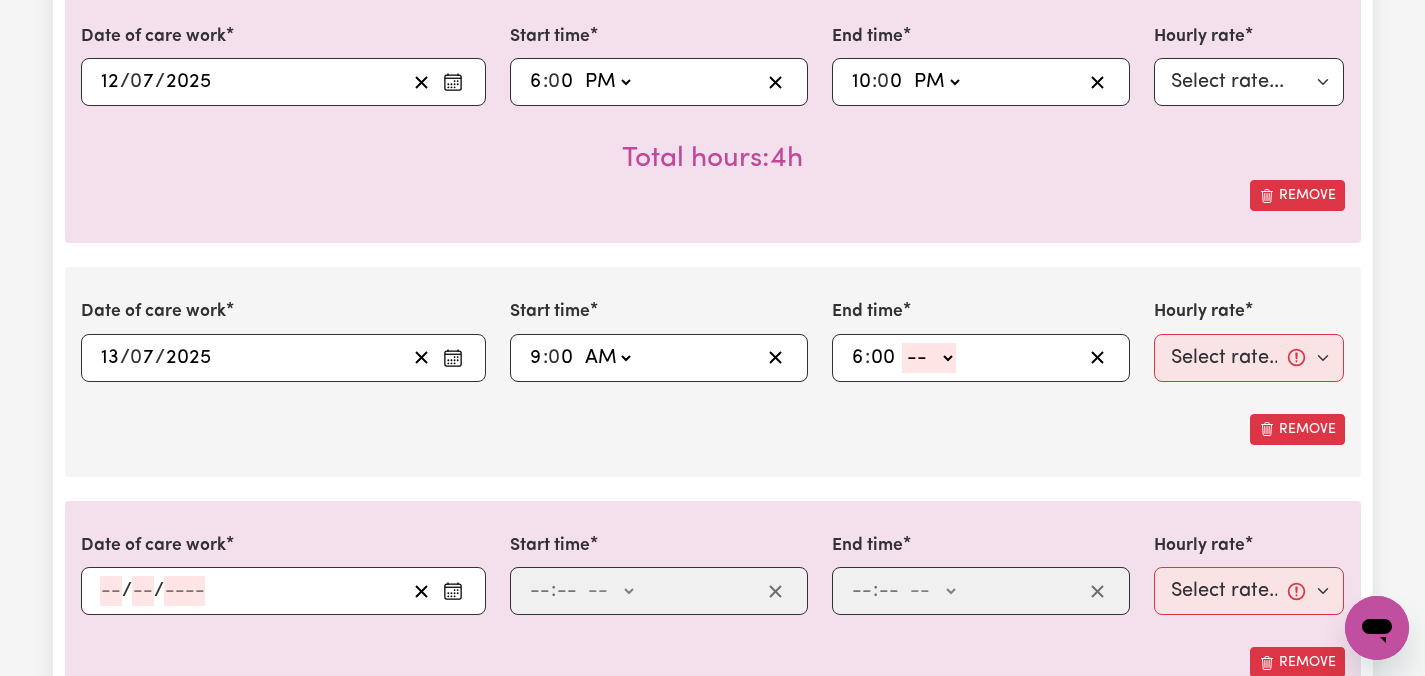 type on "00" 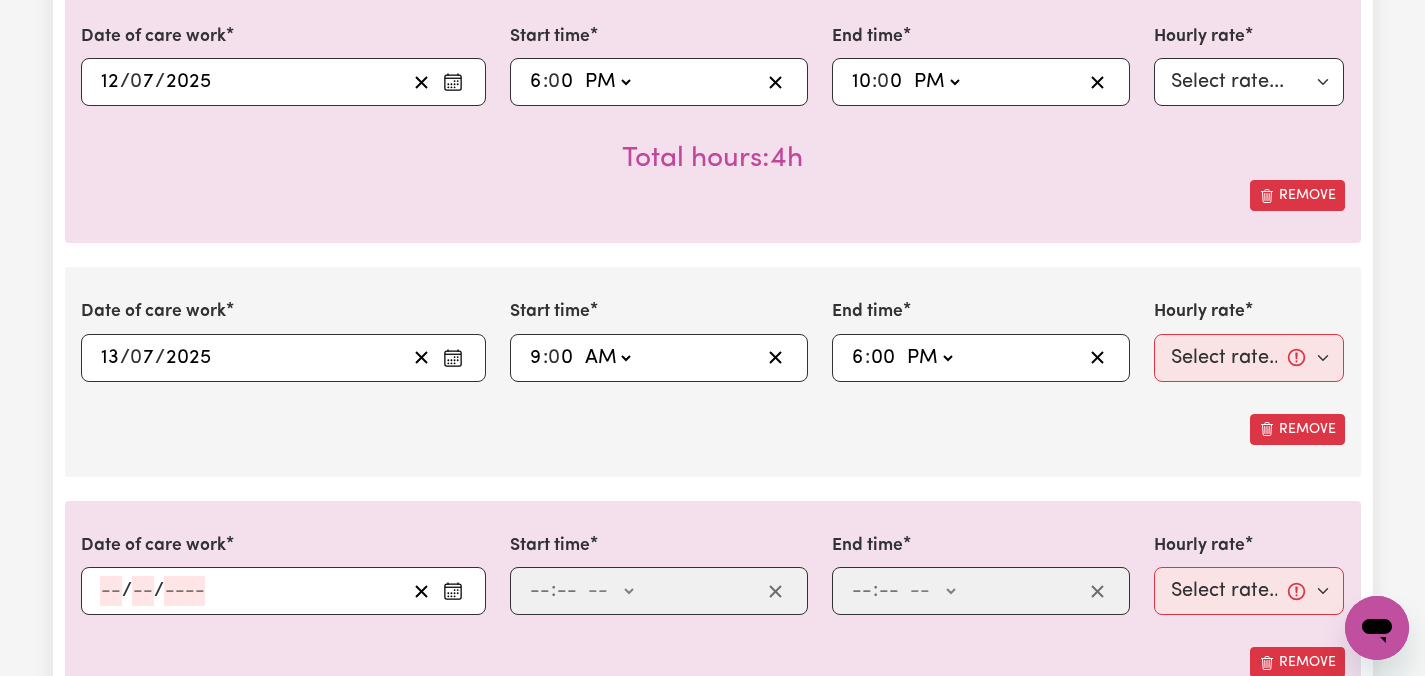 type on "18:00" 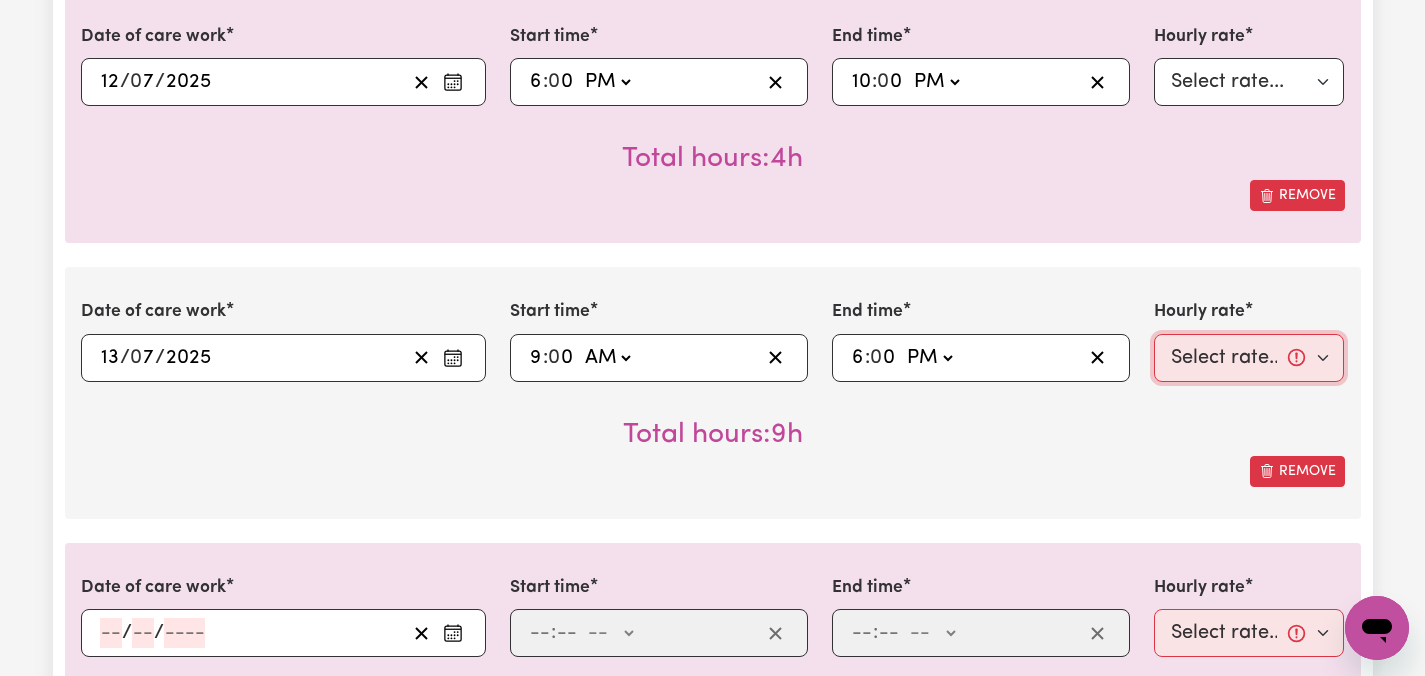 click on "Select rate... $46.15 (Weekday) $68.13 ([DATE]) $84.62 ([DATE]) $84.62 (Public Holiday) $48.15 (Evening Care) $28.31 (Overnight)" at bounding box center [1249, 358] 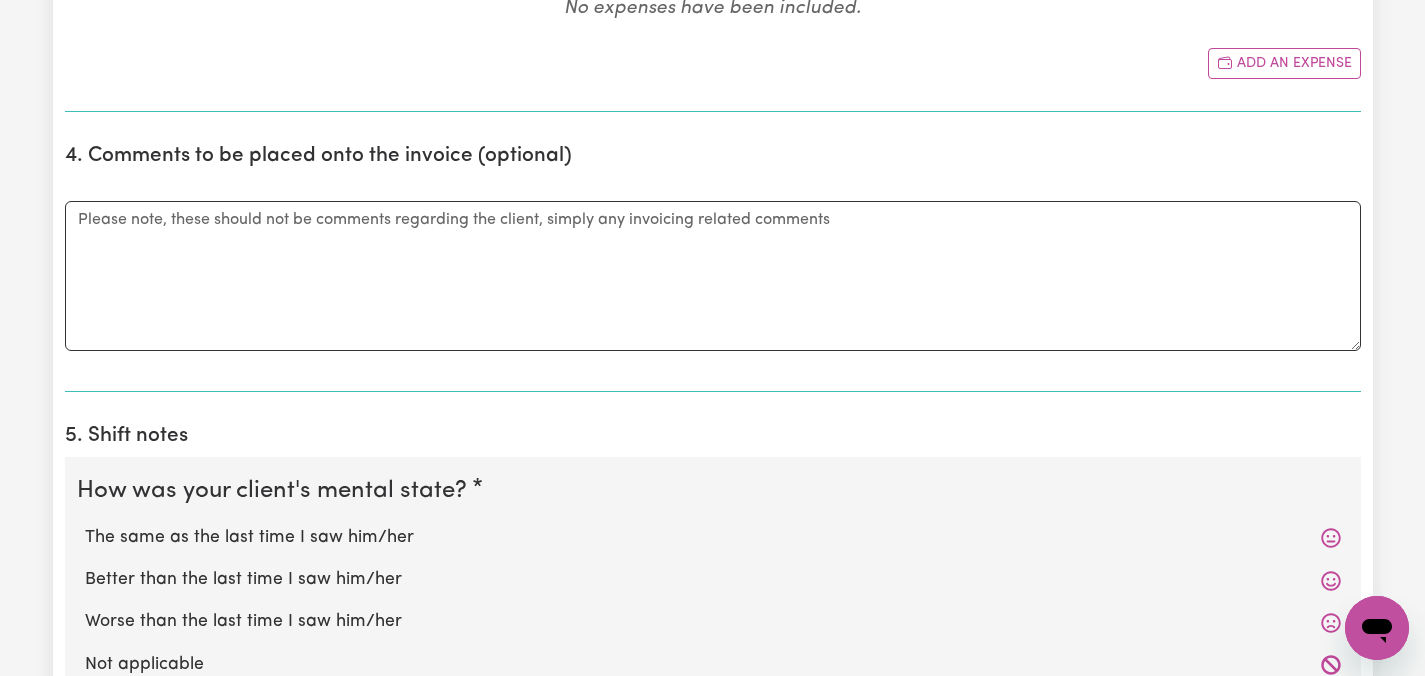scroll, scrollTop: 3821, scrollLeft: 0, axis: vertical 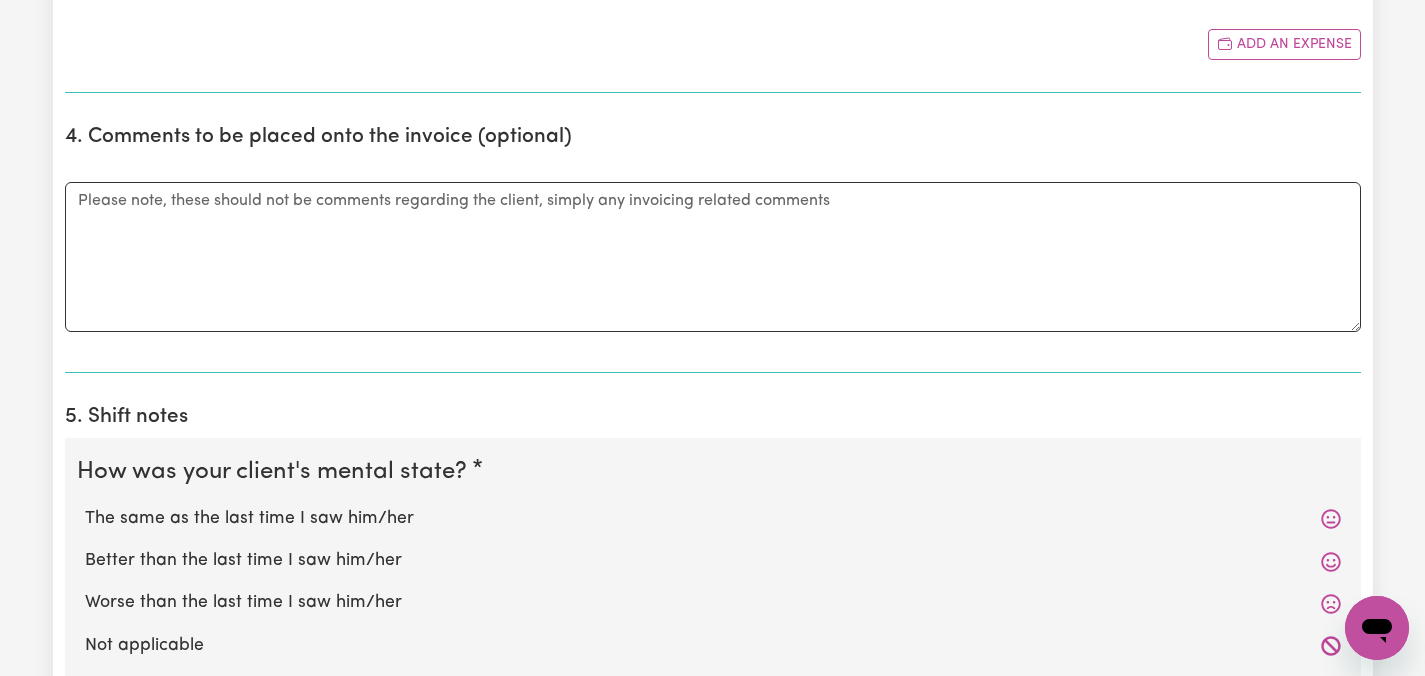 click on "The same as the last time I saw him/her" at bounding box center (713, 519) 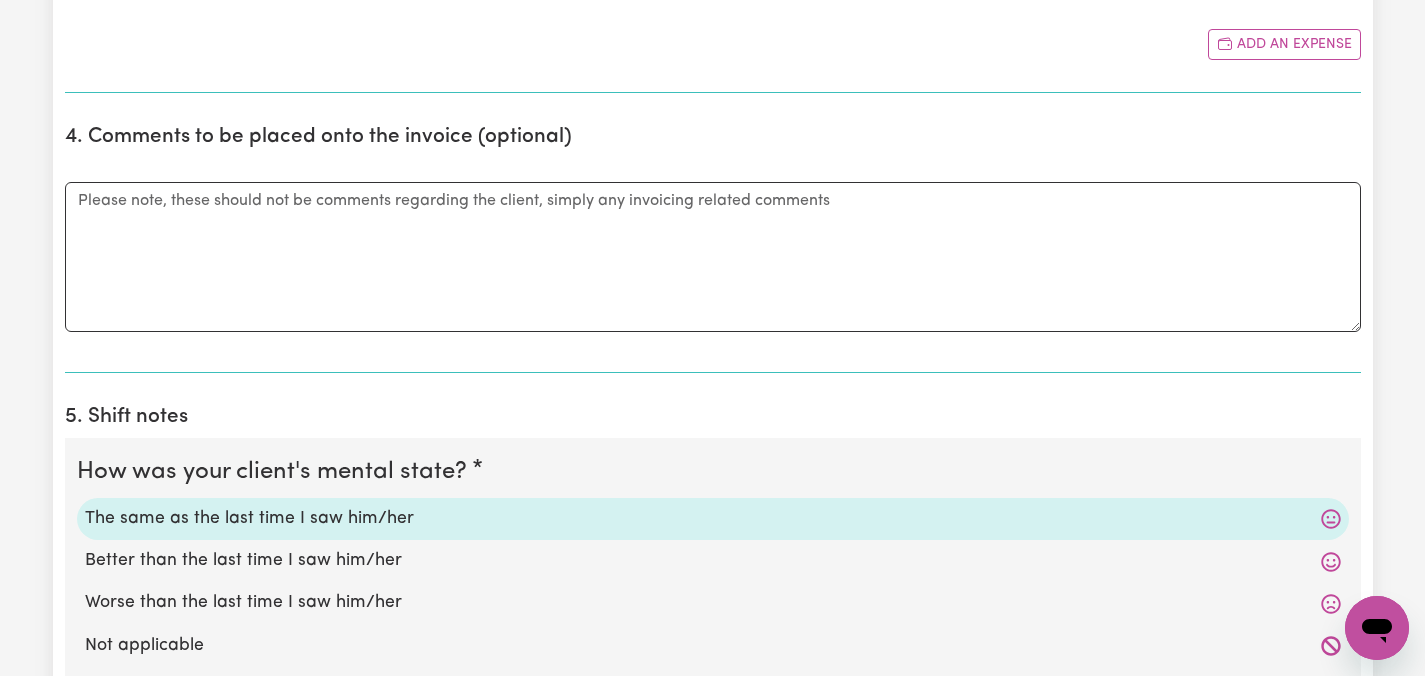 click on "Submit Hours 1. Fill in your details below to claim your payment Job title Select the job you're submitting hours for... [[PERSON_NAME]] Care worker needed in [GEOGRAPHIC_DATA] [GEOGRAPHIC_DATA] [[PERSON_NAME] [PERSON_NAME]] Care worker needed in [GEOGRAPHIC_DATA] [[GEOGRAPHIC_DATA] (Han) Vu - NDIS Number: 430921521] [DEMOGRAPHIC_DATA] Support workers with experience in Behaviour Support Plans Preview Job Your ABN 76571732818 To include or update your ABN,  update your profile . 2. Enter the details of your shift(s) Date of care work [DATE] 7 / 0 7 / 2025 « ‹ [DATE] › » Mon Tue Wed Thu Fri Sat Sun 30 1 2 3 4 5 6 7 8 9 10 11 12 13 14 15 16 17 18 19 20 21 22 23 24 25 26 27 28 29 30 31 1 2 3 Start time 14:00 2 : 0 0   AM PM End time 20:00 8 : 0 0   AM PM Hourly rate Select rate... $46.15 (Weekday) $68.13 ([DATE]) $84.62 ([DATE]) $84.62 (Public Holiday) $48.15 (Evening Care) $28.31 (Overnight) Total hours:  6h  Remove Date of care work [DATE] 7 / 0 7 / 2025 « ‹ [DATE] › » Mon Tue Wed Thu Fri Sat Sun 30 1 2 3 4 5 6 7 8 9 10 11 12 13 14 15 16" at bounding box center [712, -1020] 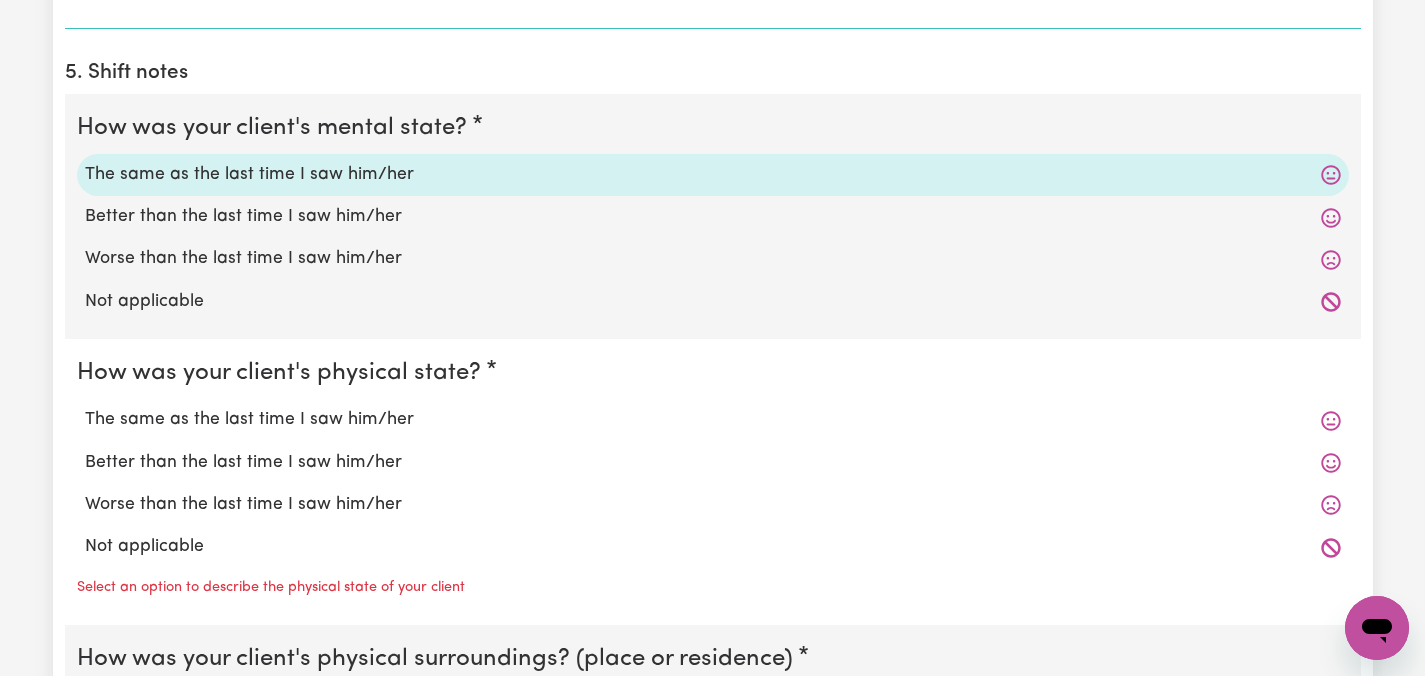 scroll, scrollTop: 4181, scrollLeft: 0, axis: vertical 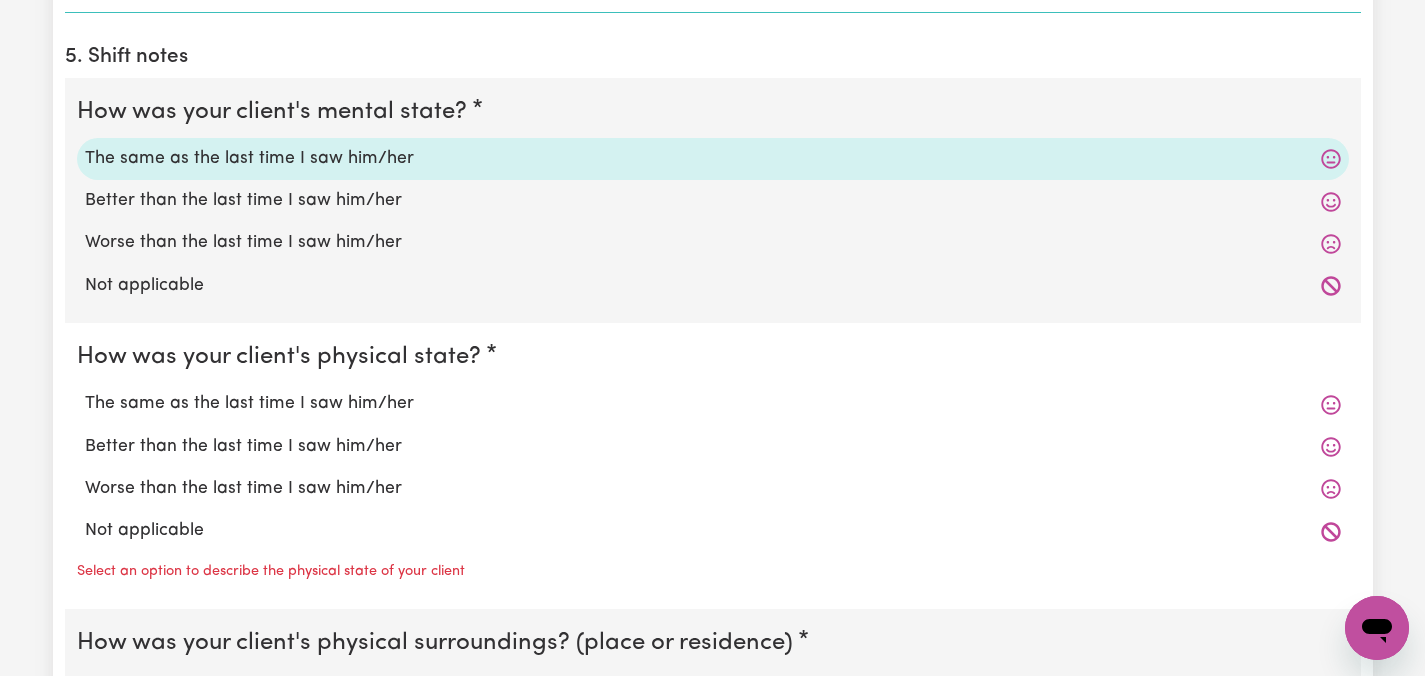 click on "The same as the last time I saw him/her" at bounding box center [713, 404] 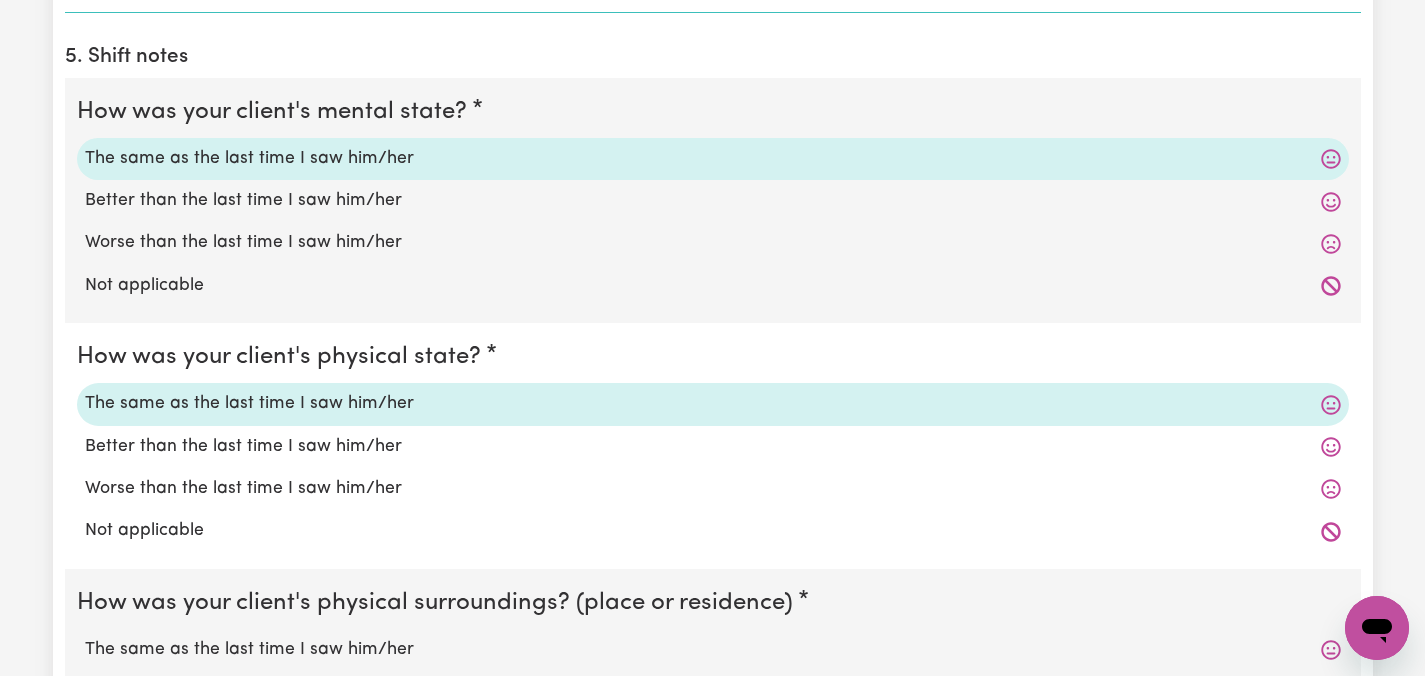click on "Submit Hours 1. Fill in your details below to claim your payment Job title Select the job you're submitting hours for... [[PERSON_NAME]] Care worker needed in [GEOGRAPHIC_DATA] [GEOGRAPHIC_DATA] [[PERSON_NAME] [PERSON_NAME]] Care worker needed in [GEOGRAPHIC_DATA] [[GEOGRAPHIC_DATA] (Han) Vu - NDIS Number: 430921521] [DEMOGRAPHIC_DATA] Support workers with experience in Behaviour Support Plans Preview Job Your ABN 76571732818 To include or update your ABN,  update your profile . 2. Enter the details of your shift(s) Date of care work [DATE] 7 / 0 7 / 2025 « ‹ [DATE] › » Mon Tue Wed Thu Fri Sat Sun 30 1 2 3 4 5 6 7 8 9 10 11 12 13 14 15 16 17 18 19 20 21 22 23 24 25 26 27 28 29 30 31 1 2 3 Start time 14:00 2 : 0 0   AM PM End time 20:00 8 : 0 0   AM PM Hourly rate Select rate... $46.15 (Weekday) $68.13 ([DATE]) $84.62 ([DATE]) $84.62 (Public Holiday) $48.15 (Evening Care) $28.31 (Overnight) Total hours:  6h  Remove Date of care work [DATE] 7 / 0 7 / 2025 « ‹ [DATE] › » Mon Tue Wed Thu Fri Sat Sun 30 1 2 3 4 5 6 7 8 9 10 11 12 13 14 15 16" at bounding box center (712, -1400) 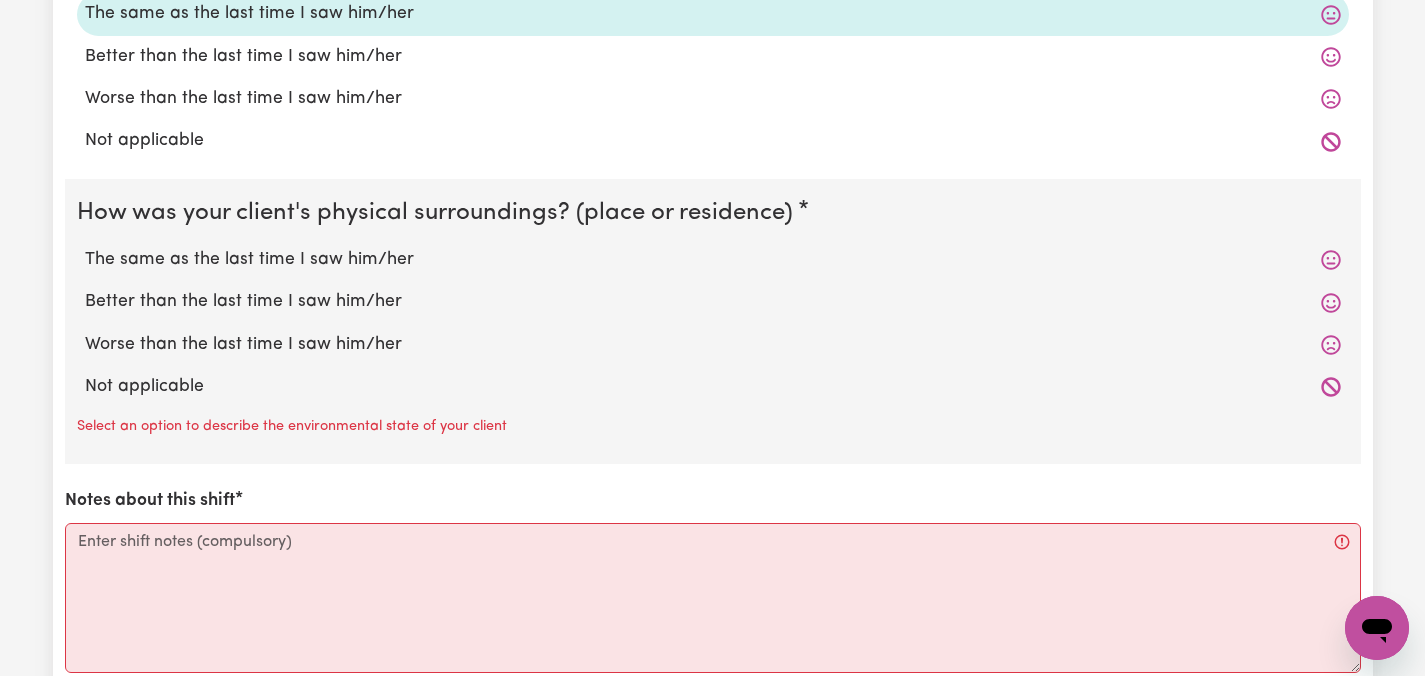 scroll, scrollTop: 4581, scrollLeft: 0, axis: vertical 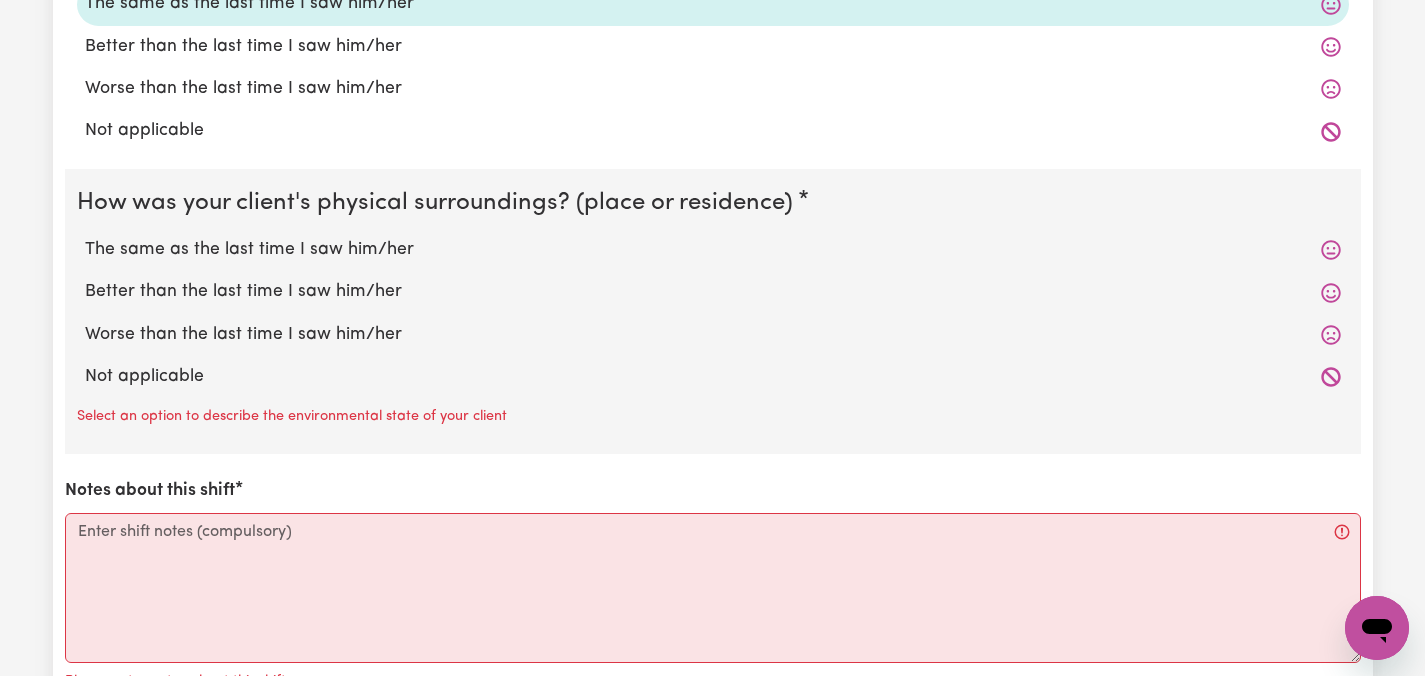 click on "The same as the last time I saw him/her" at bounding box center [713, 250] 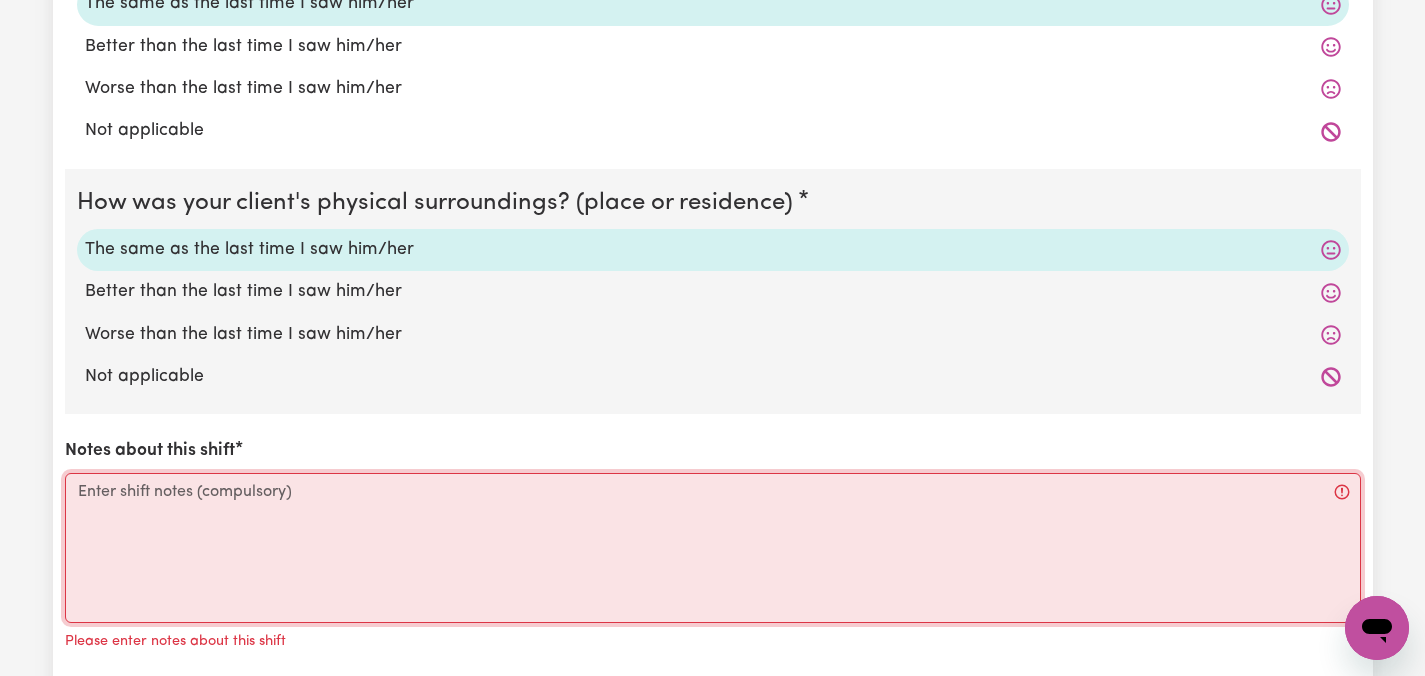 click on "Notes about this shift" at bounding box center [713, 548] 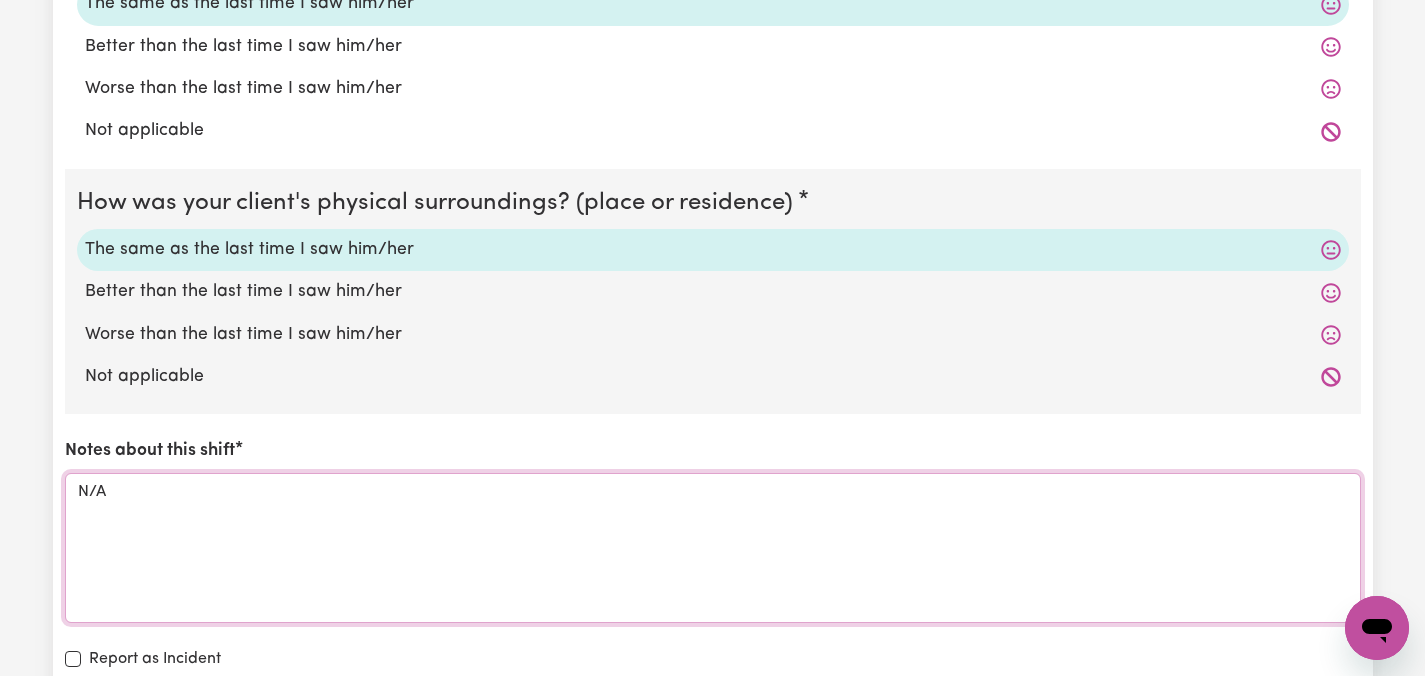 type on "N/A" 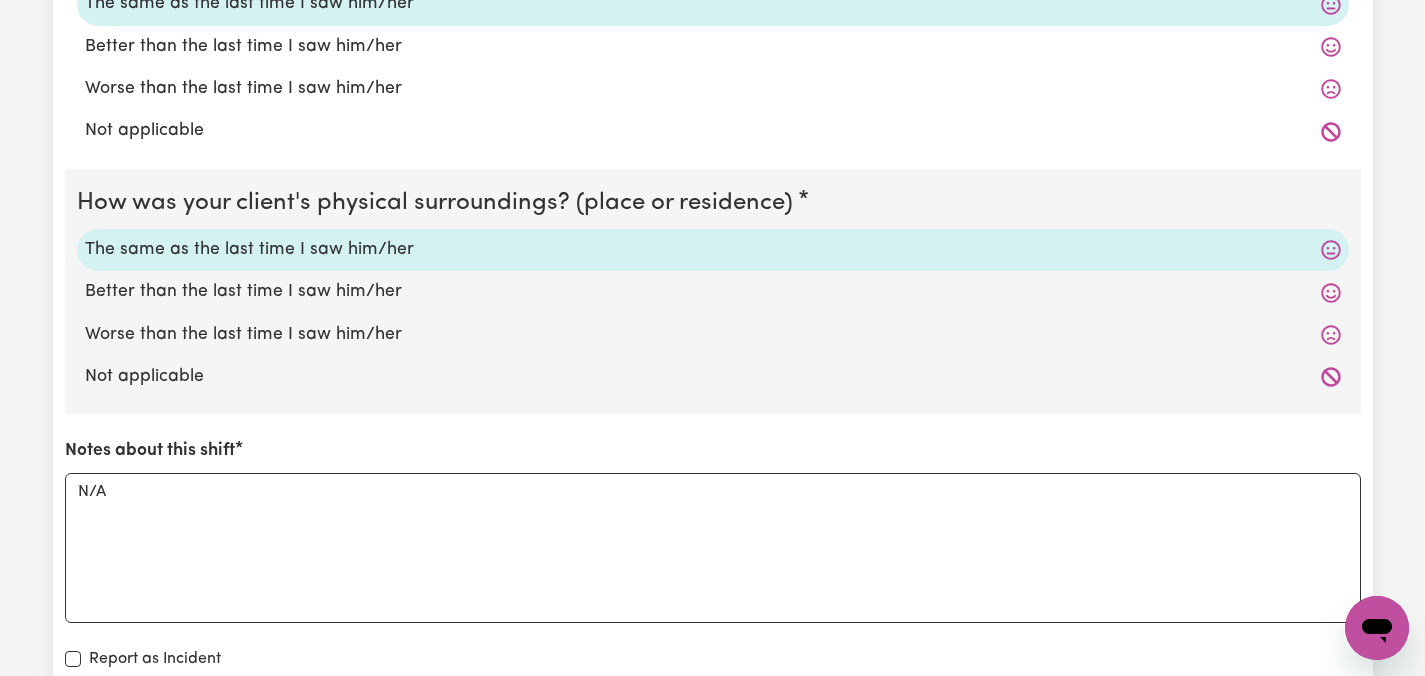 click on "Submit Hours 1. Fill in your details below to claim your payment Job title Select the job you're submitting hours for... [[PERSON_NAME]] Care worker needed in [GEOGRAPHIC_DATA] [GEOGRAPHIC_DATA] [[PERSON_NAME] [PERSON_NAME]] Care worker needed in [GEOGRAPHIC_DATA] [[GEOGRAPHIC_DATA] (Han) Vu - NDIS Number: 430921521] [DEMOGRAPHIC_DATA] Support workers with experience in Behaviour Support Plans Preview Job Your ABN 76571732818 To include or update your ABN,  update your profile . 2. Enter the details of your shift(s) Date of care work [DATE] 7 / 0 7 / 2025 « ‹ [DATE] › » Mon Tue Wed Thu Fri Sat Sun 30 1 2 3 4 5 6 7 8 9 10 11 12 13 14 15 16 17 18 19 20 21 22 23 24 25 26 27 28 29 30 31 1 2 3 Start time 14:00 2 : 0 0   AM PM End time 20:00 8 : 0 0   AM PM Hourly rate Select rate... $46.15 (Weekday) $68.13 ([DATE]) $84.62 ([DATE]) $84.62 (Public Holiday) $48.15 (Evening Care) $28.31 (Overnight) Total hours:  6h  Remove Date of care work [DATE] 7 / 0 7 / 2025 « ‹ [DATE] › » Mon Tue Wed Thu Fri Sat Sun 30 1 2 3 4 5 6 7 8 9 10 11 12 13 14 15 16" at bounding box center (712, -1836) 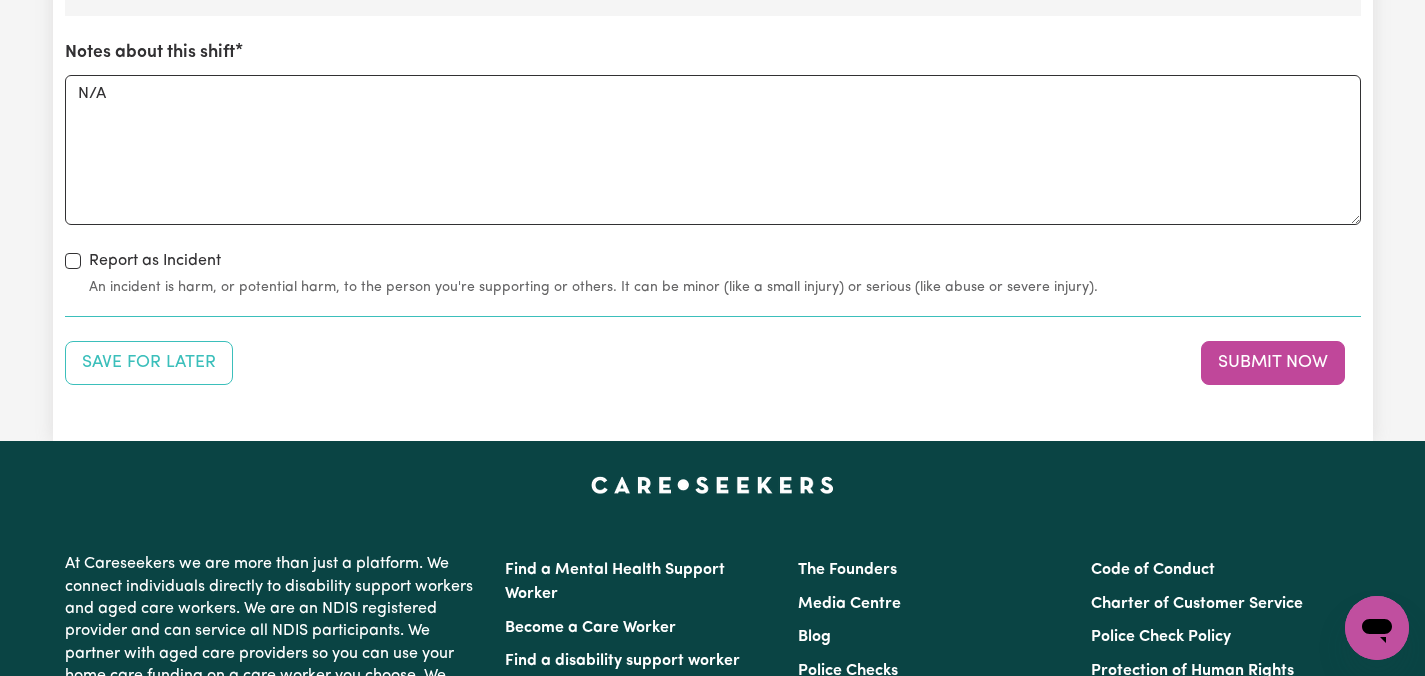 scroll, scrollTop: 5061, scrollLeft: 0, axis: vertical 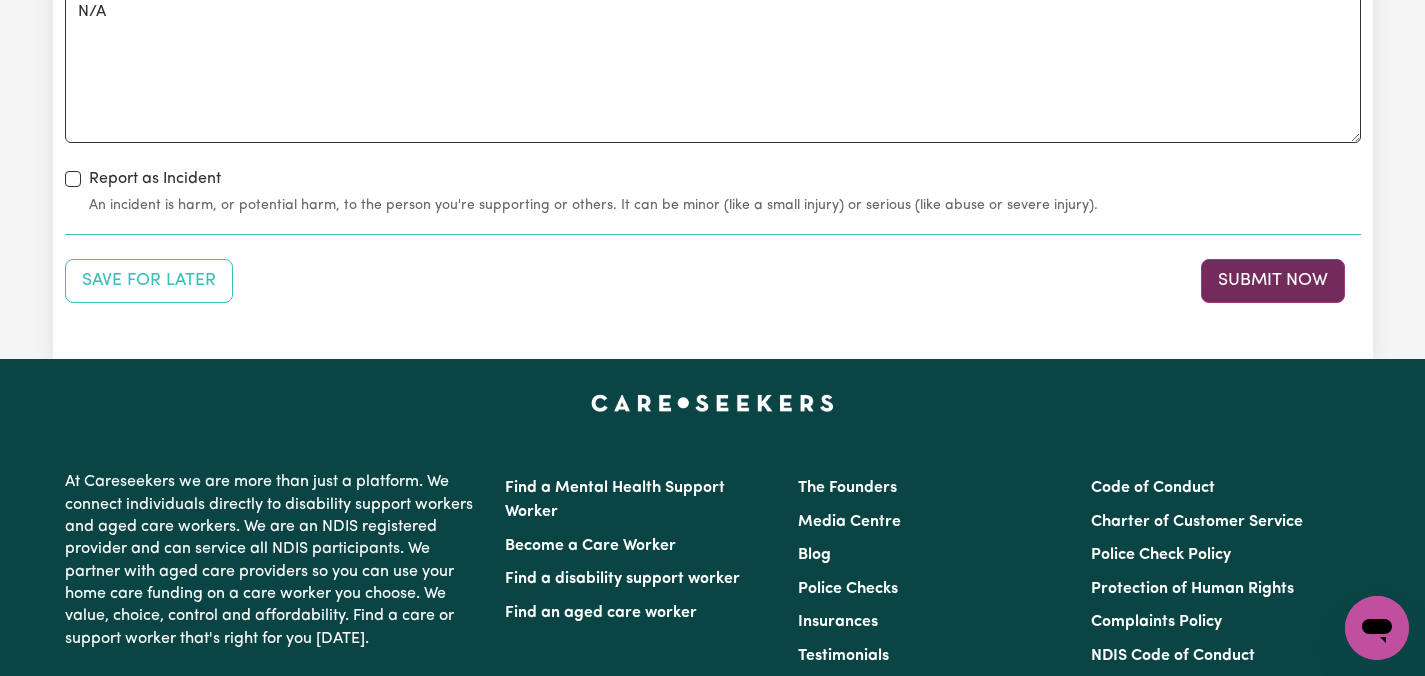 click on "Submit Now" at bounding box center (1273, 281) 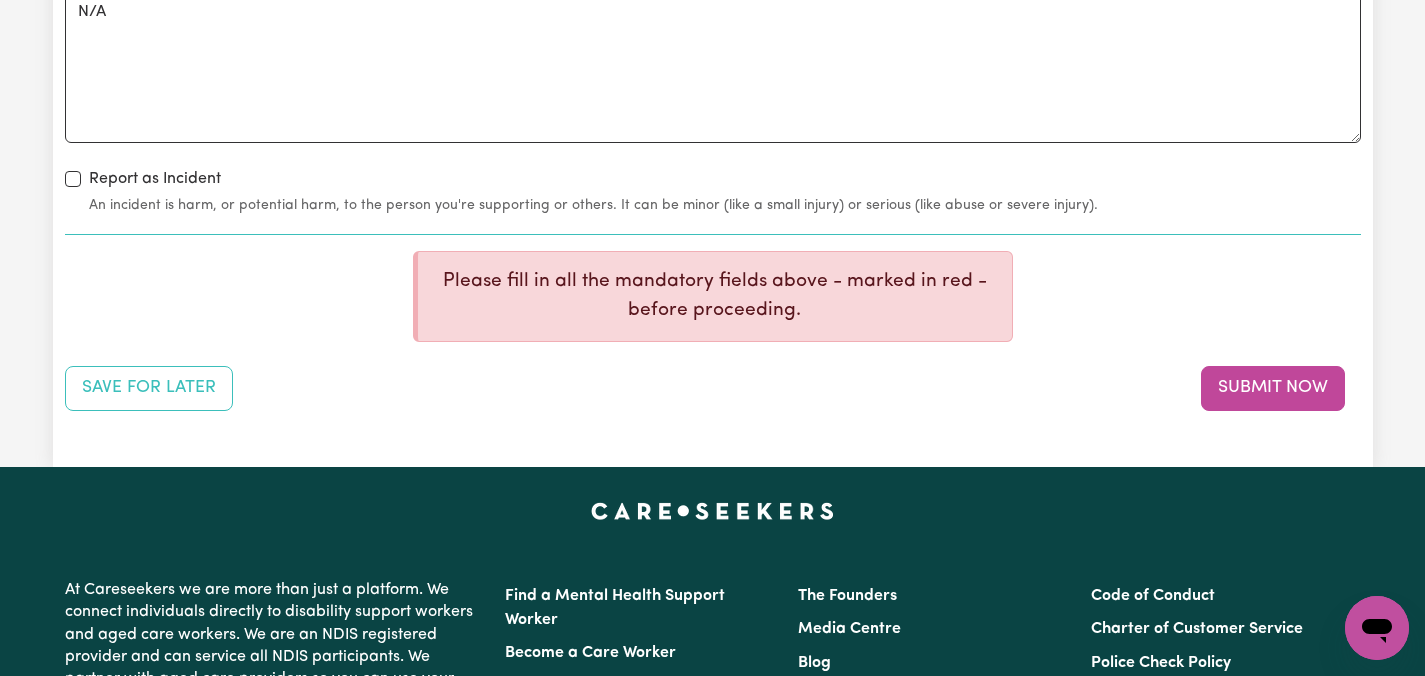 click on "Submit Hours 1. Fill in your details below to claim your payment Job title Select the job you're submitting hours for... [[PERSON_NAME]] Care worker needed in [GEOGRAPHIC_DATA] [GEOGRAPHIC_DATA] [[PERSON_NAME] [PERSON_NAME]] Care worker needed in [GEOGRAPHIC_DATA] [[GEOGRAPHIC_DATA] (Han) Vu - NDIS Number: 430921521] [DEMOGRAPHIC_DATA] Support workers with experience in Behaviour Support Plans Preview Job Your ABN 76571732818 To include or update your ABN,  update your profile . 2. Enter the details of your shift(s) Date of care work [DATE] 7 / 0 7 / 2025 « ‹ [DATE] › » Mon Tue Wed Thu Fri Sat Sun 30 1 2 3 4 5 6 7 8 9 10 11 12 13 14 15 16 17 18 19 20 21 22 23 24 25 26 27 28 29 30 31 1 2 3 Start time 14:00 2 : 0 0   AM PM End time 20:00 8 : 0 0   AM PM Hourly rate Select rate... $46.15 (Weekday) $68.13 ([DATE]) $84.62 ([DATE]) $84.62 (Public Holiday) $48.15 (Evening Care) $28.31 (Overnight) Total hours:  6h  Remove Date of care work [DATE] 7 / 0 7 / 2025 « ‹ [DATE] › » Mon Tue Wed Thu Fri Sat Sun 30 1 2 3 4 5 6 7 8 9 10 11 12 13 14 15 16" at bounding box center [712, -2282] 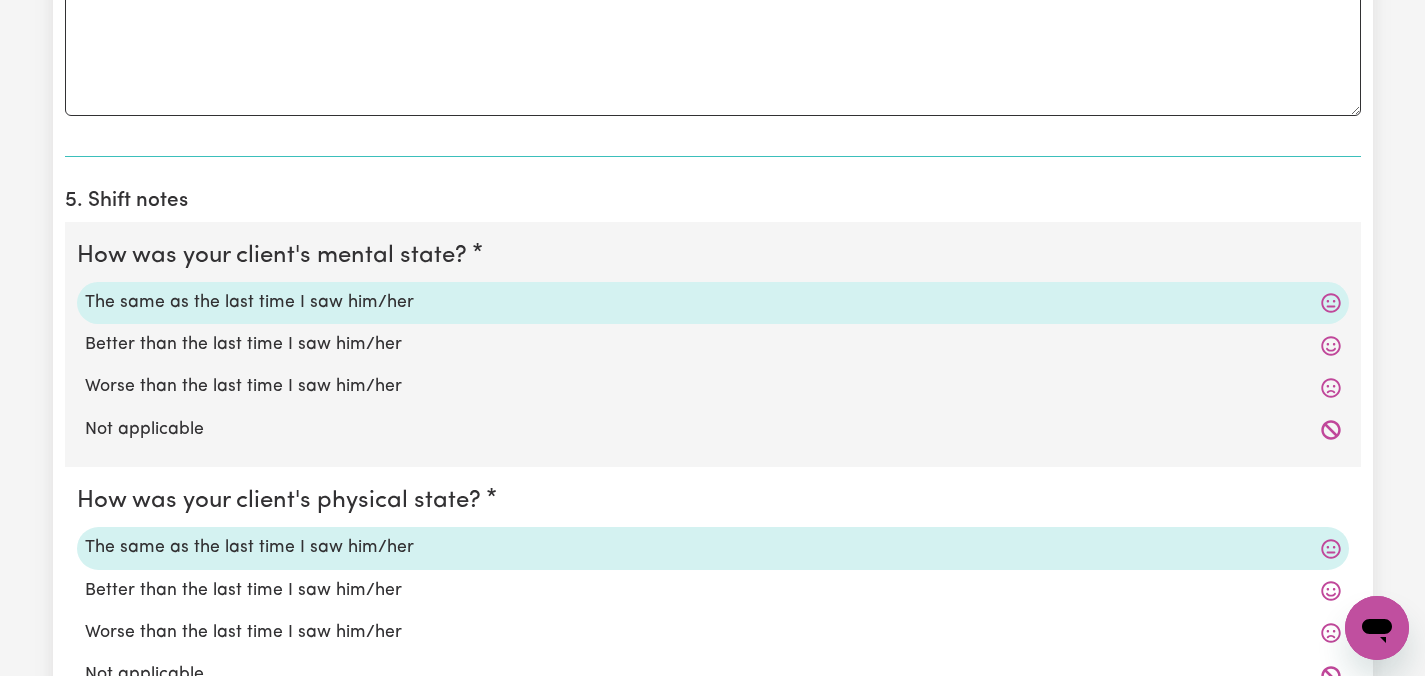 scroll, scrollTop: 4061, scrollLeft: 0, axis: vertical 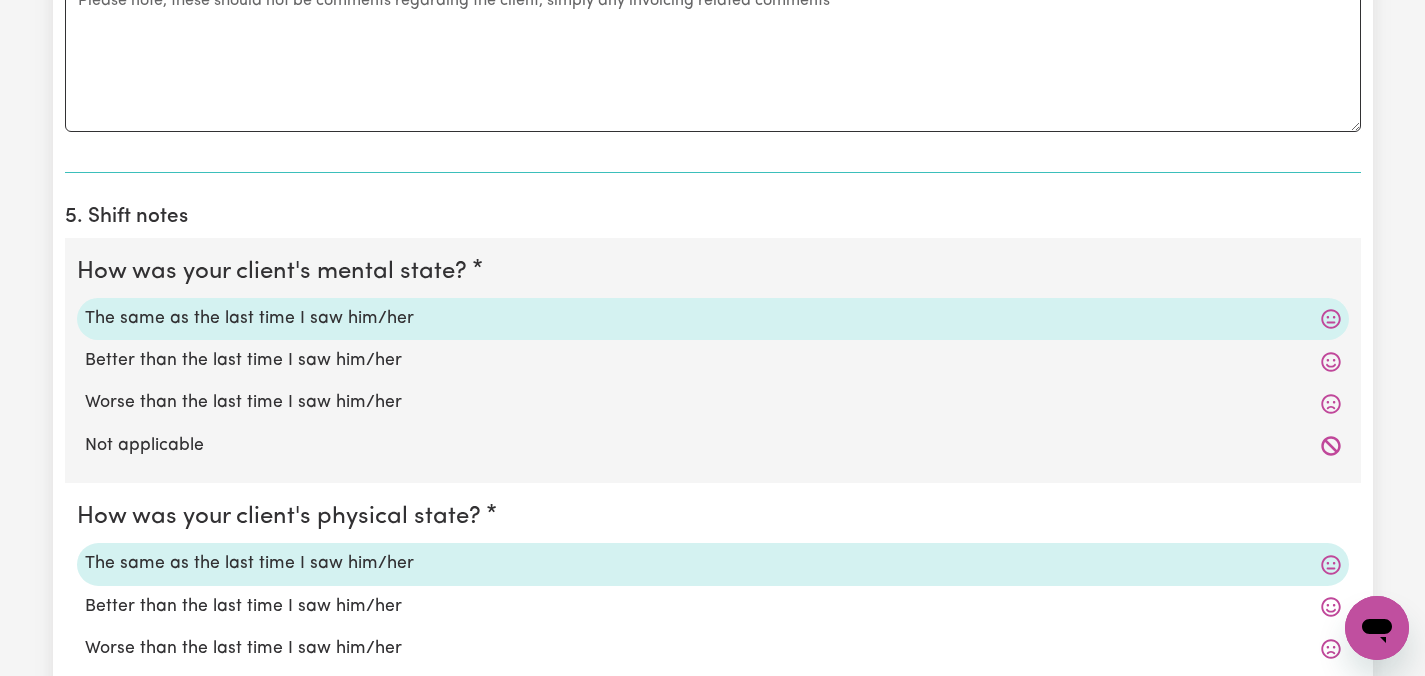 click on "The same as the last time I saw him/her" at bounding box center [713, 319] 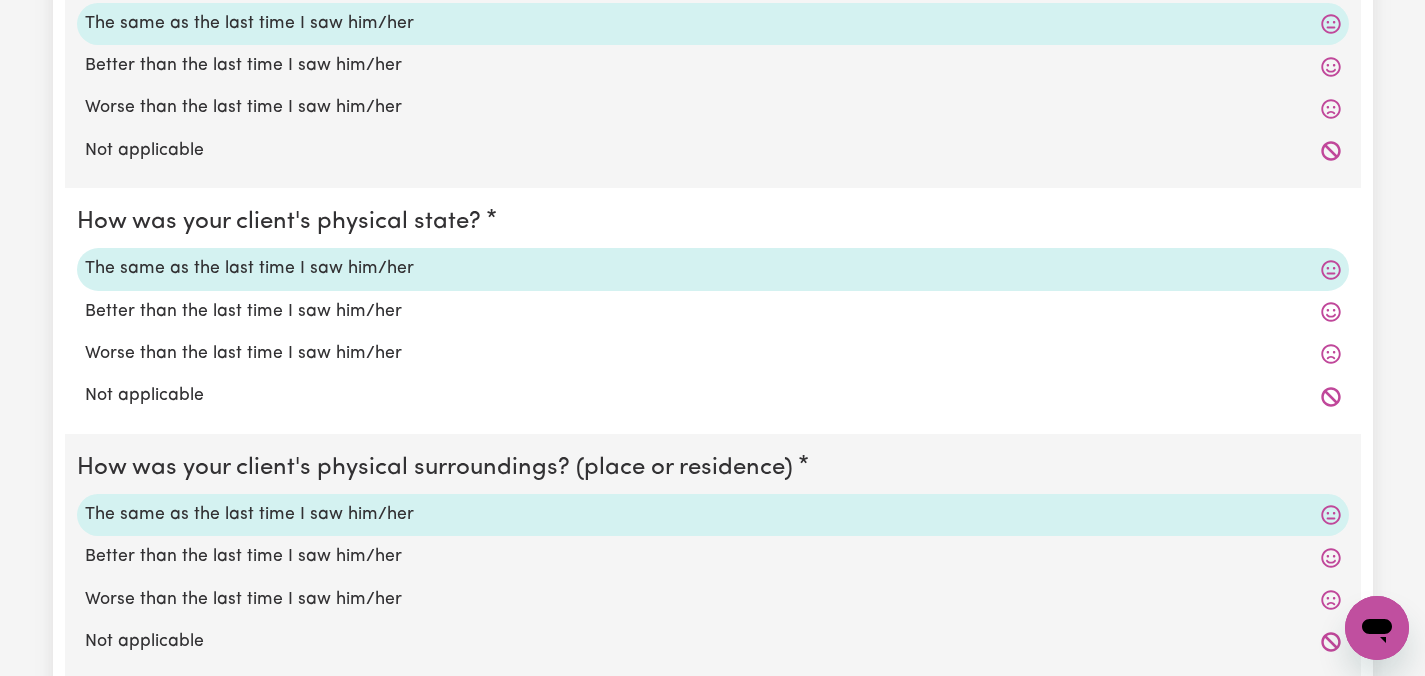 scroll, scrollTop: 4381, scrollLeft: 0, axis: vertical 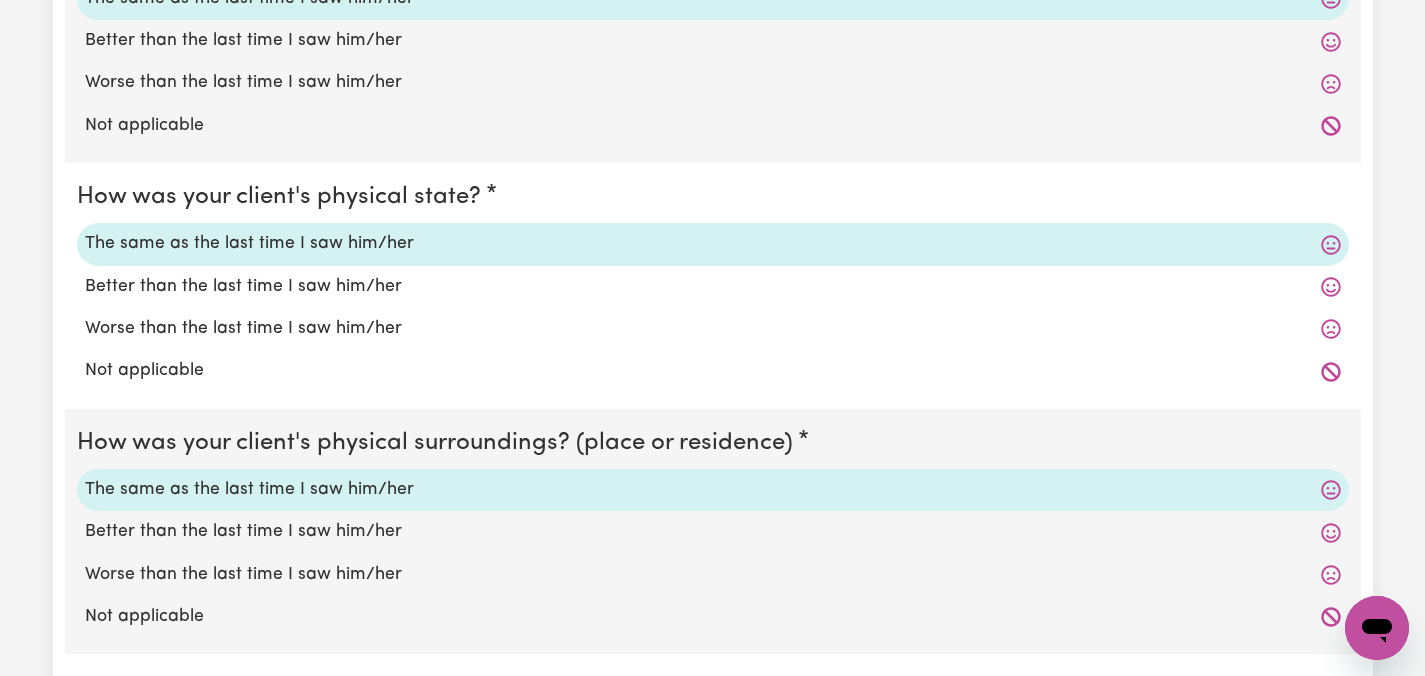 click on "The same as the last time I saw him/her" at bounding box center [713, 490] 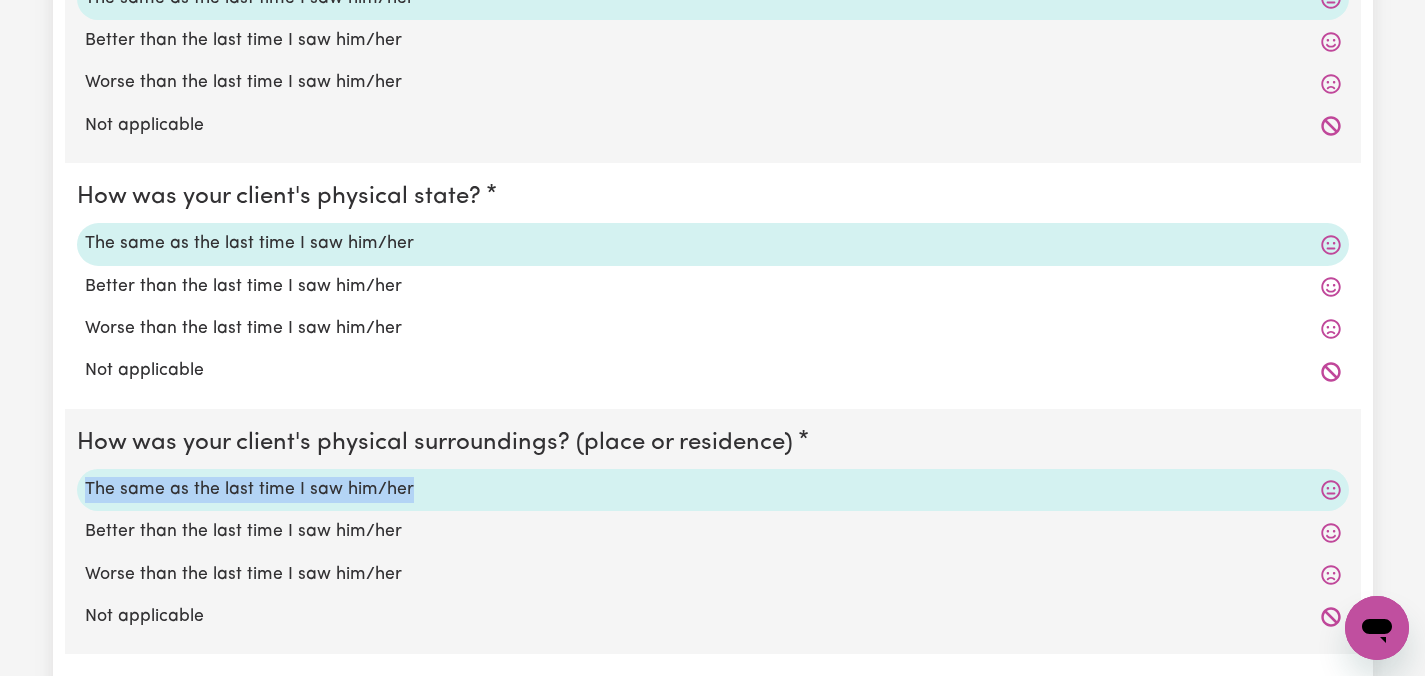 click on "The same as the last time I saw him/her" at bounding box center (713, 490) 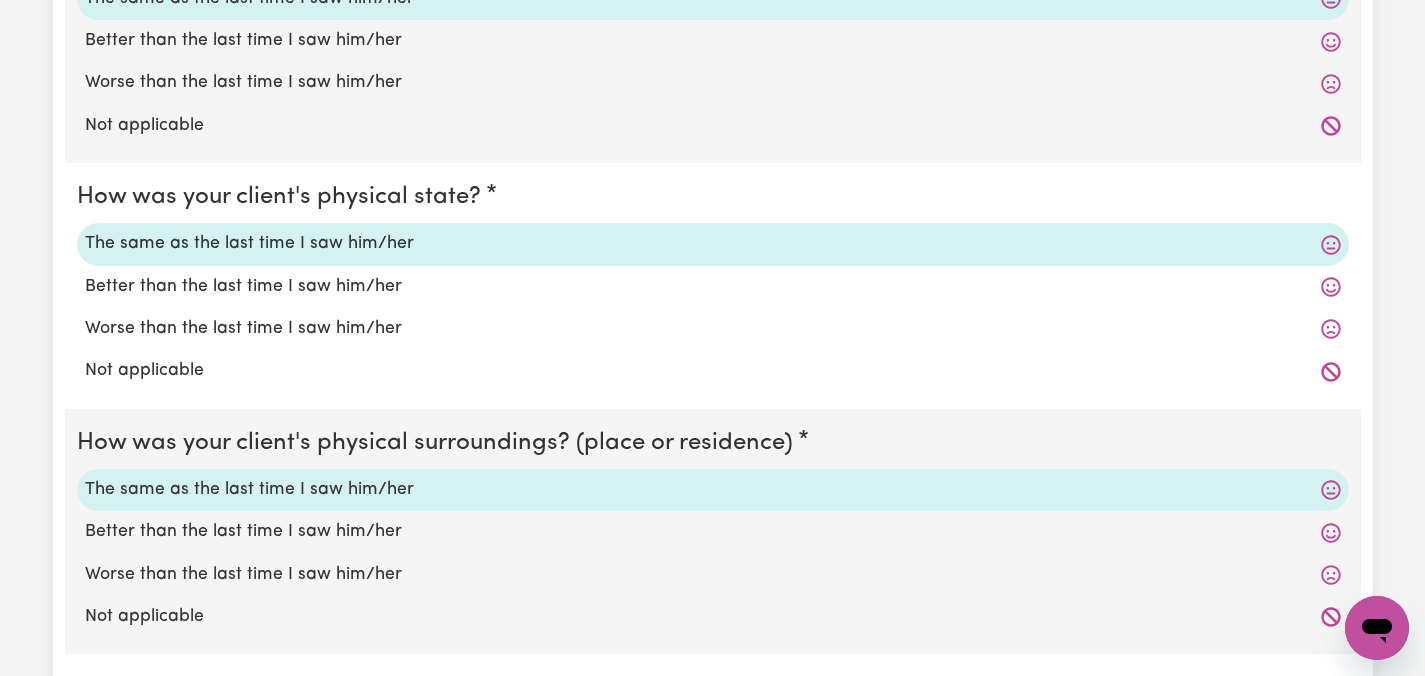 click on "The same as the last time I saw him/her" at bounding box center [713, 490] 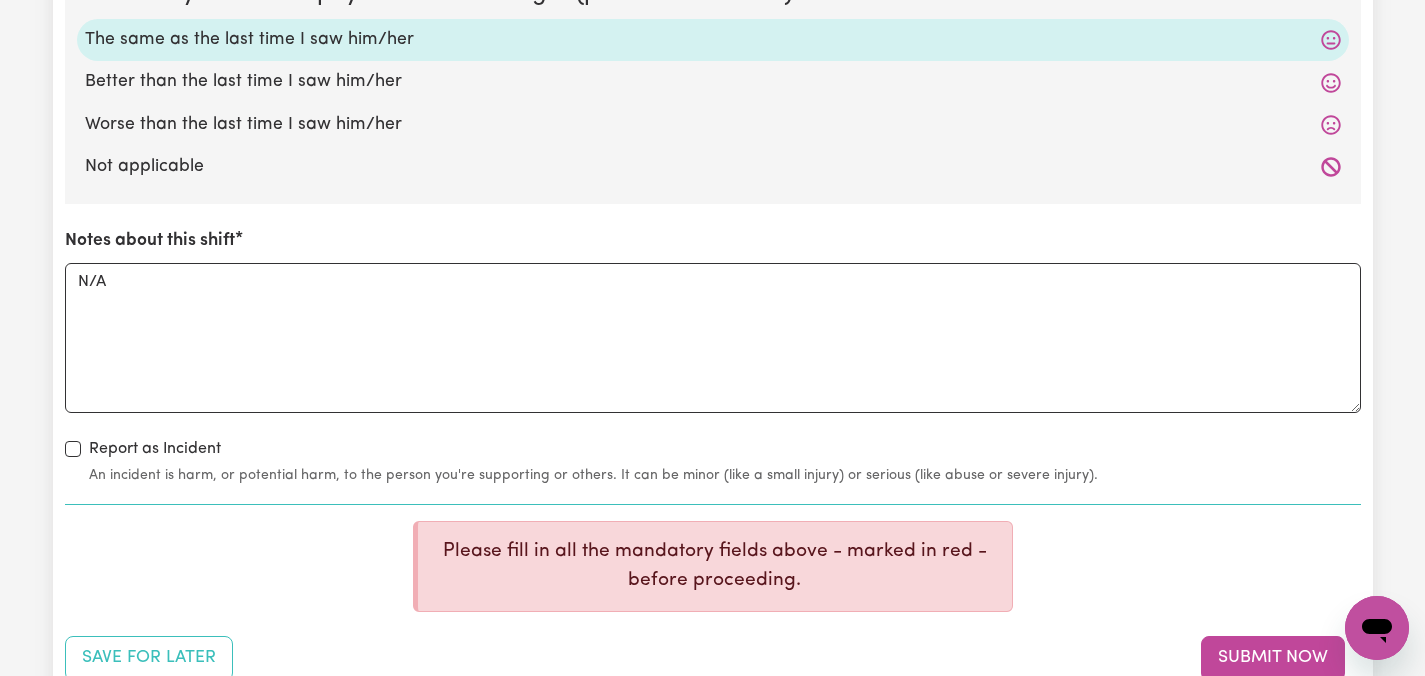 scroll, scrollTop: 4841, scrollLeft: 0, axis: vertical 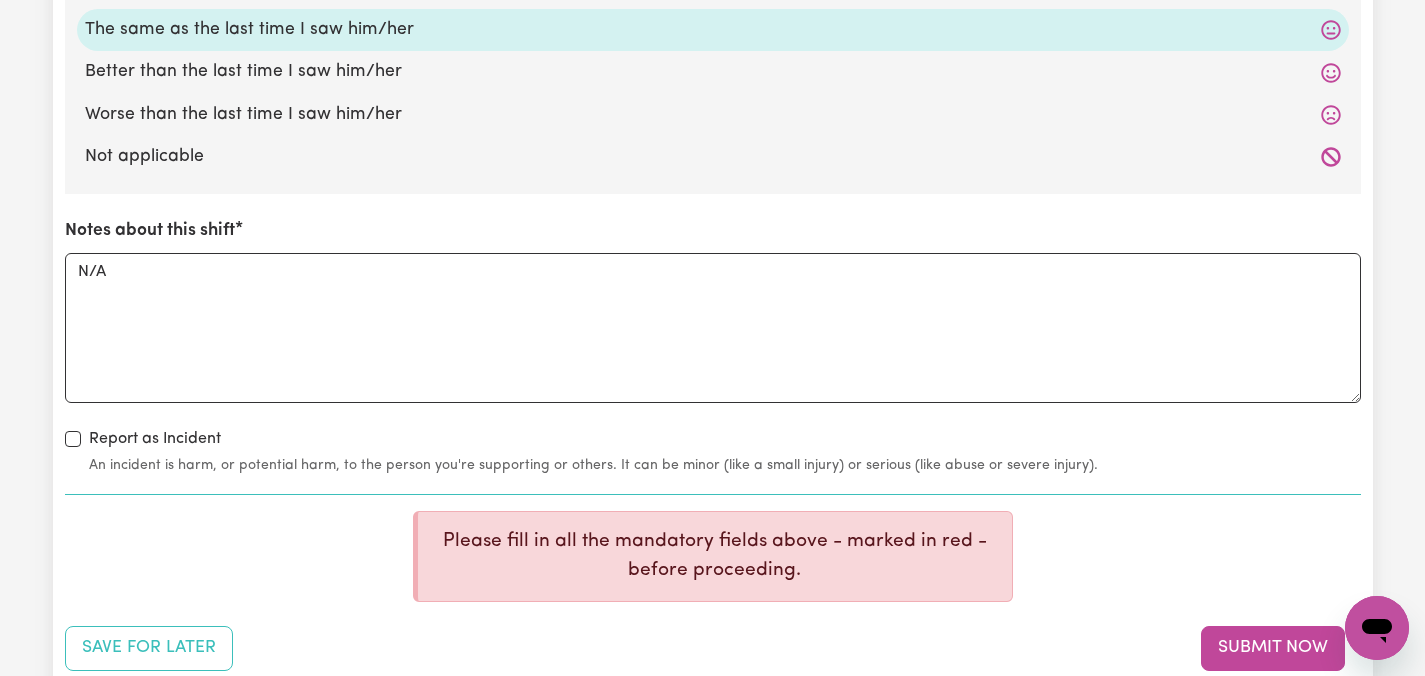 click on "Submit Hours 1. Fill in your details below to claim your payment Job title Select the job you're submitting hours for... [[PERSON_NAME]] Care worker needed in [GEOGRAPHIC_DATA] [GEOGRAPHIC_DATA] [[PERSON_NAME] [PERSON_NAME]] Care worker needed in [GEOGRAPHIC_DATA] [[GEOGRAPHIC_DATA] (Han) Vu - NDIS Number: 430921521] [DEMOGRAPHIC_DATA] Support workers with experience in Behaviour Support Plans Preview Job Your ABN 76571732818 To include or update your ABN,  update your profile . 2. Enter the details of your shift(s) Date of care work [DATE] 7 / 0 7 / 2025 « ‹ [DATE] › » Mon Tue Wed Thu Fri Sat Sun 30 1 2 3 4 5 6 7 8 9 10 11 12 13 14 15 16 17 18 19 20 21 22 23 24 25 26 27 28 29 30 31 1 2 3 Start time 14:00 2 : 0 0   AM PM End time 20:00 8 : 0 0   AM PM Hourly rate Select rate... $46.15 (Weekday) $68.13 ([DATE]) $84.62 ([DATE]) $84.62 (Public Holiday) $48.15 (Evening Care) $28.31 (Overnight) Total hours:  6h  Remove Date of care work [DATE] 7 / 0 7 / 2025 « ‹ [DATE] › » Mon Tue Wed Thu Fri Sat Sun 30 1 2 3 4 5 6 7 8 9 10 11 12 13 14 15 16" at bounding box center [712, -2022] 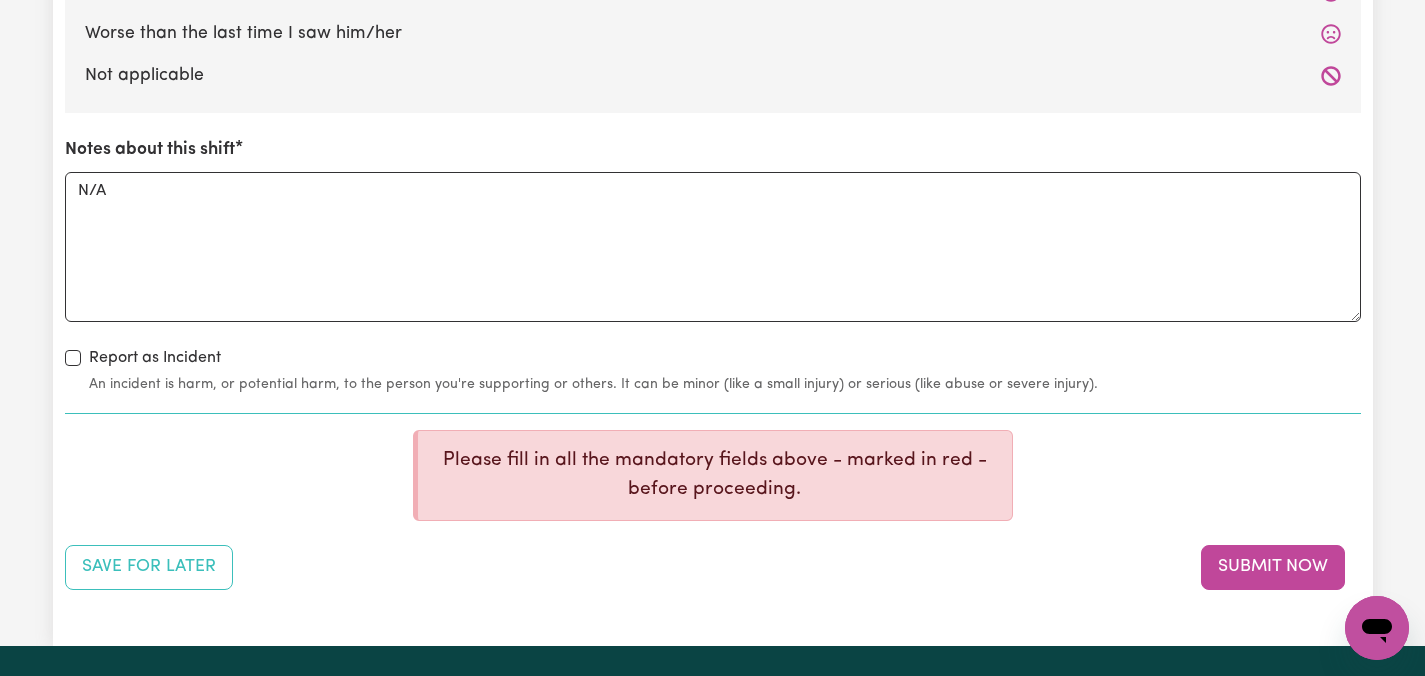 scroll, scrollTop: 4961, scrollLeft: 0, axis: vertical 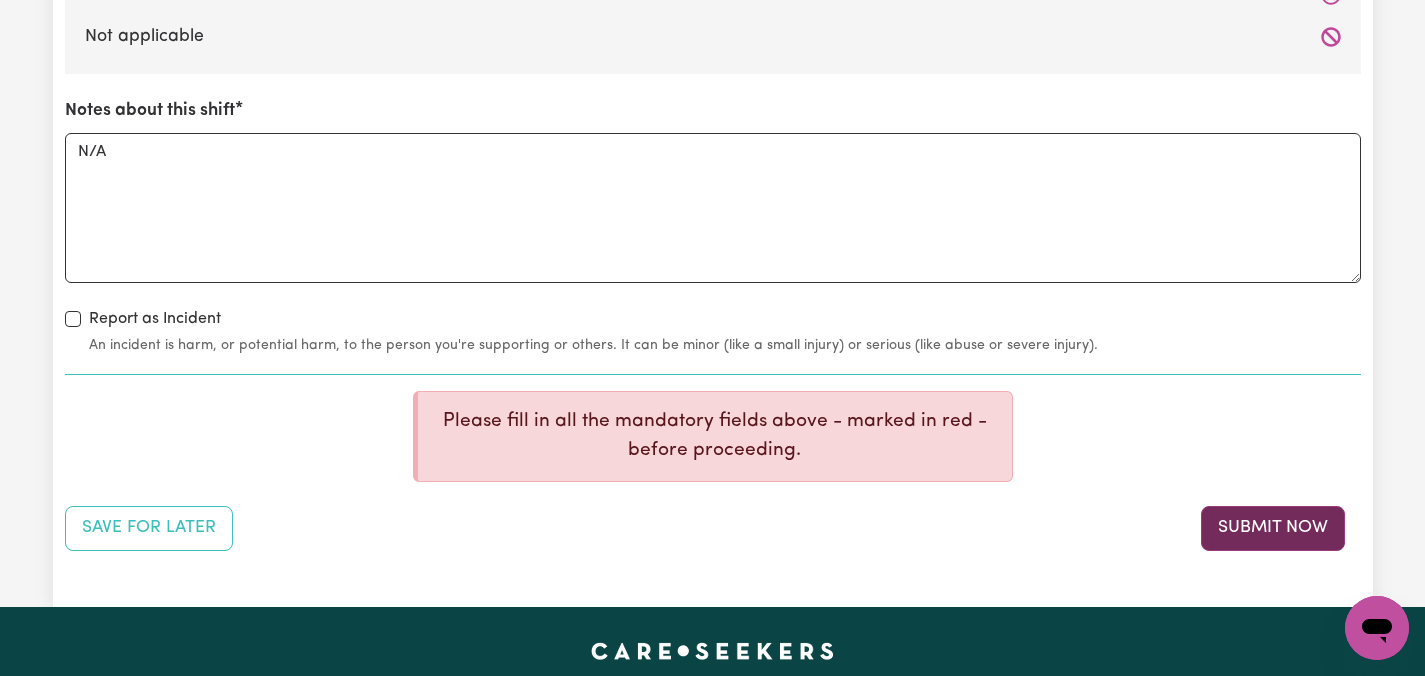 click on "Submit Now" at bounding box center [1273, 528] 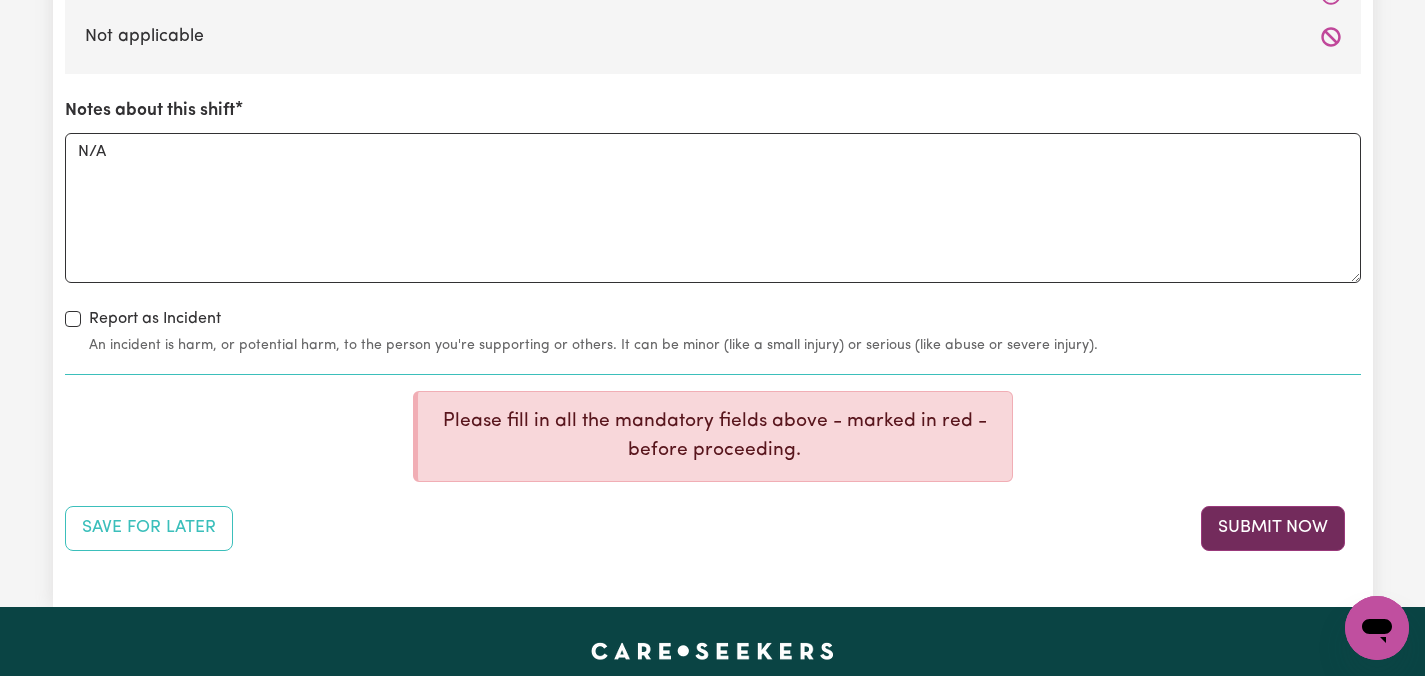 click on "Submit Now" at bounding box center [1273, 528] 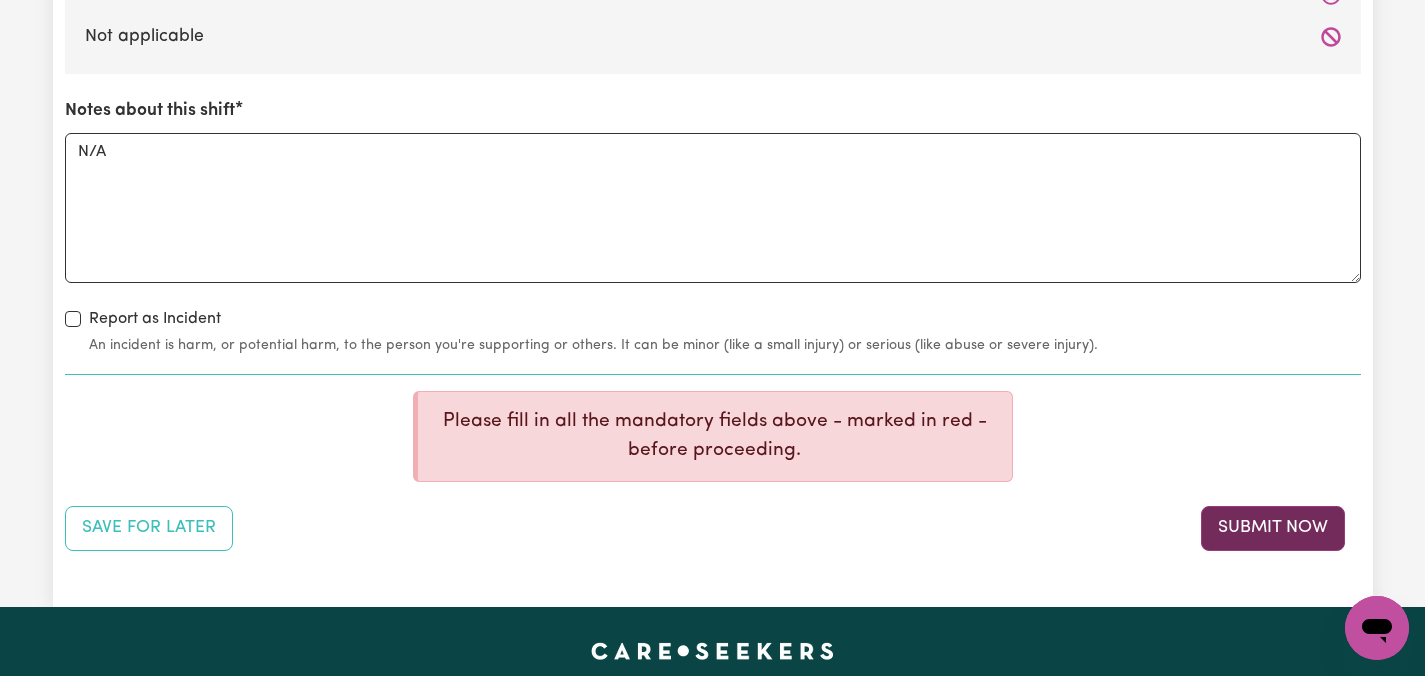 click on "Submit Now" at bounding box center [1273, 528] 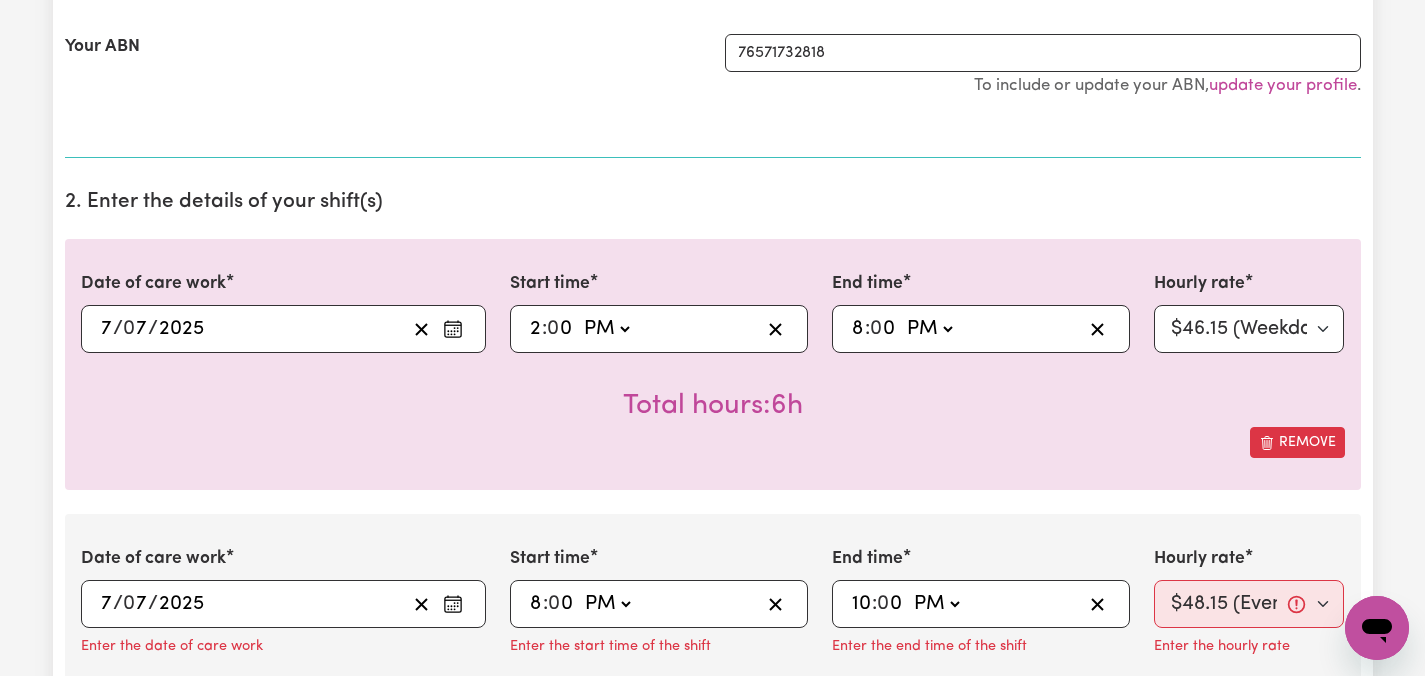 scroll, scrollTop: 0, scrollLeft: 0, axis: both 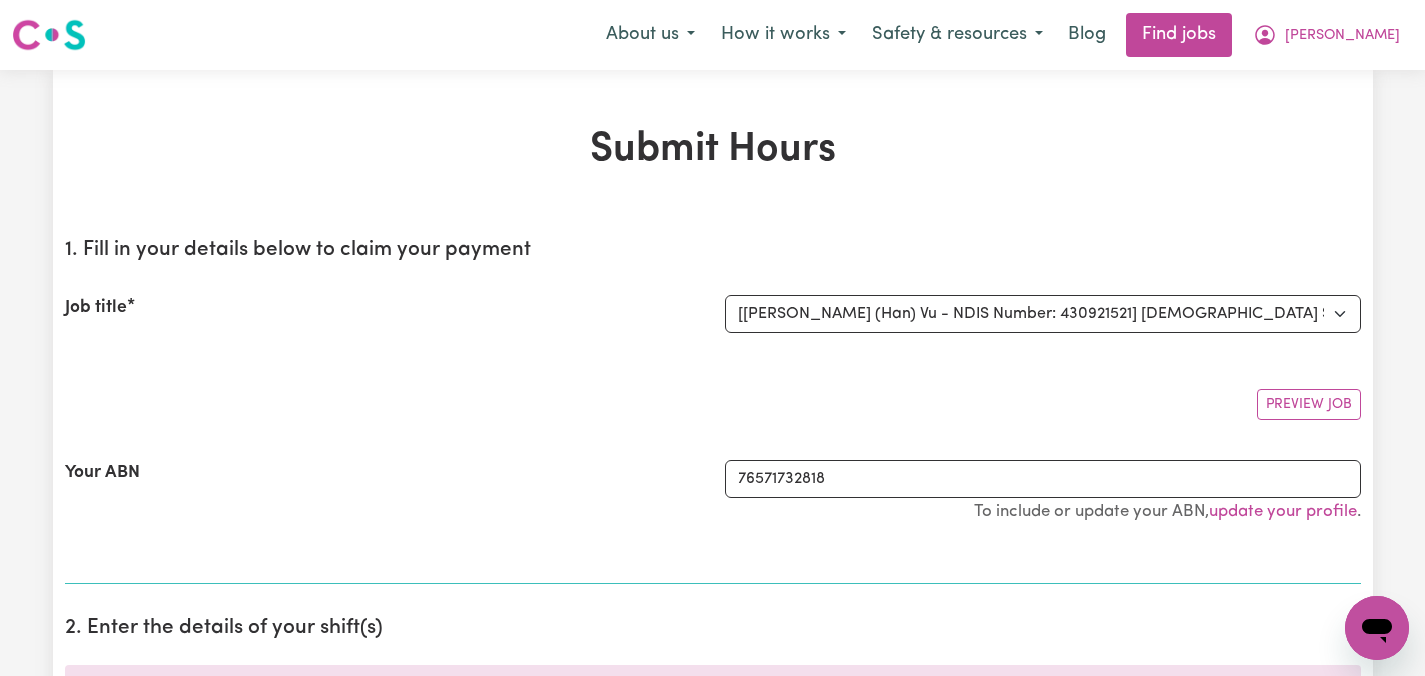 click on "Submit Hours 1. Fill in your details below to claim your payment Job title Select the job you're submitting hours for... [[PERSON_NAME]] Care worker needed in [GEOGRAPHIC_DATA] [GEOGRAPHIC_DATA] [[PERSON_NAME] [PERSON_NAME]] Care worker needed in [GEOGRAPHIC_DATA] [[GEOGRAPHIC_DATA] (Han) Vu - NDIS Number: 430921521] [DEMOGRAPHIC_DATA] Support workers with experience in Behaviour Support Plans Preview Job Your ABN 76571732818 To include or update your ABN,  update your profile . 2. Enter the details of your shift(s) Date of care work [DATE] 7 / 0 7 / 2025 « ‹ [DATE] › » Mon Tue Wed Thu Fri Sat Sun 30 1 2 3 4 5 6 7 8 9 10 11 12 13 14 15 16 17 18 19 20 21 22 23 24 25 26 27 28 29 30 31 1 2 3 Start time 14:00 2 : 0 0   AM PM End time 20:00 8 : 0 0   AM PM Hourly rate Select rate... $46.15 (Weekday) $68.13 ([DATE]) $84.62 ([DATE]) $84.62 (Public Holiday) $48.15 (Evening Care) $28.31 (Overnight) Total hours:  6h  Remove Date of care work [DATE] 7 / 0 7 / 2025 « ‹ [DATE] › » Mon Tue Wed Thu Fri Sat Sun 30 1 2 3 4 5 6 7 8 9 10 11 12 13 14 15 16" at bounding box center [713, 2819] 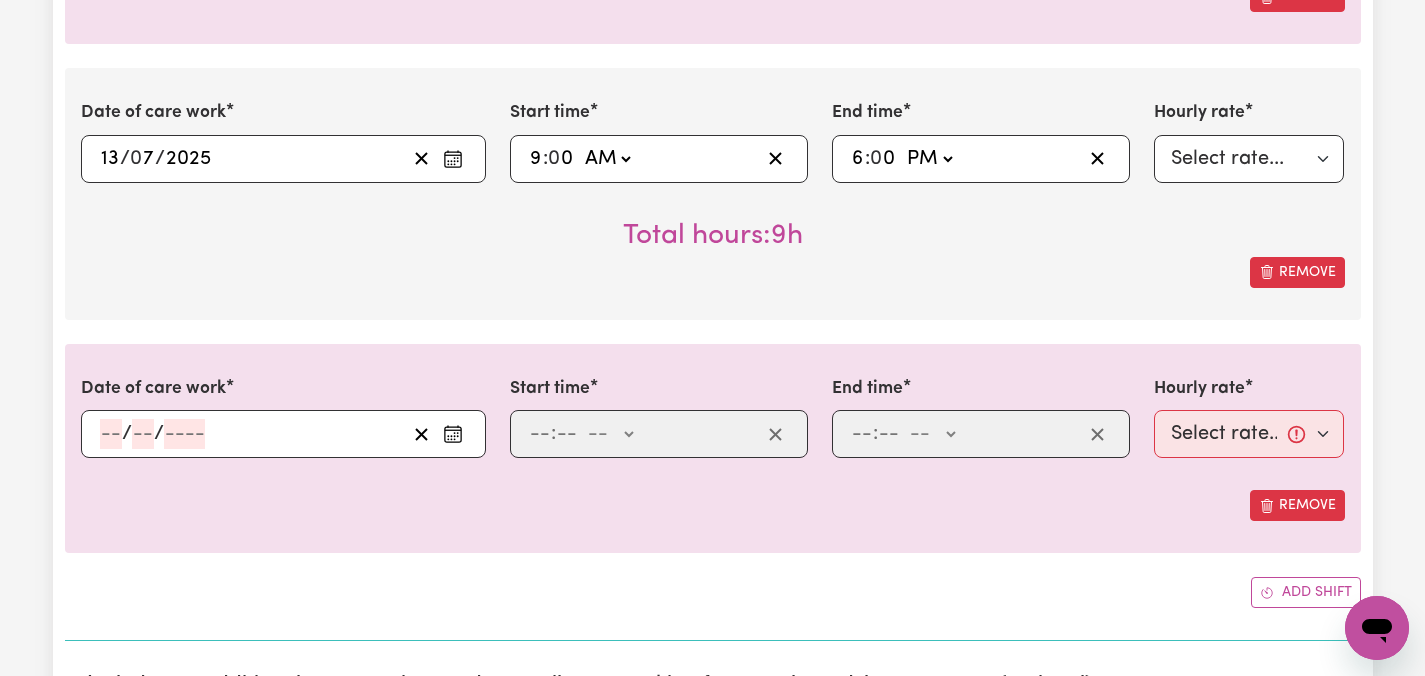 scroll, scrollTop: 3120, scrollLeft: 0, axis: vertical 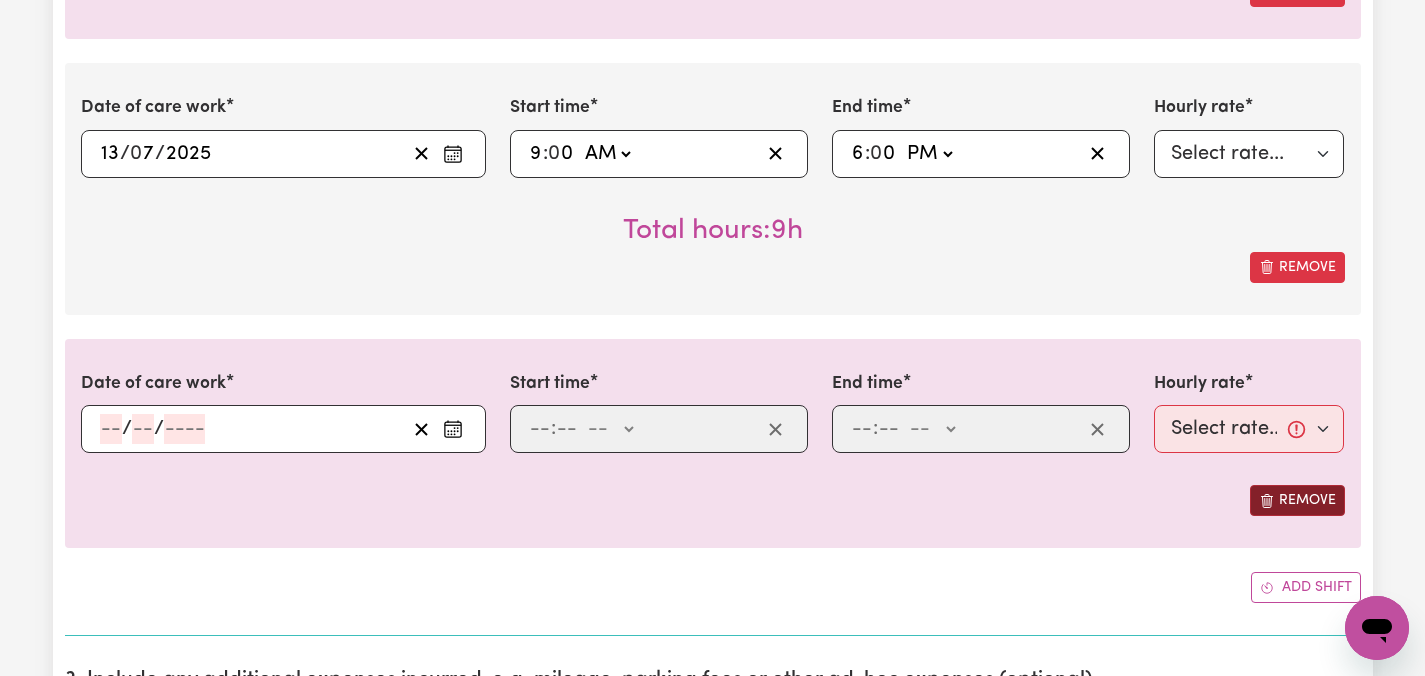 click on "Remove" at bounding box center (1297, 500) 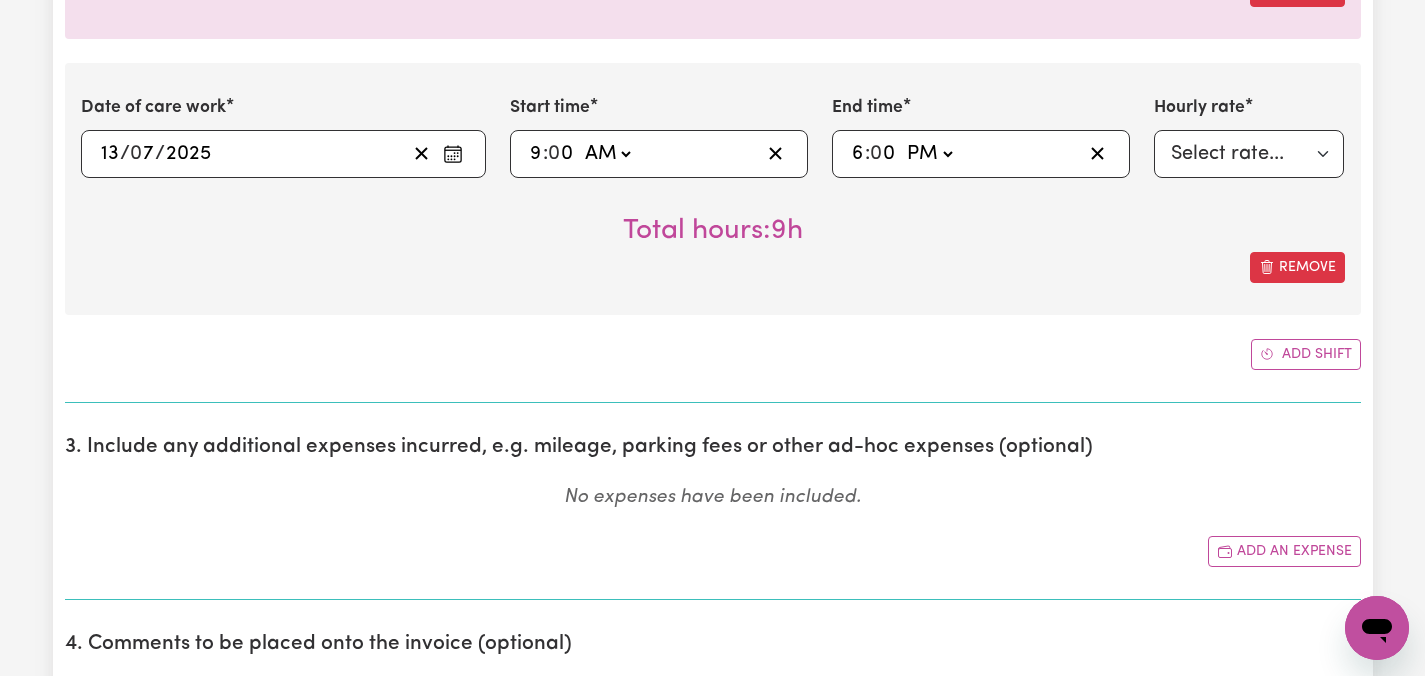 click on "Submit Hours 1. Fill in your details below to claim your payment Job title Select the job you're submitting hours for... [[PERSON_NAME]] Care worker needed in [GEOGRAPHIC_DATA] [GEOGRAPHIC_DATA] [[PERSON_NAME] [PERSON_NAME]] Care worker needed in [GEOGRAPHIC_DATA] [[GEOGRAPHIC_DATA] (Han) Vu - NDIS Number: 430921521] [DEMOGRAPHIC_DATA] Support workers with experience in Behaviour Support Plans Preview Job Your ABN 76571732818 To include or update your ABN,  update your profile . 2. Enter the details of your shift(s) Date of care work [DATE] 7 / 0 7 / 2025 « ‹ [DATE] › » Mon Tue Wed Thu Fri Sat Sun 30 1 2 3 4 5 6 7 8 9 10 11 12 13 14 15 16 17 18 19 20 21 22 23 24 25 26 27 28 29 30 31 1 2 3 Start time 14:00 2 : 0 0   AM PM End time 20:00 8 : 0 0   AM PM Hourly rate Select rate... $46.15 (Weekday) $68.13 ([DATE]) $84.62 ([DATE]) $84.62 (Public Holiday) $48.15 (Evening Care) $28.31 (Overnight) Total hours:  6h  Remove Date of care work [DATE] 7 / 0 7 / 2025 « ‹ [DATE] › » Mon Tue Wed Thu Fri Sat Sun 30 1 2 3 4 5 6 7 8 9 10 11 12 13 14 15 16" at bounding box center (712, -418) 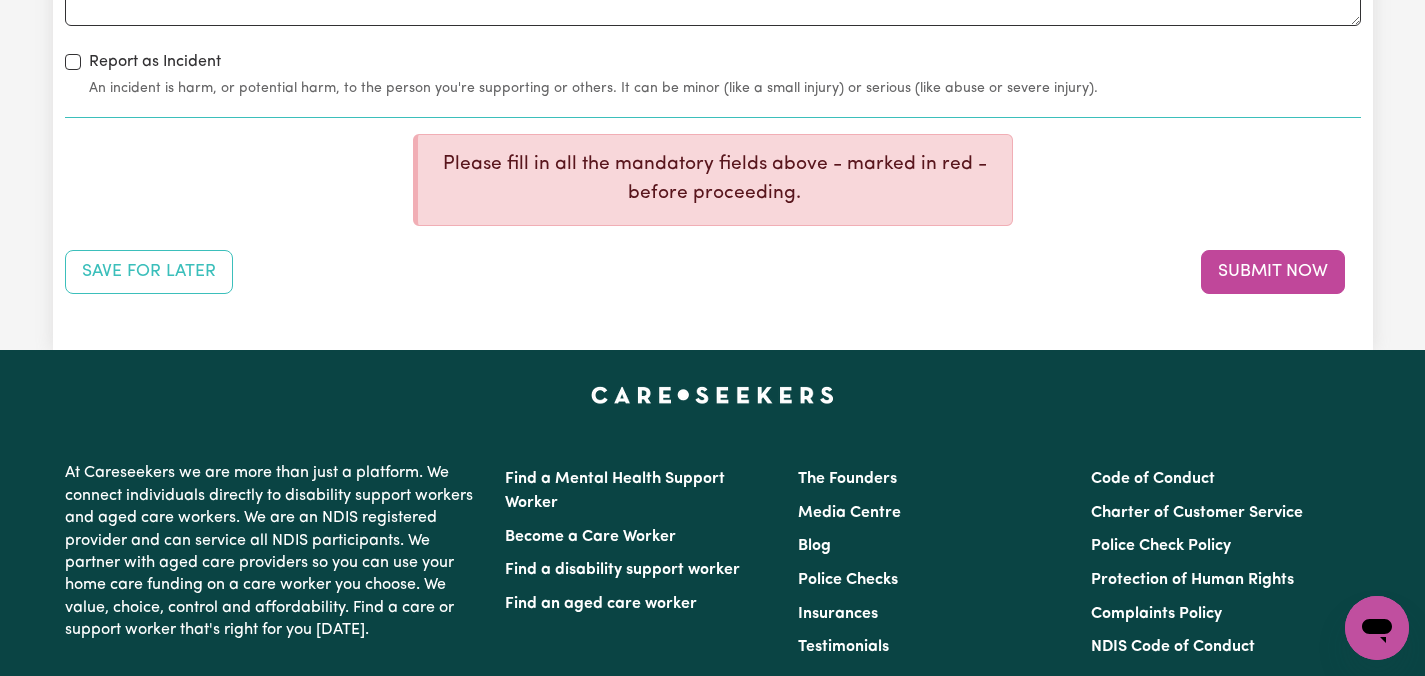 scroll, scrollTop: 5000, scrollLeft: 0, axis: vertical 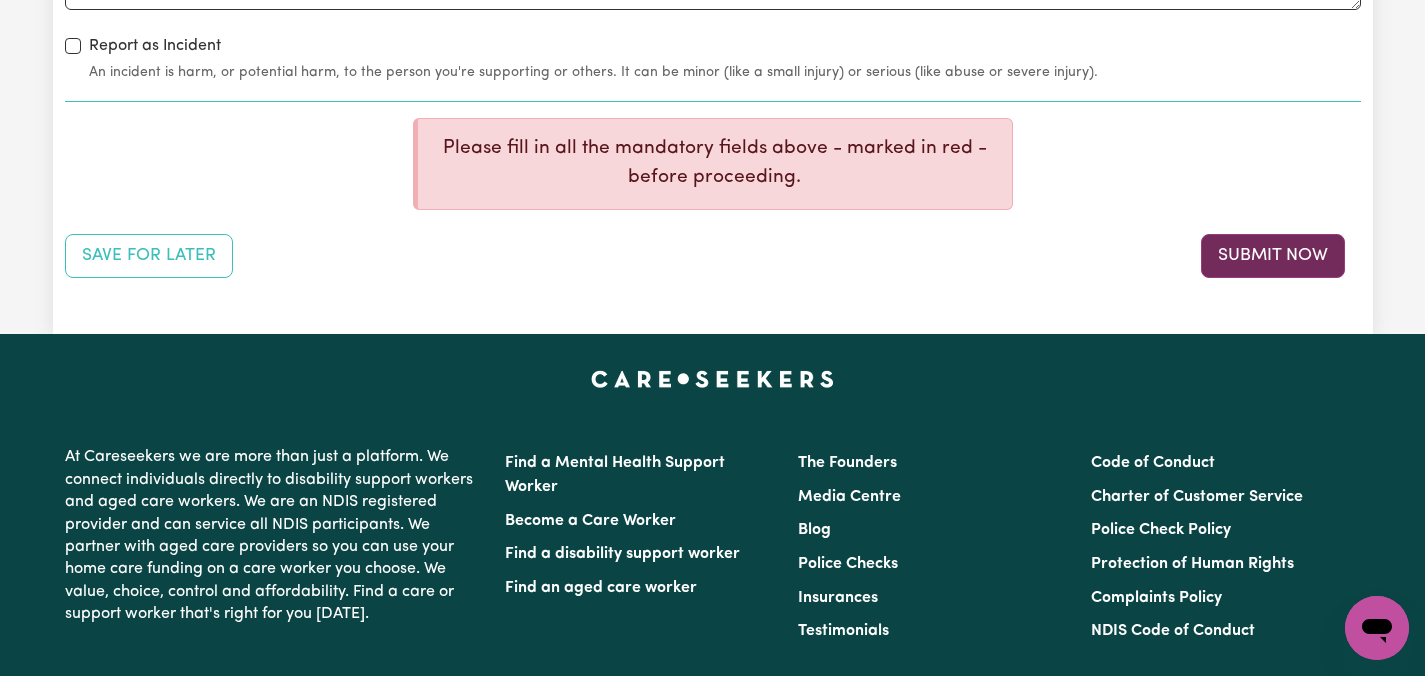 click on "Submit Now" at bounding box center (1273, 256) 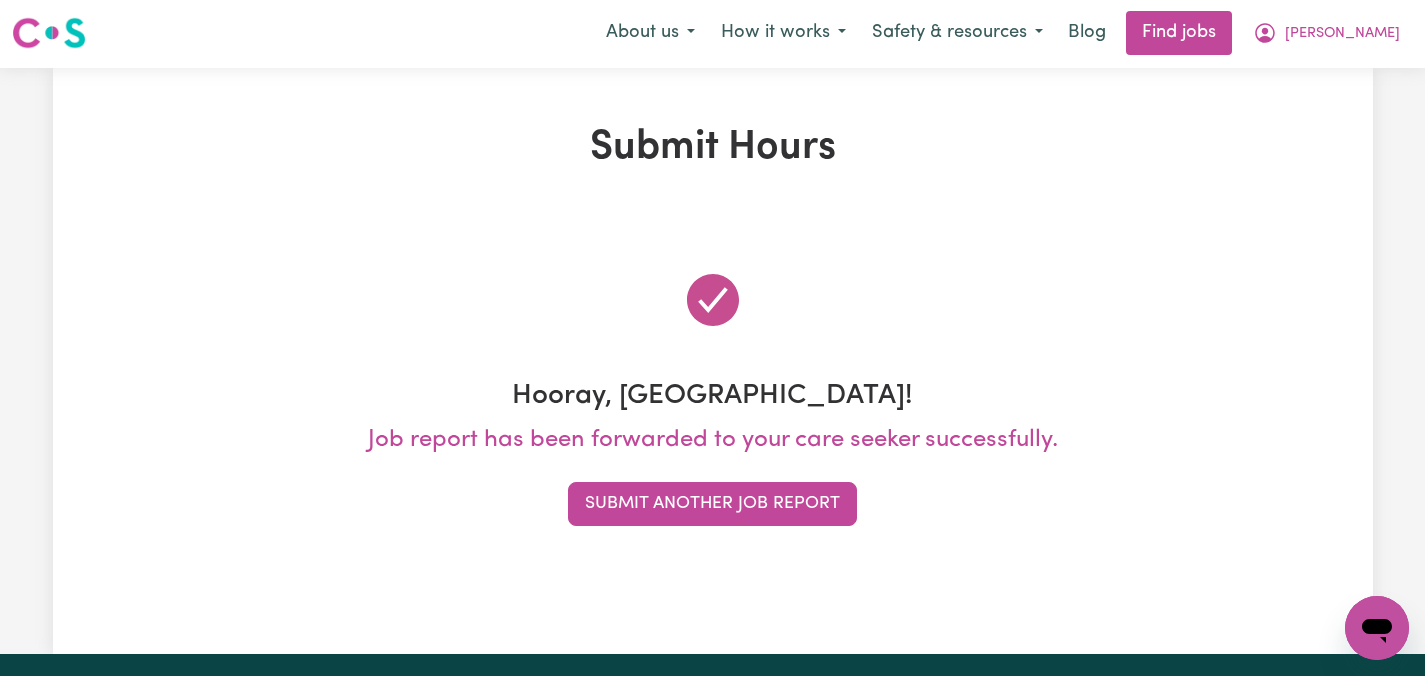 scroll, scrollTop: 0, scrollLeft: 0, axis: both 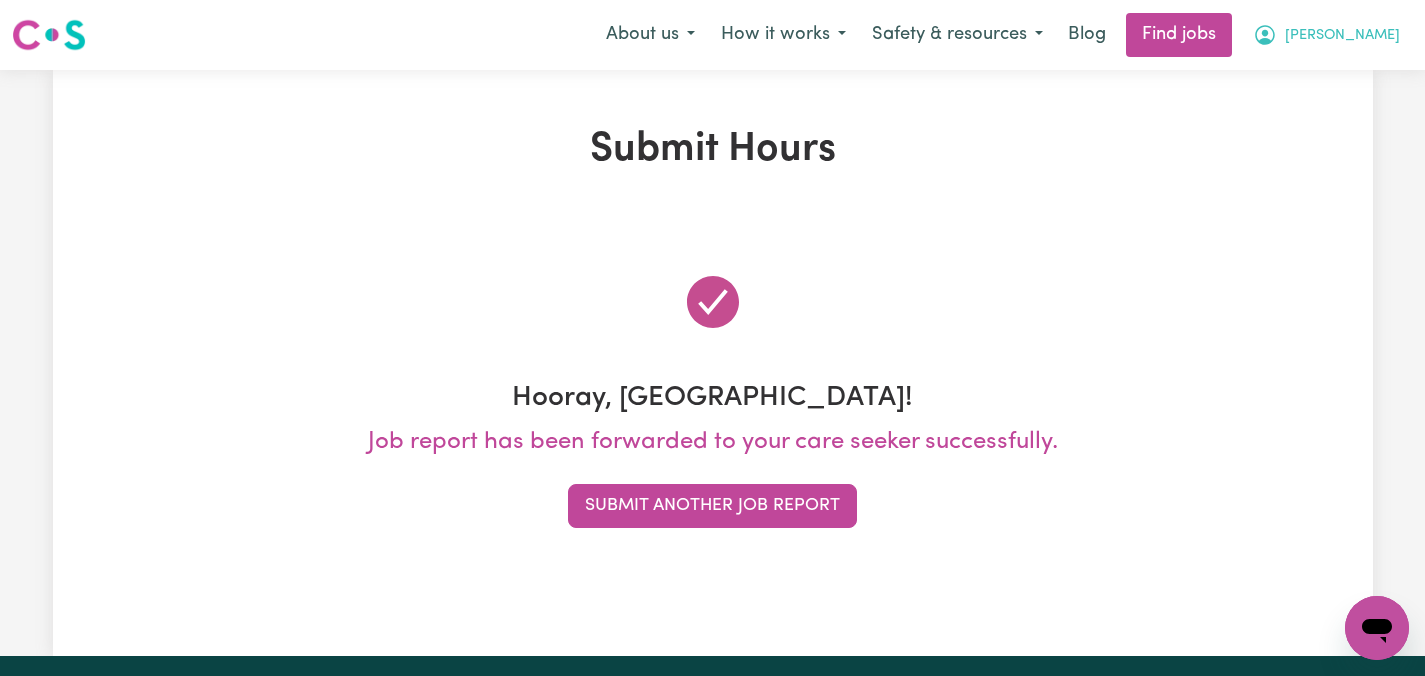 click on "[PERSON_NAME]" at bounding box center (1326, 35) 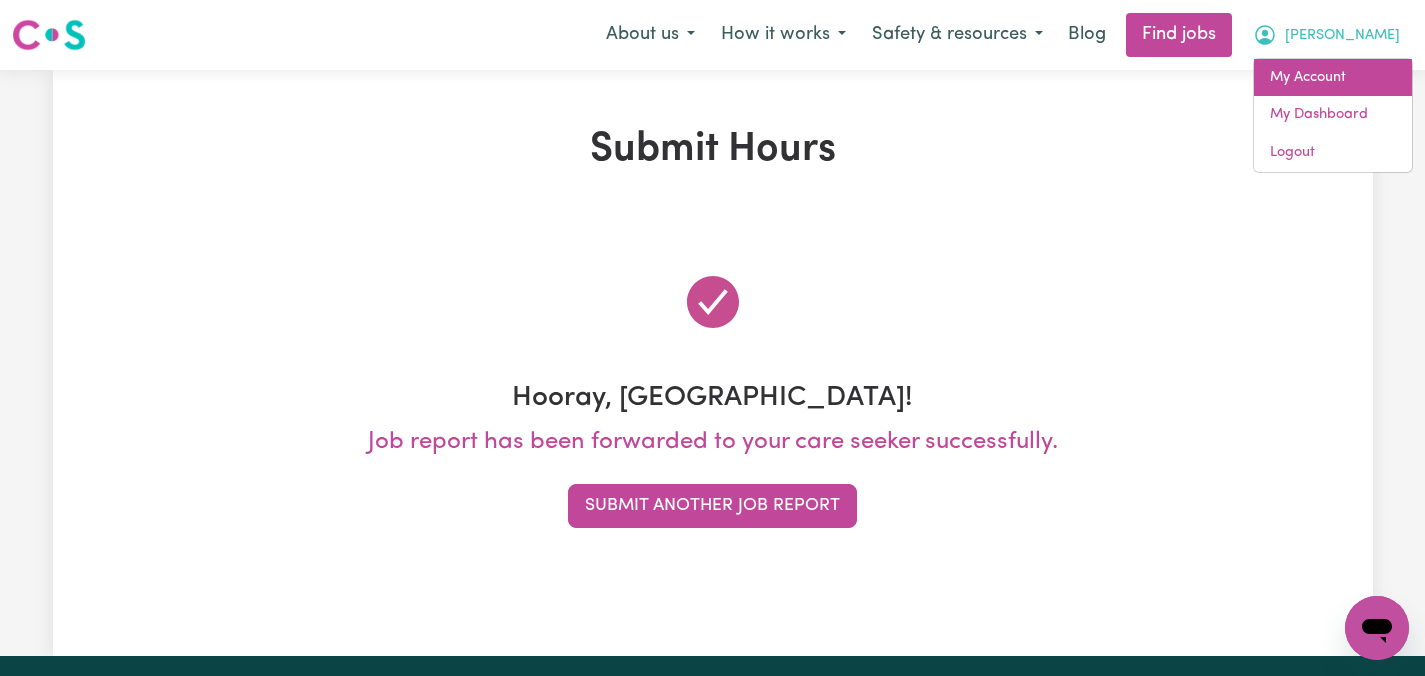 click on "My Account" at bounding box center (1333, 78) 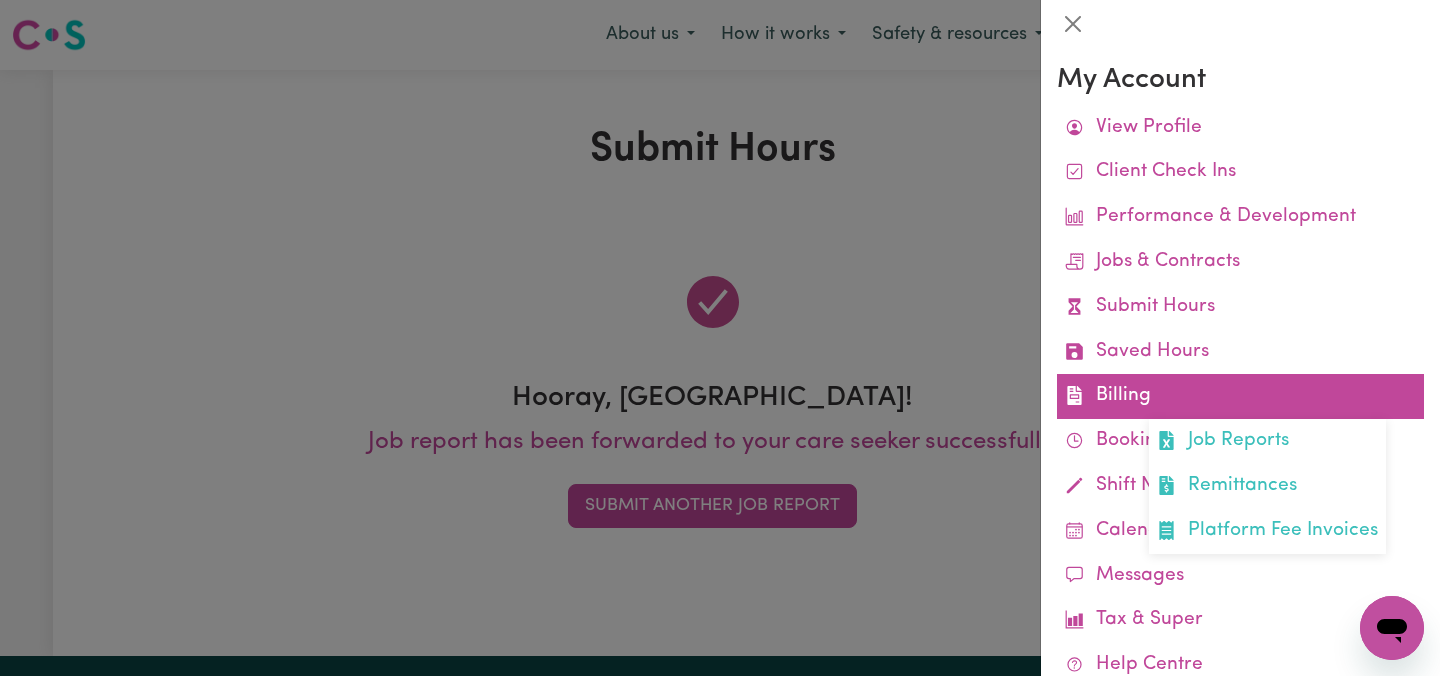 click on "Billing Job Reports Remittances Platform Fee Invoices" at bounding box center [1240, 396] 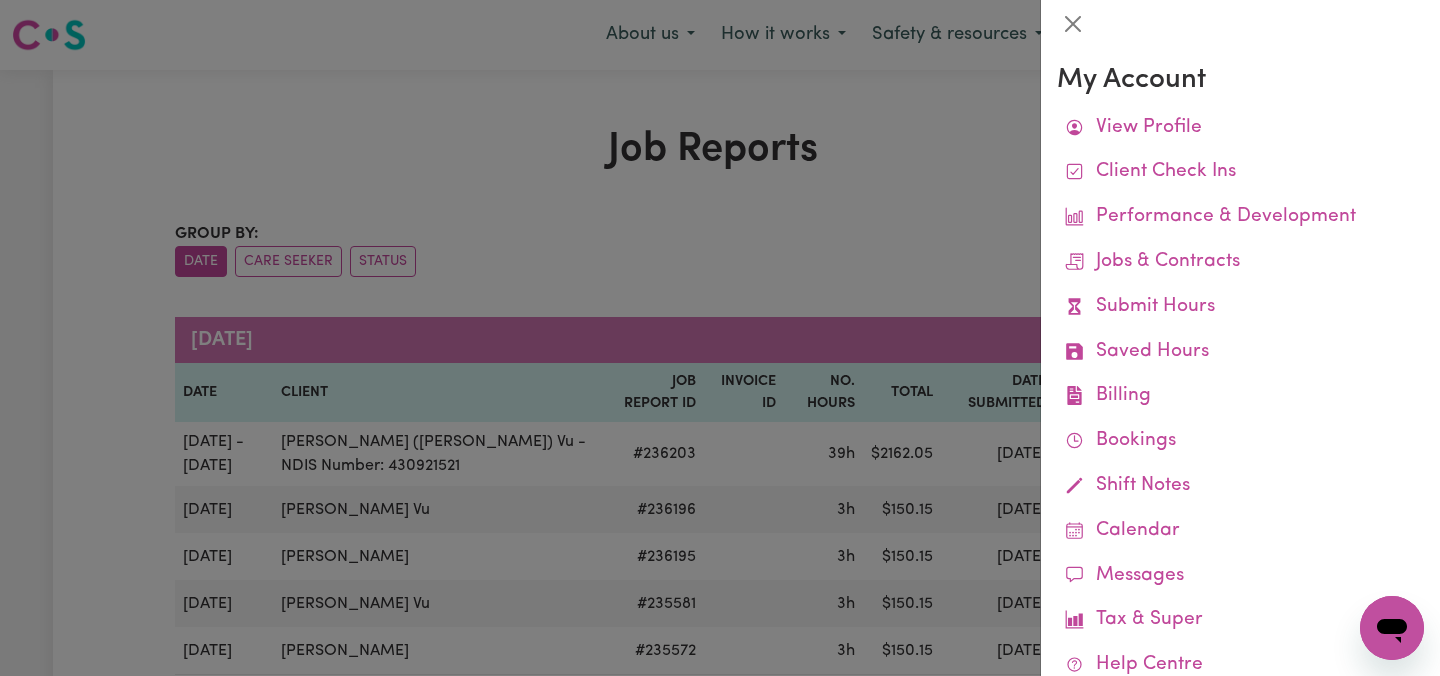 click at bounding box center [720, 338] 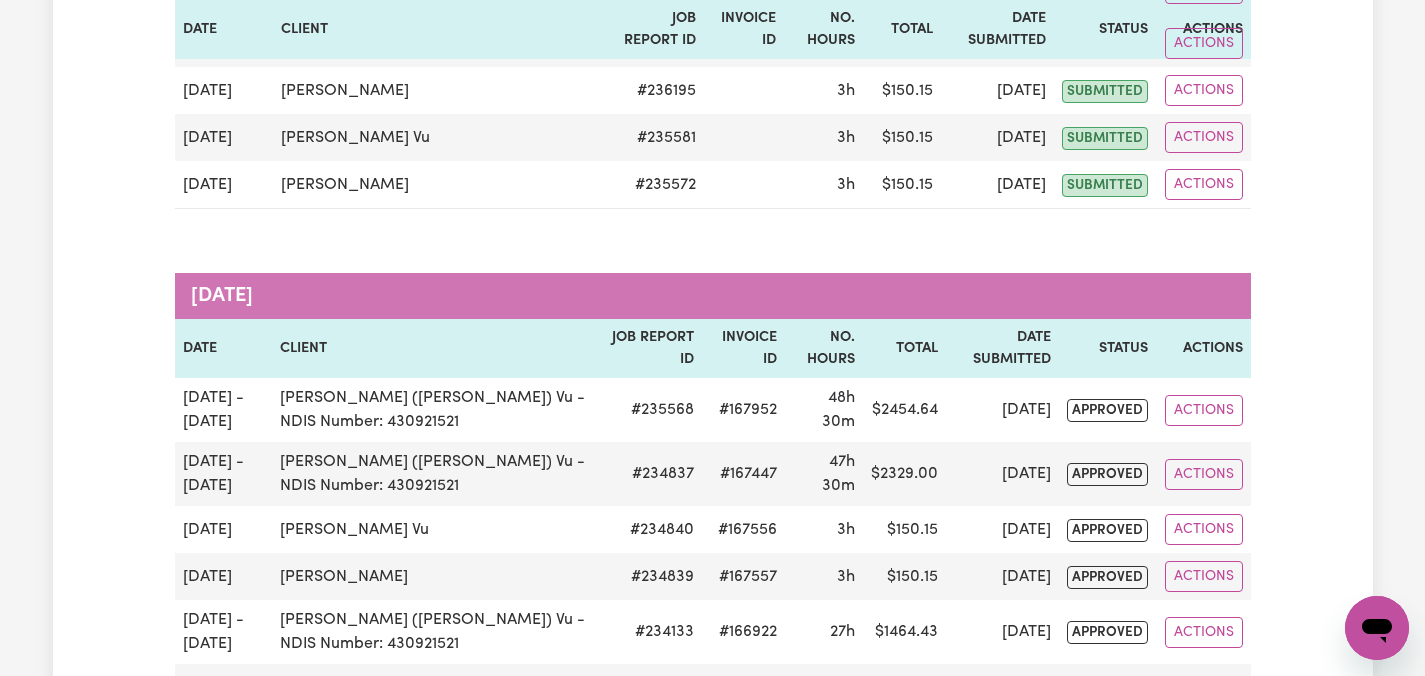 scroll, scrollTop: 428, scrollLeft: 0, axis: vertical 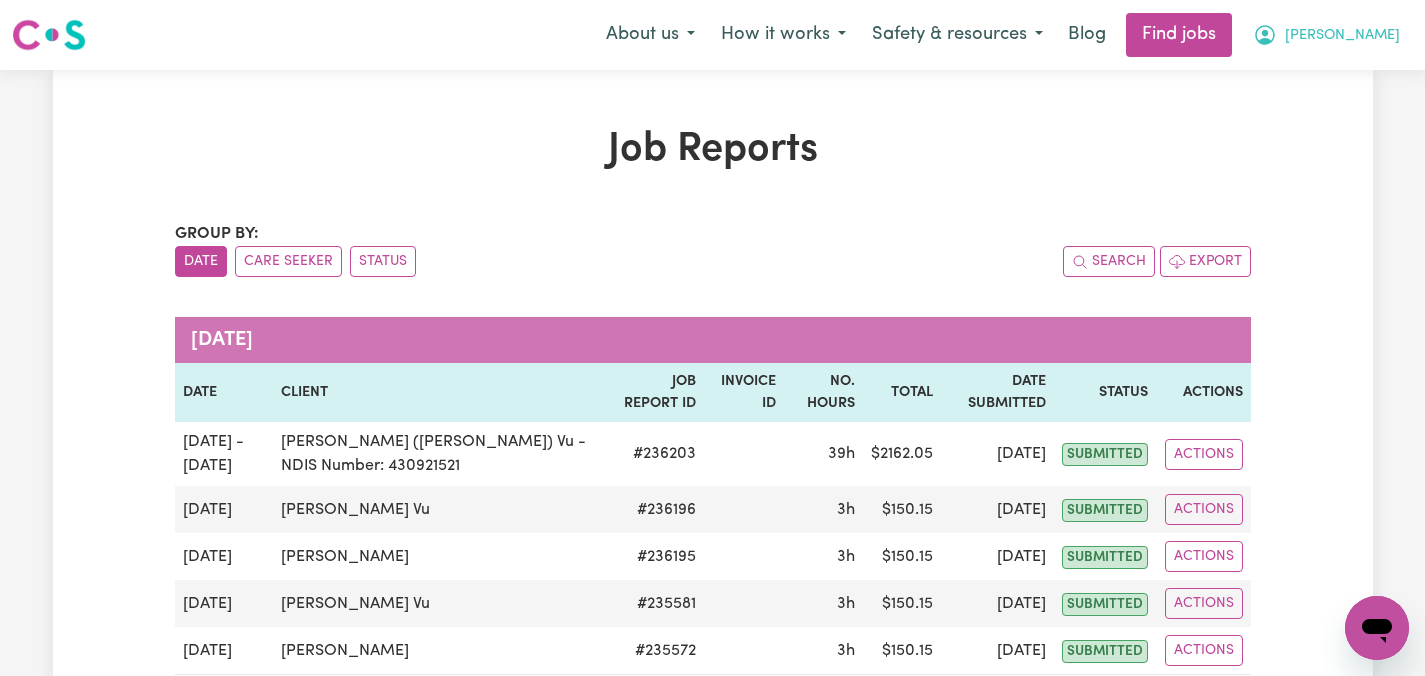 click on "[PERSON_NAME]" at bounding box center [1342, 36] 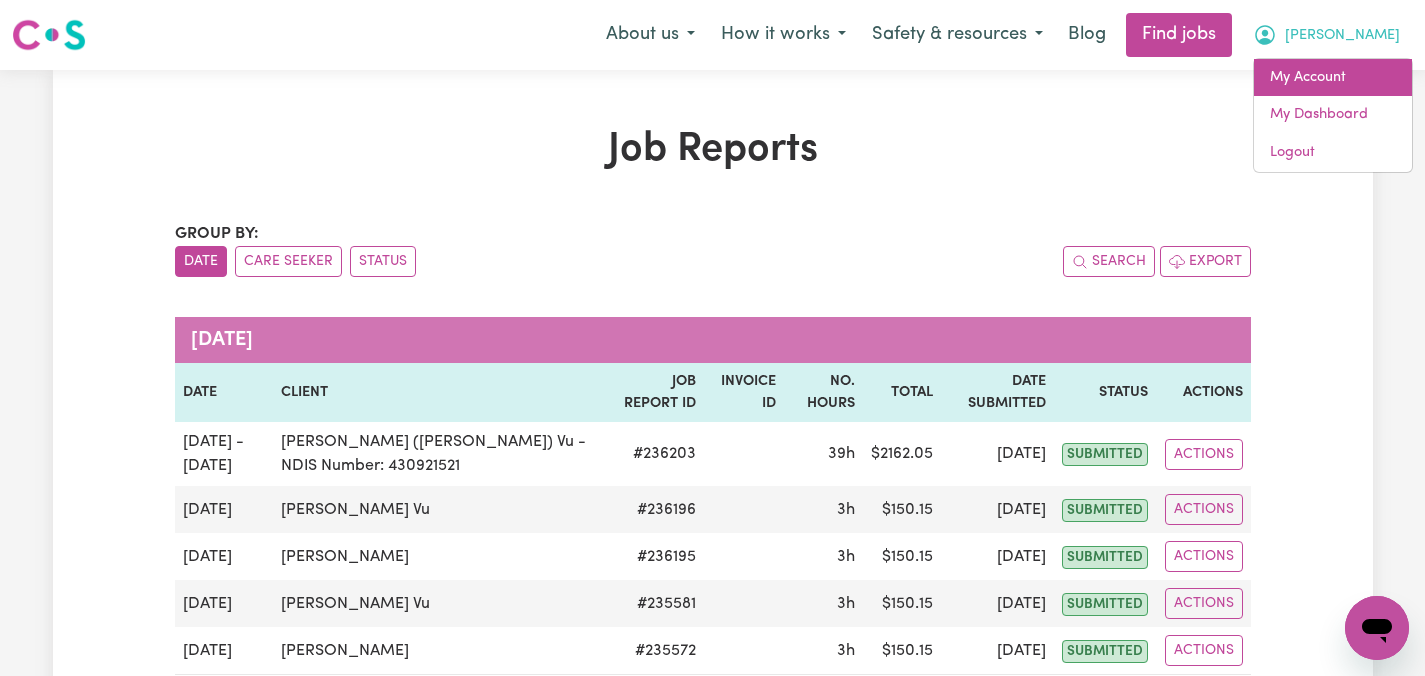 click on "My Account" at bounding box center (1333, 78) 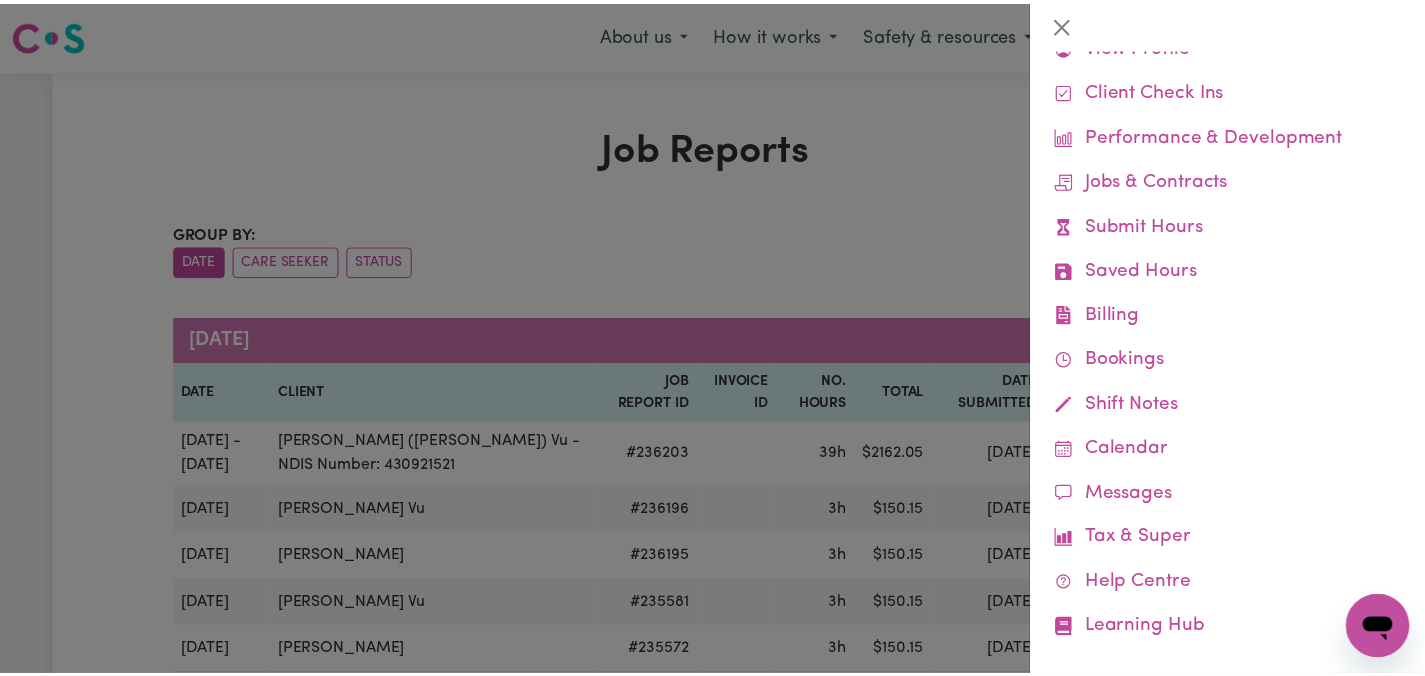 scroll, scrollTop: 89, scrollLeft: 0, axis: vertical 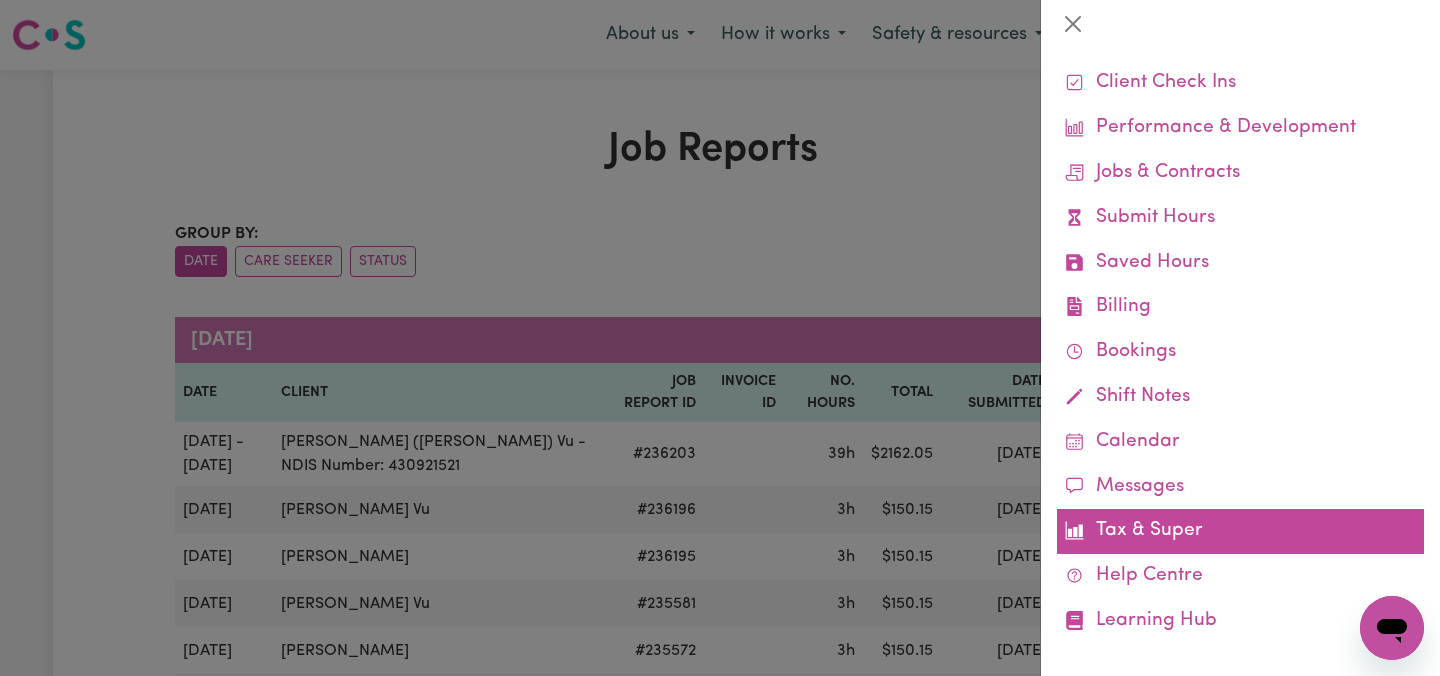 click on "Tax & Super" at bounding box center (1240, 531) 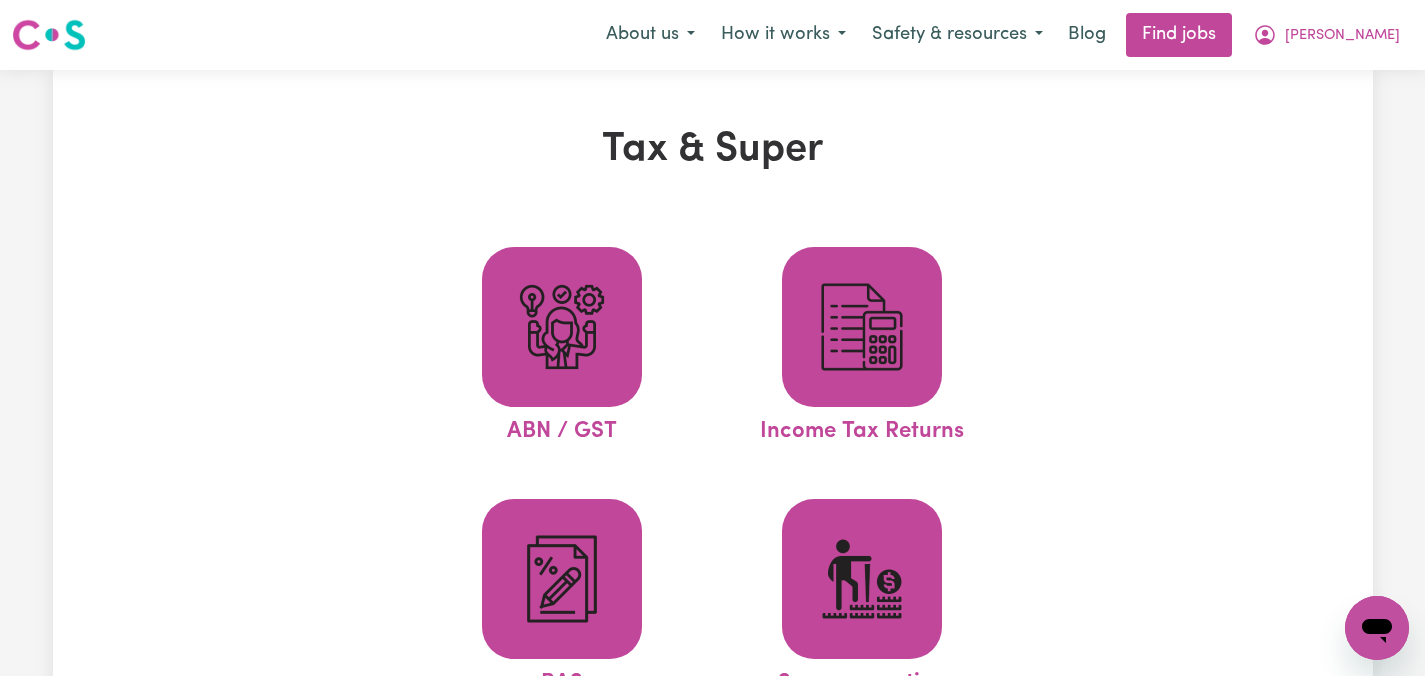 click on "Tax & Super ABN / GST Income Tax Returns BAS Superannuation" at bounding box center (713, 425) 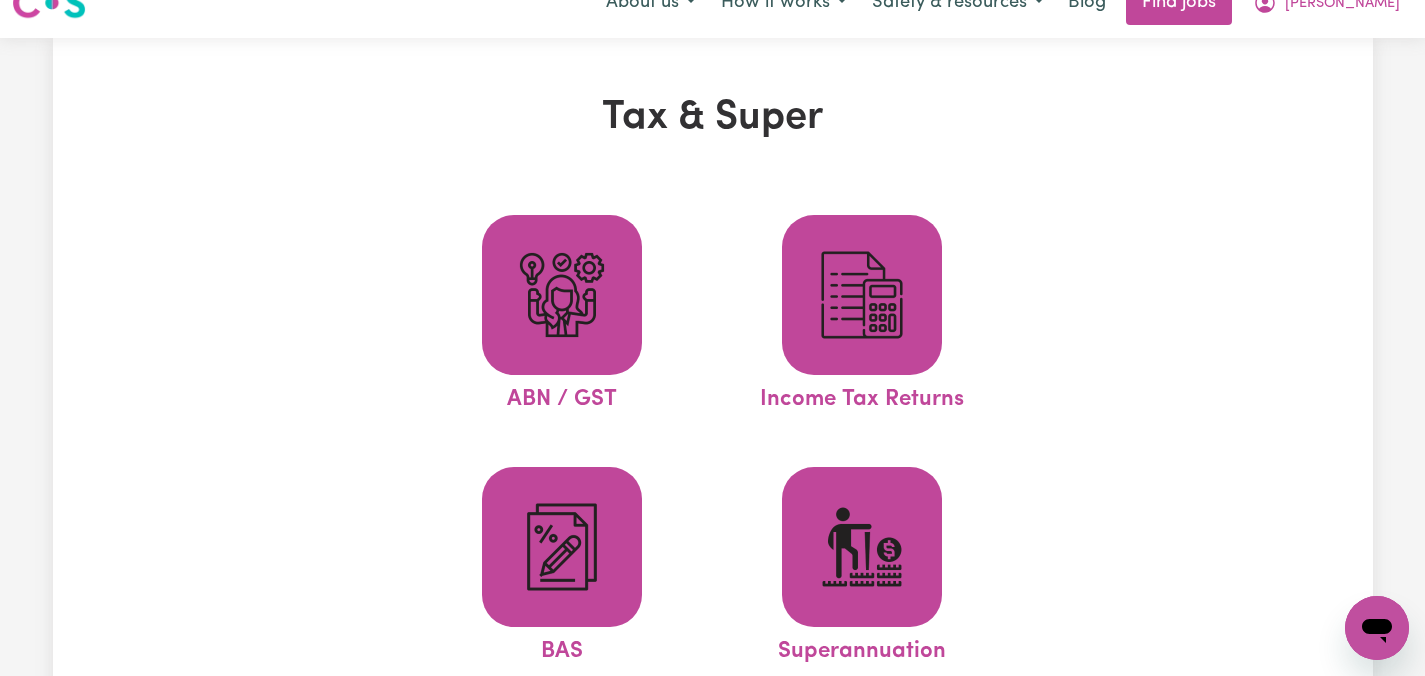 scroll, scrollTop: 0, scrollLeft: 0, axis: both 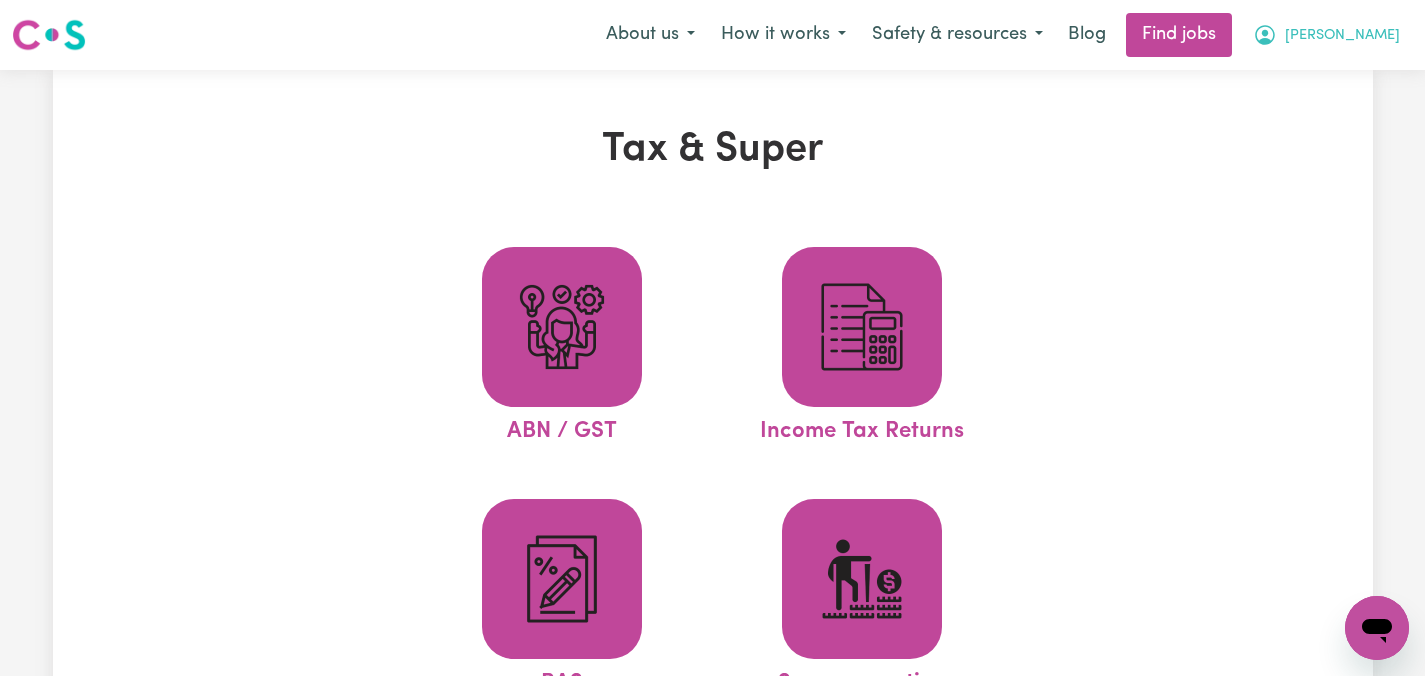click on "[PERSON_NAME]" at bounding box center (1342, 36) 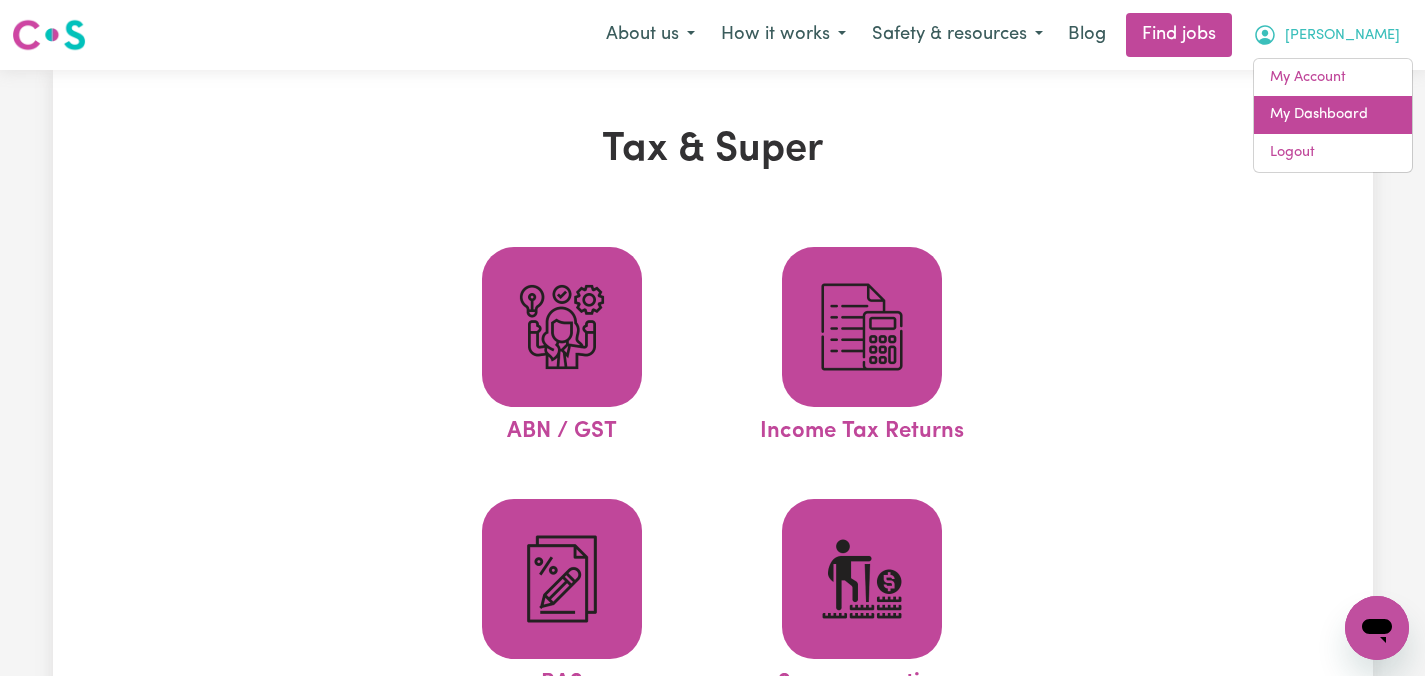 click on "My Dashboard" at bounding box center (1333, 115) 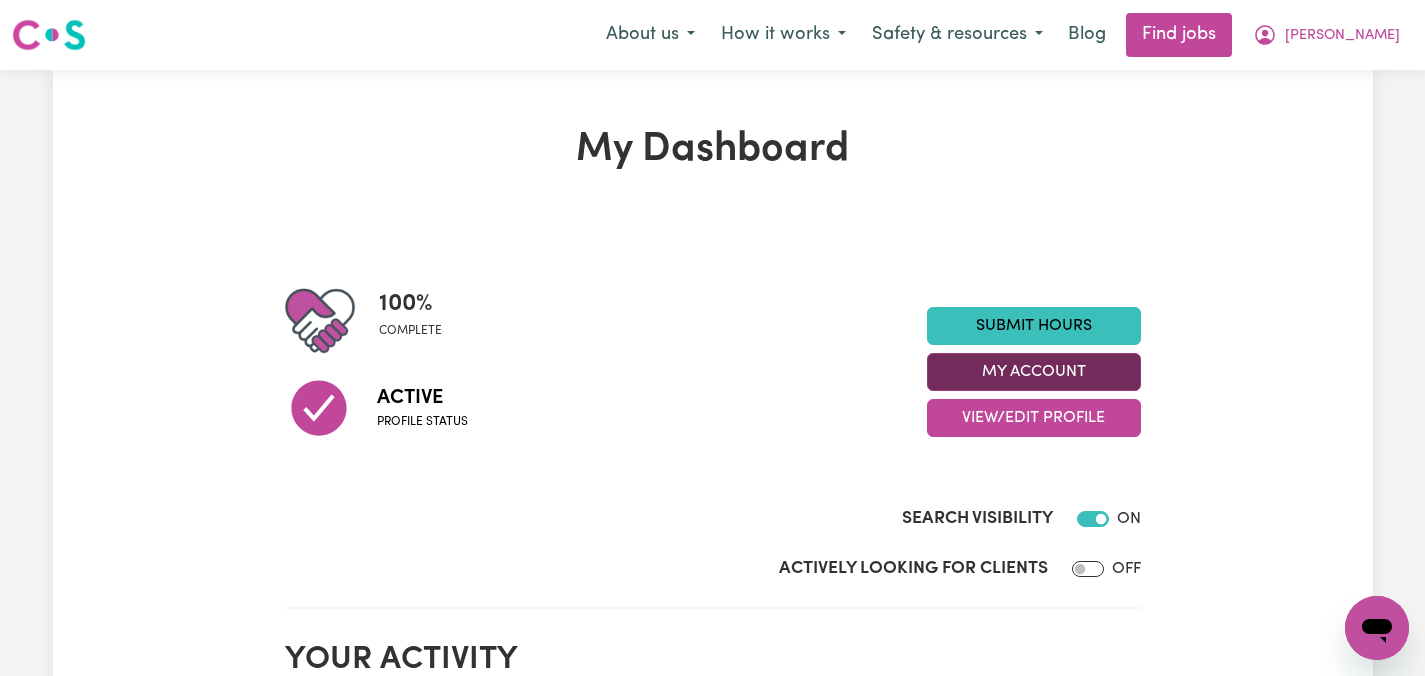 click on "My Account" at bounding box center (1034, 372) 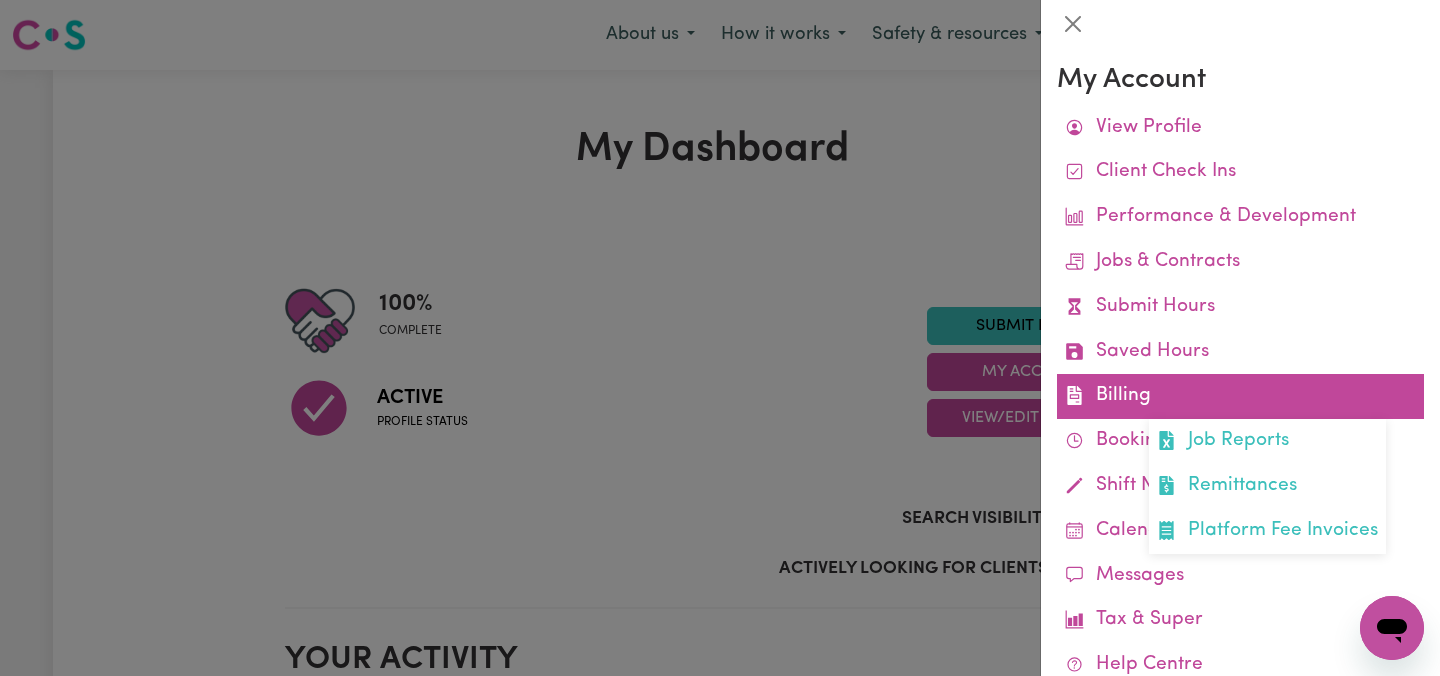 click on "Billing Job Reports Remittances Platform Fee Invoices" at bounding box center (1240, 396) 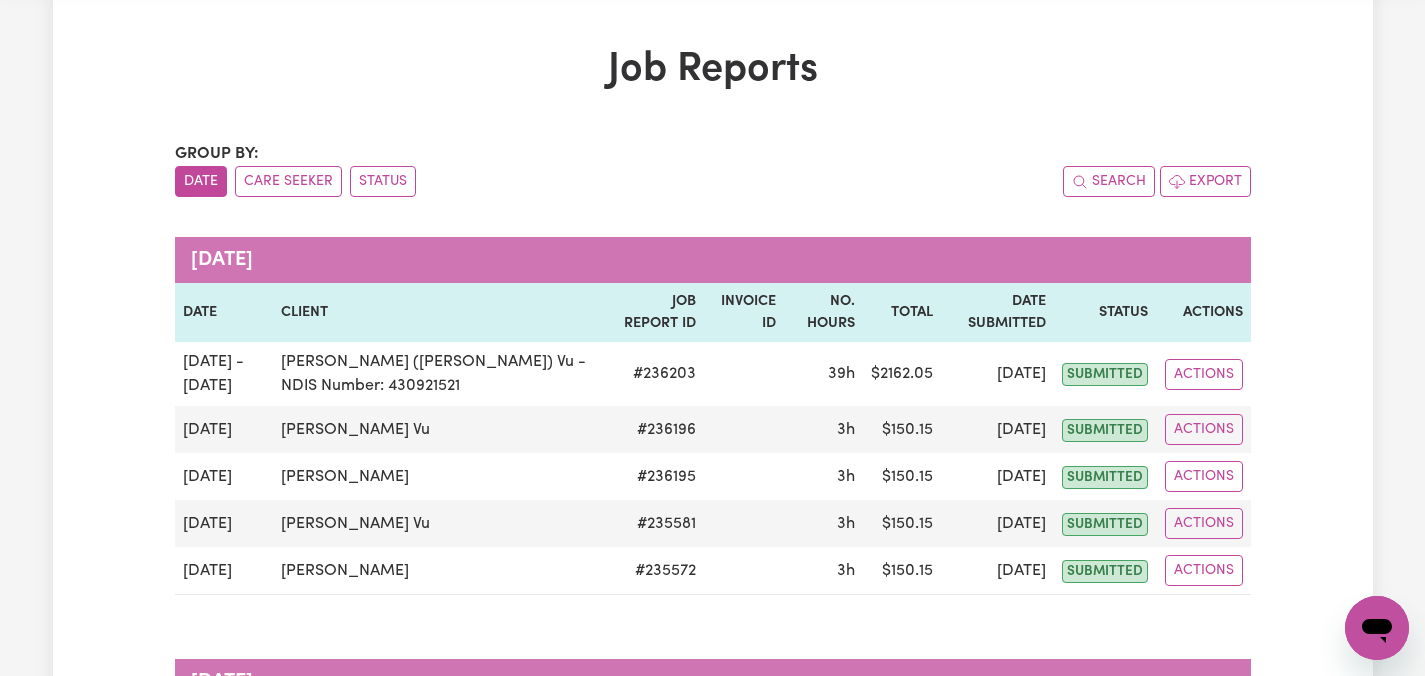 scroll, scrollTop: 0, scrollLeft: 0, axis: both 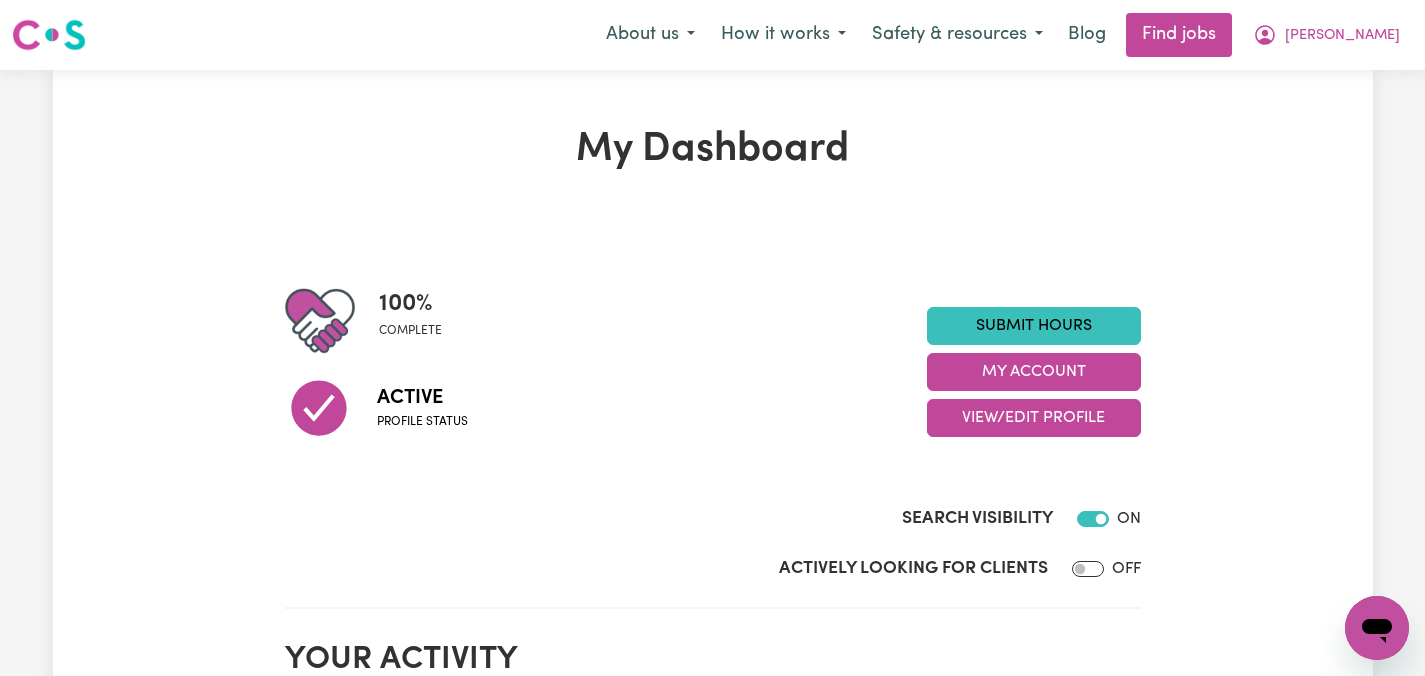 click on "My Dashboard 100 % complete Active Profile status Submit Hours My Account View/Edit Profile Search Visibility ON Actively Looking for Clients OFF Your activity Statistics Hours worked: 731.25 Response rate: 0 % Profile last updated: [DATE] Your badges Completed badges First Aid Certified Regulated Restrictive Practices Course Careseekers onboarding completed Boundaries training completed COVID-19 infection control training NDIS worker training completed NDIS worker screening verified Recommended badges Vaccination scheduled CPR Certified CS Recommends Aged Care Quality Standards & Code of Conduct Serious Incident Reporting Scheme Course CS Reliable Worker Medical Exemption Partially vaccinated Fully vaccinated Boosted Identify & Respond to Abuse & Neglect Reviews No reviews yet for  [GEOGRAPHIC_DATA] ." at bounding box center [713, 981] 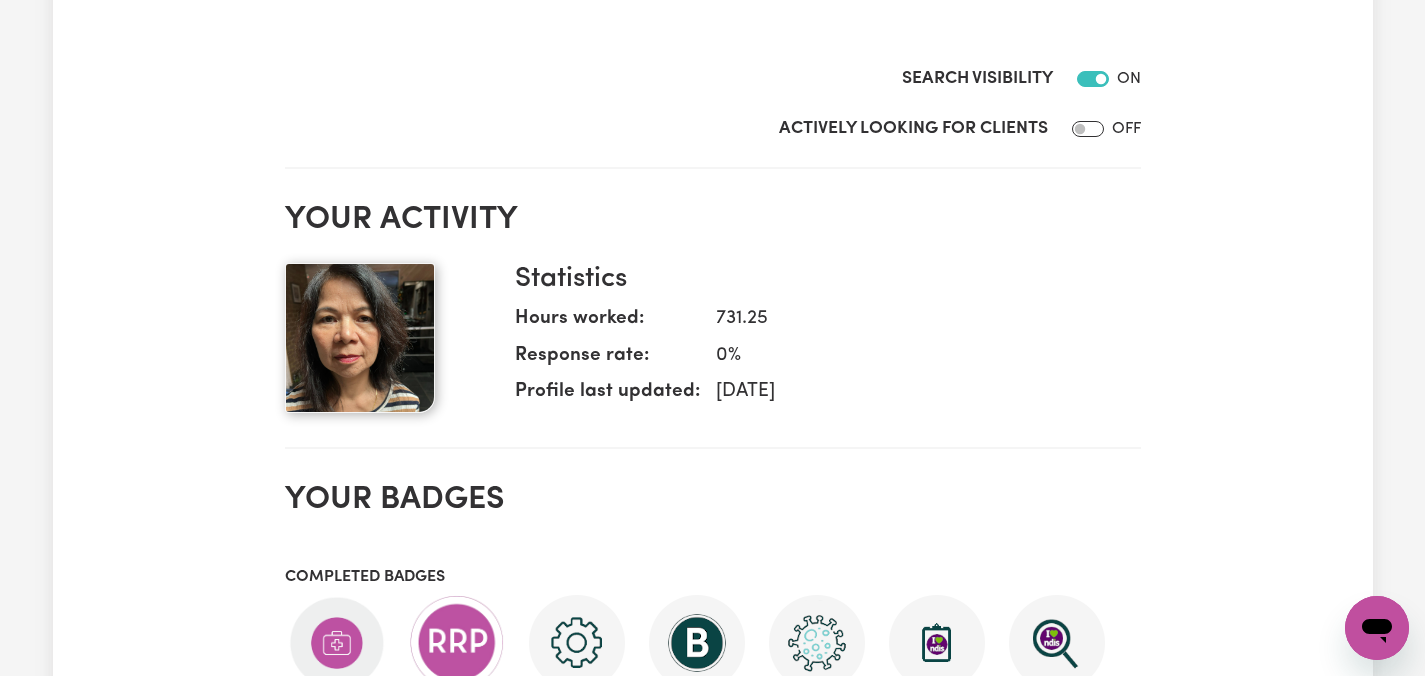 scroll, scrollTop: 520, scrollLeft: 0, axis: vertical 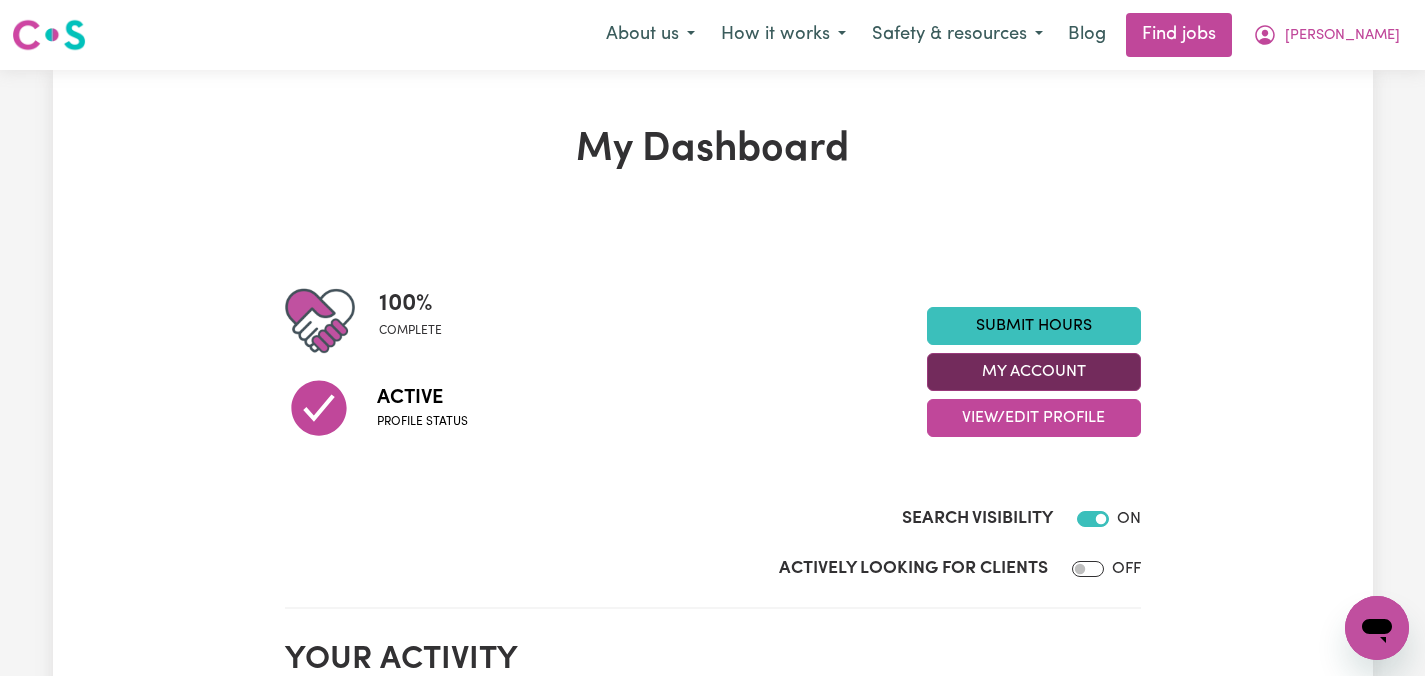 click on "My Account" at bounding box center [1034, 372] 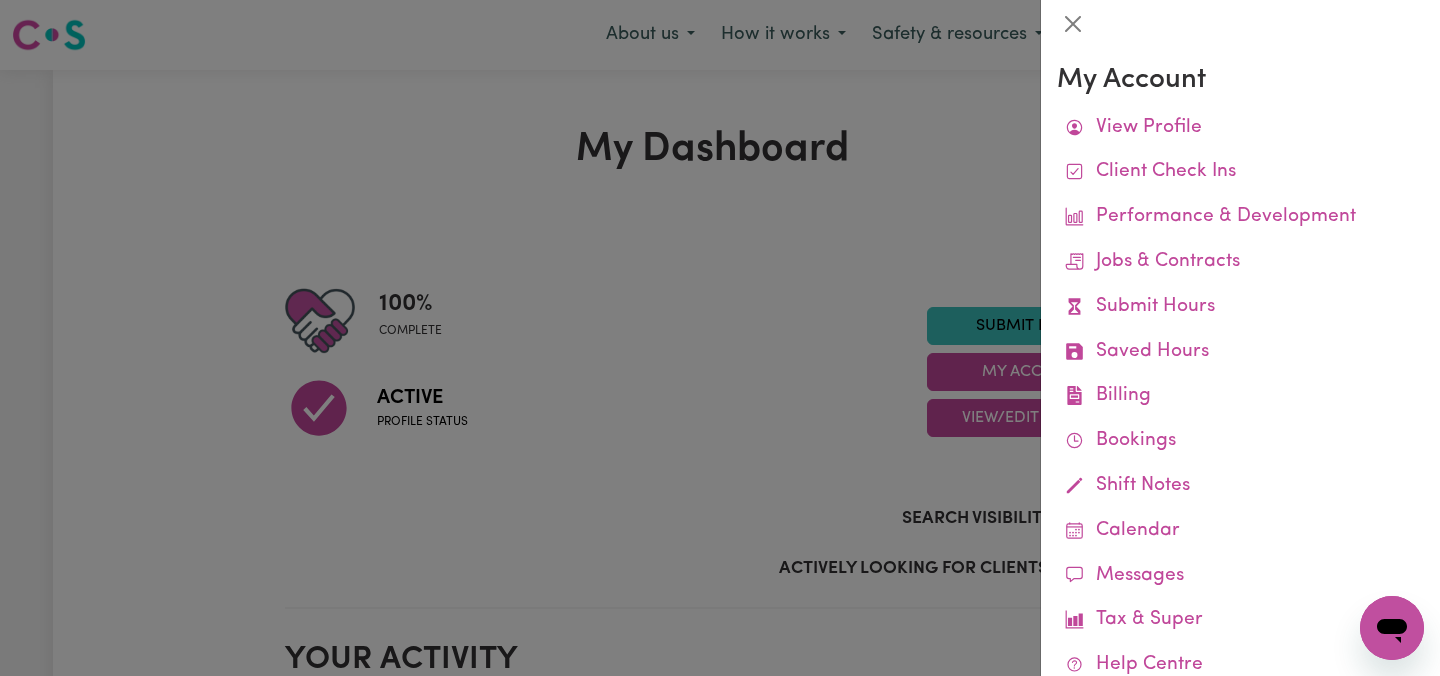 click at bounding box center (720, 338) 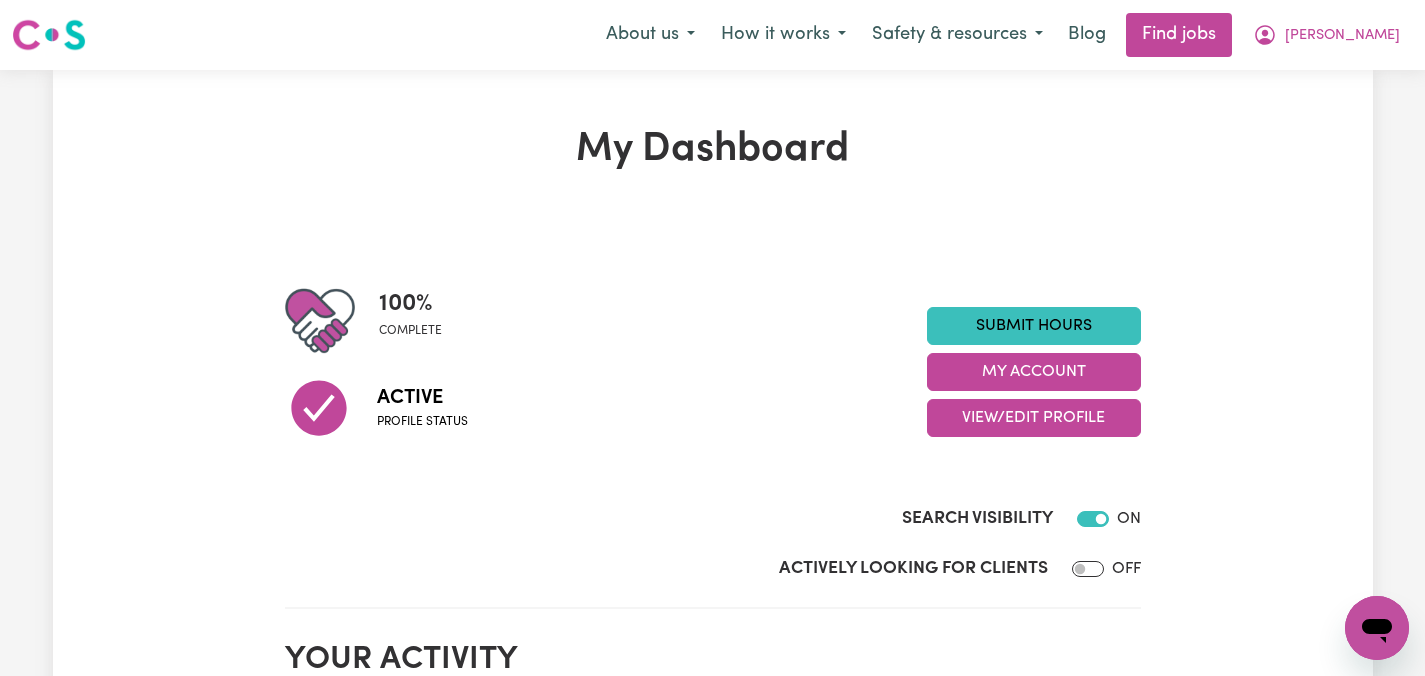 click on "Search Visibility ON" at bounding box center (713, 523) 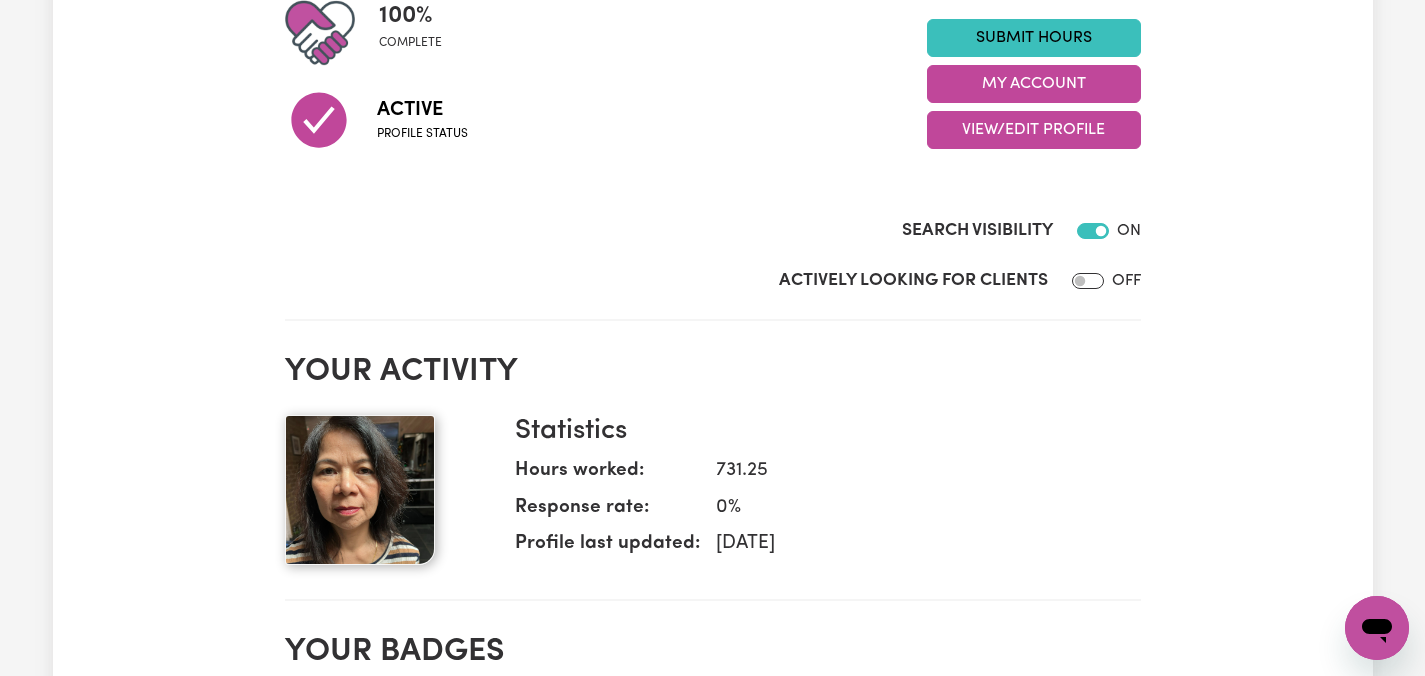 scroll, scrollTop: 320, scrollLeft: 0, axis: vertical 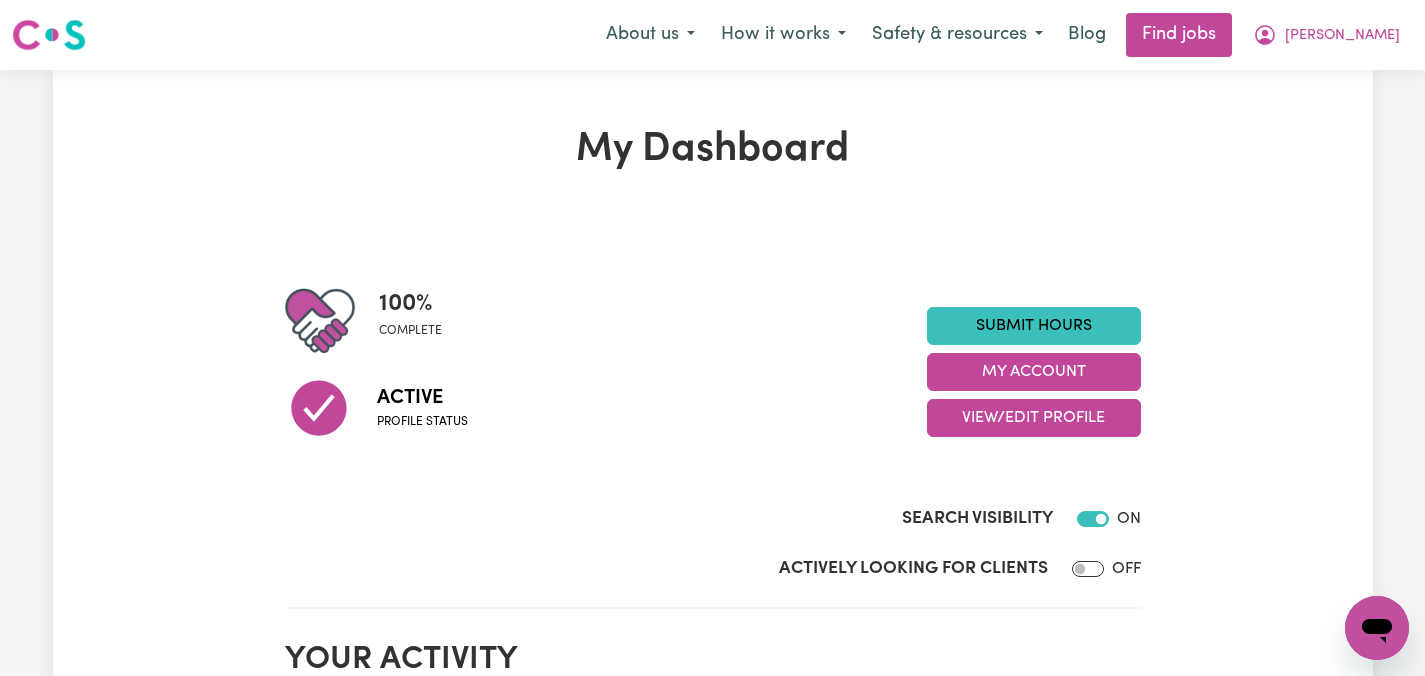 click on "Active Profile status" at bounding box center [606, 407] 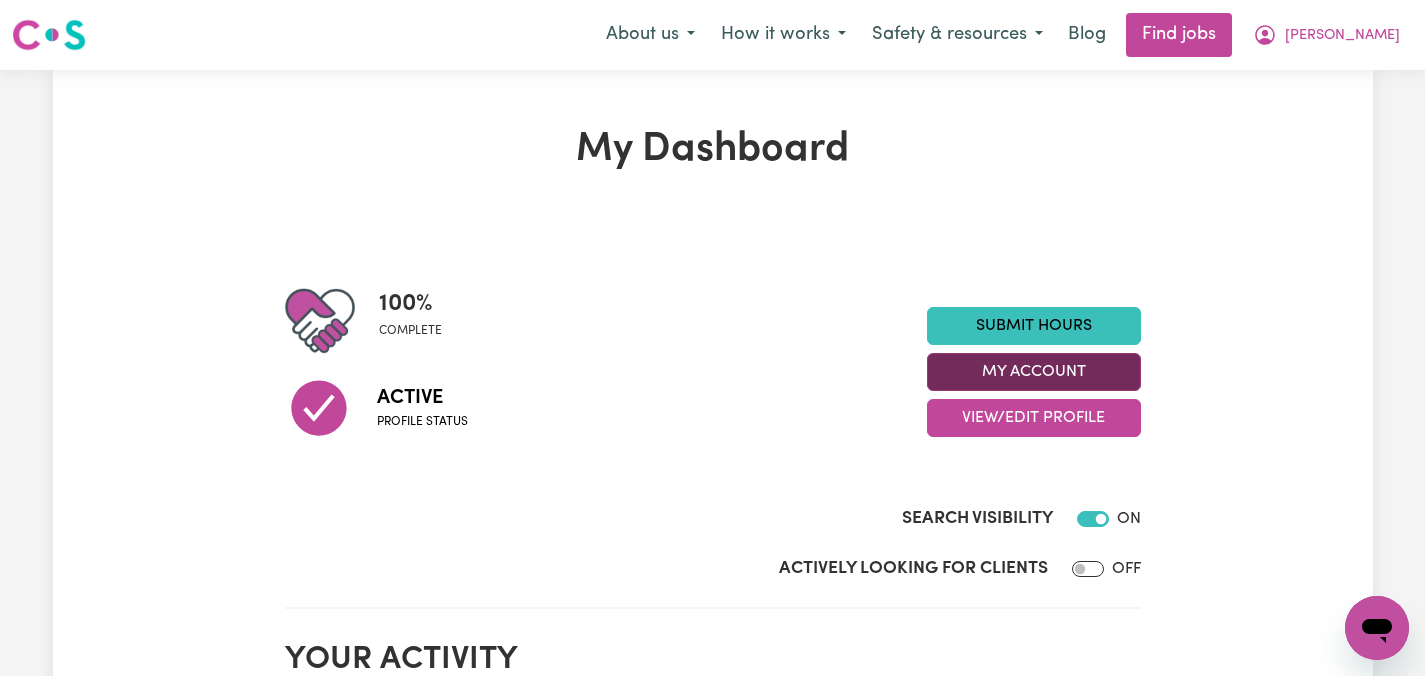 click on "My Account" at bounding box center (1034, 372) 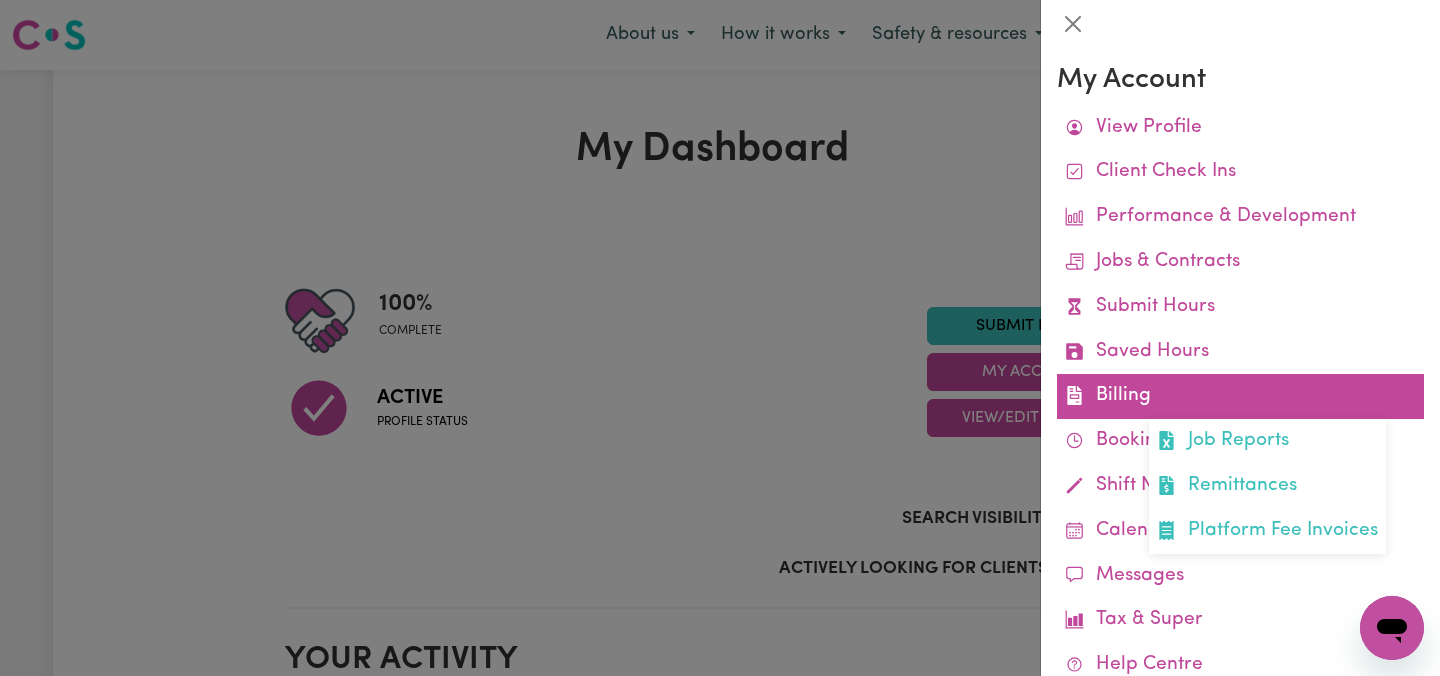 click on "Billing Job Reports Remittances Platform Fee Invoices" at bounding box center [1240, 396] 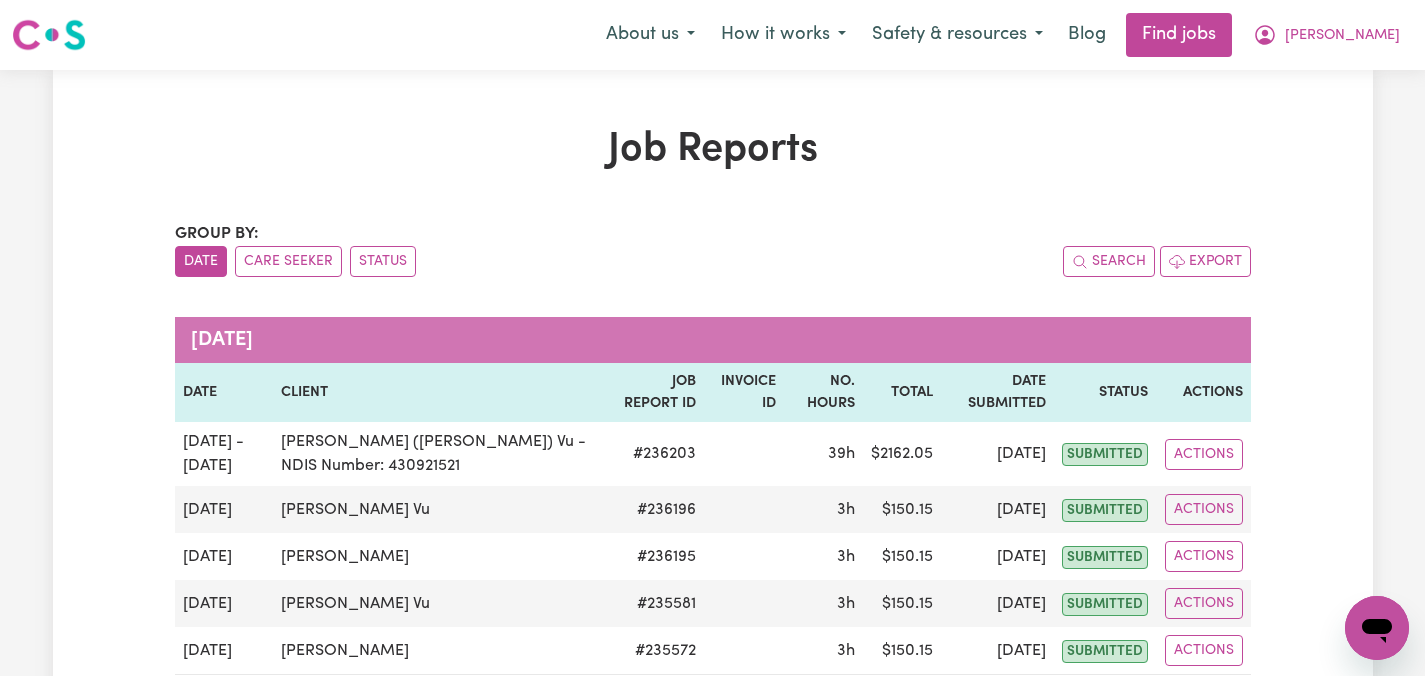 click on "Group by: Date Care Seeker Status Search Export" at bounding box center [713, 249] 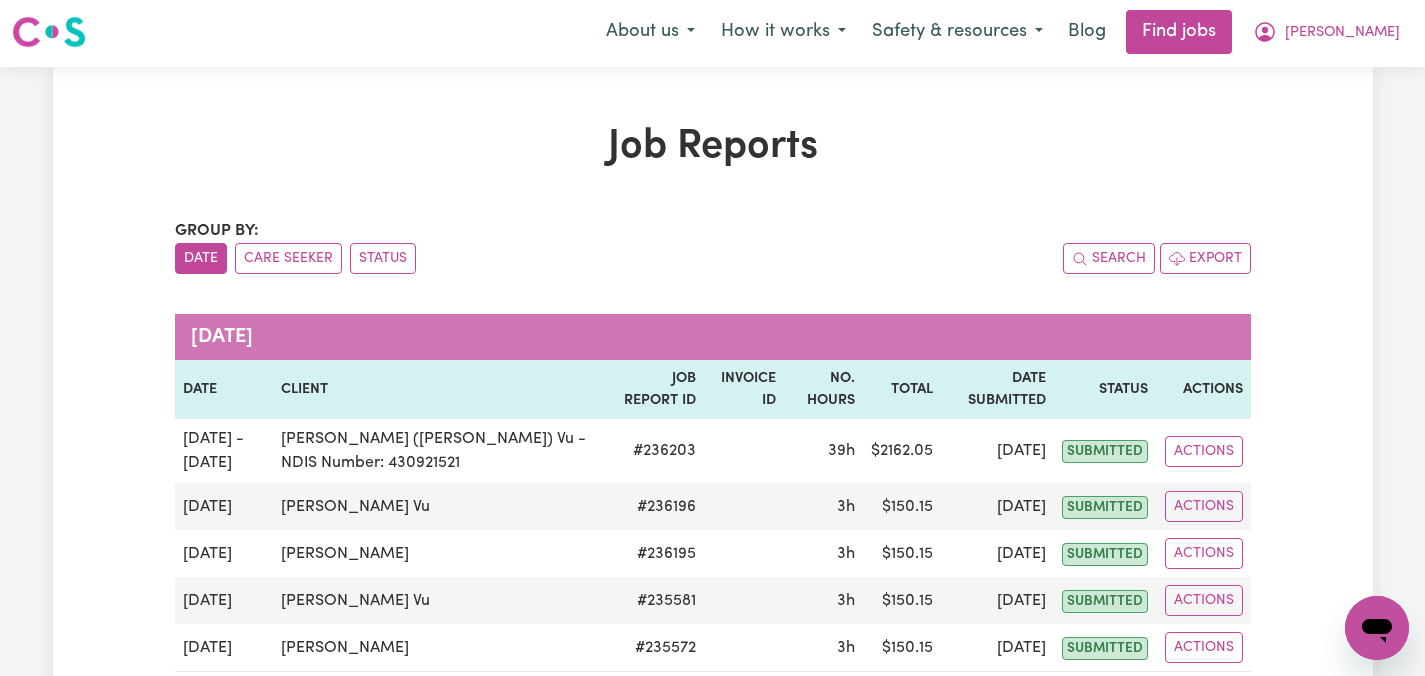 scroll, scrollTop: 0, scrollLeft: 0, axis: both 